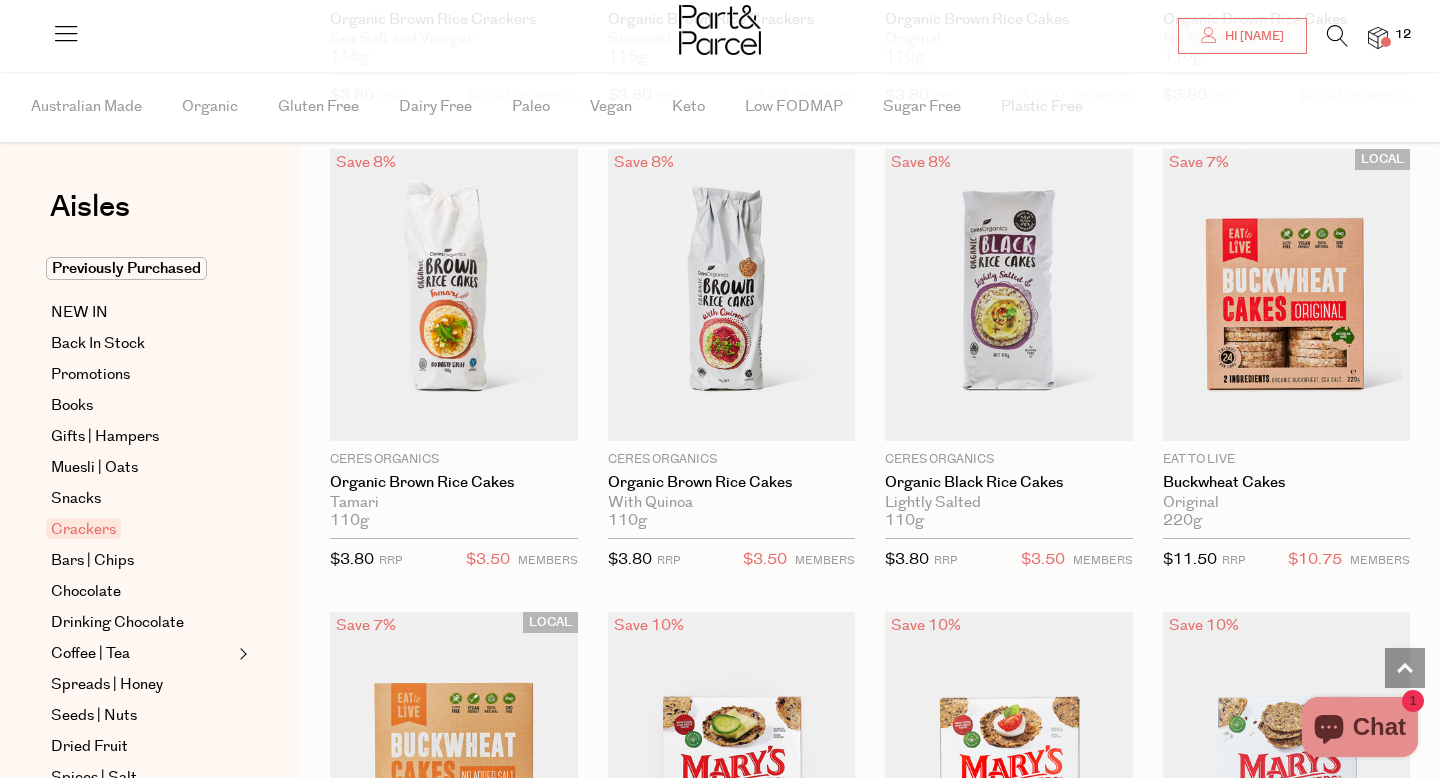 scroll, scrollTop: 0, scrollLeft: 0, axis: both 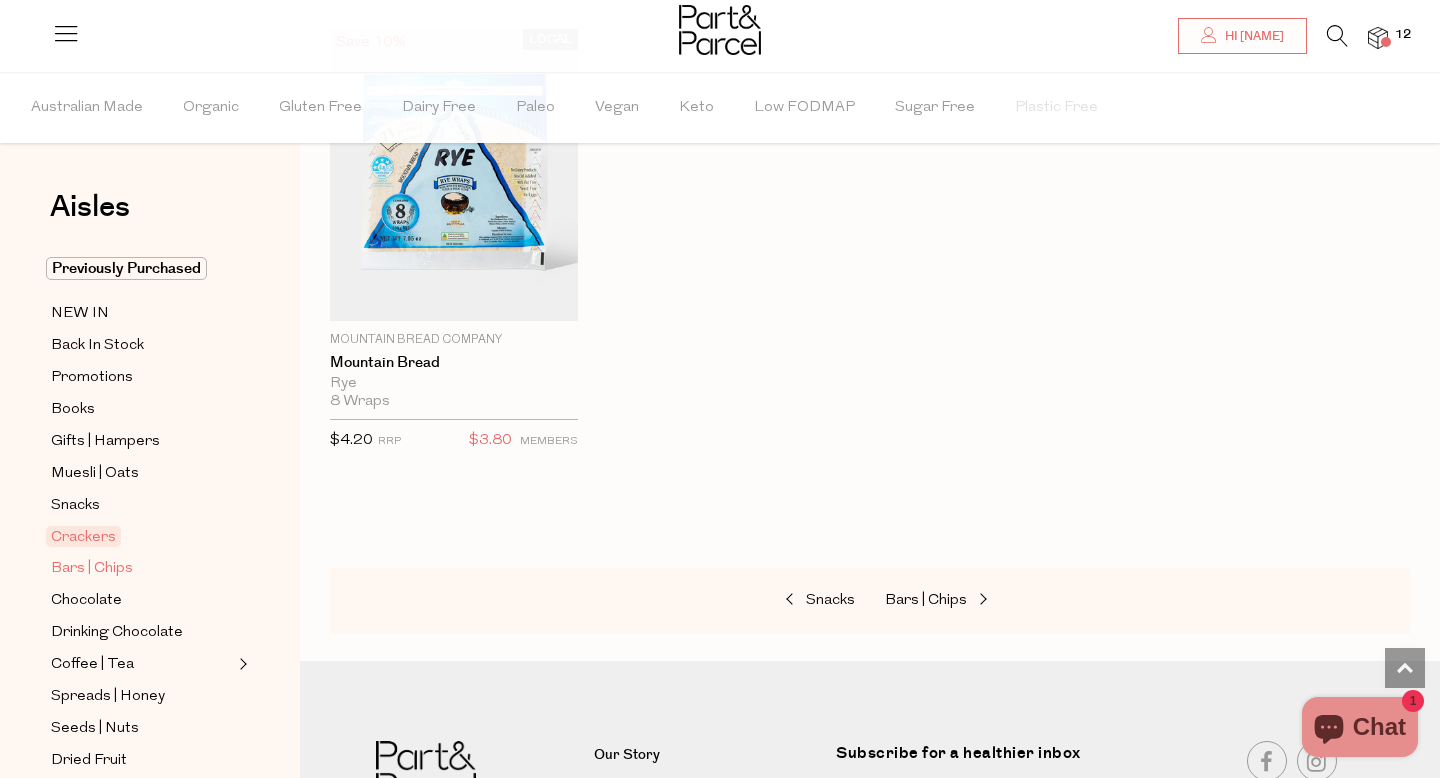 click on "Bars | Chips" at bounding box center (92, 569) 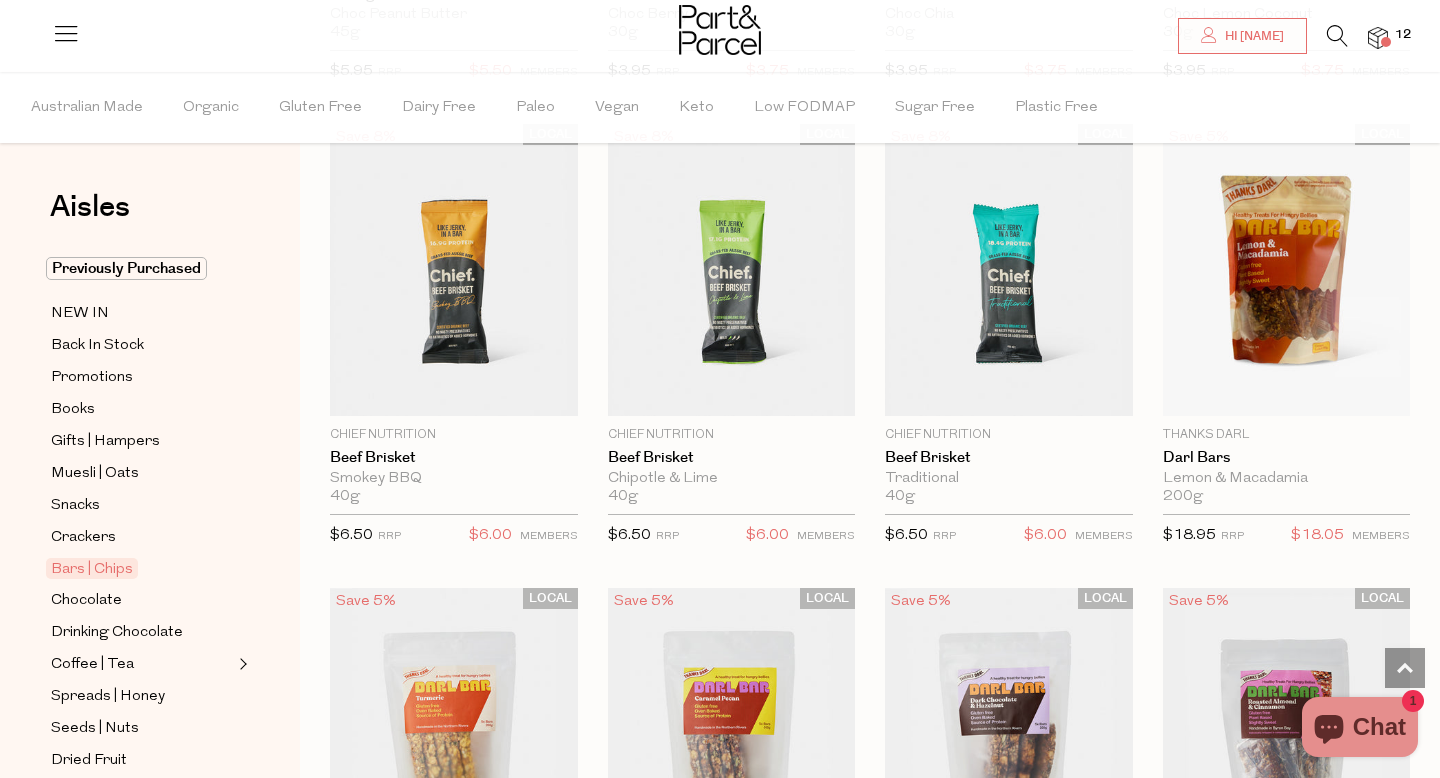 scroll, scrollTop: 2453, scrollLeft: 0, axis: vertical 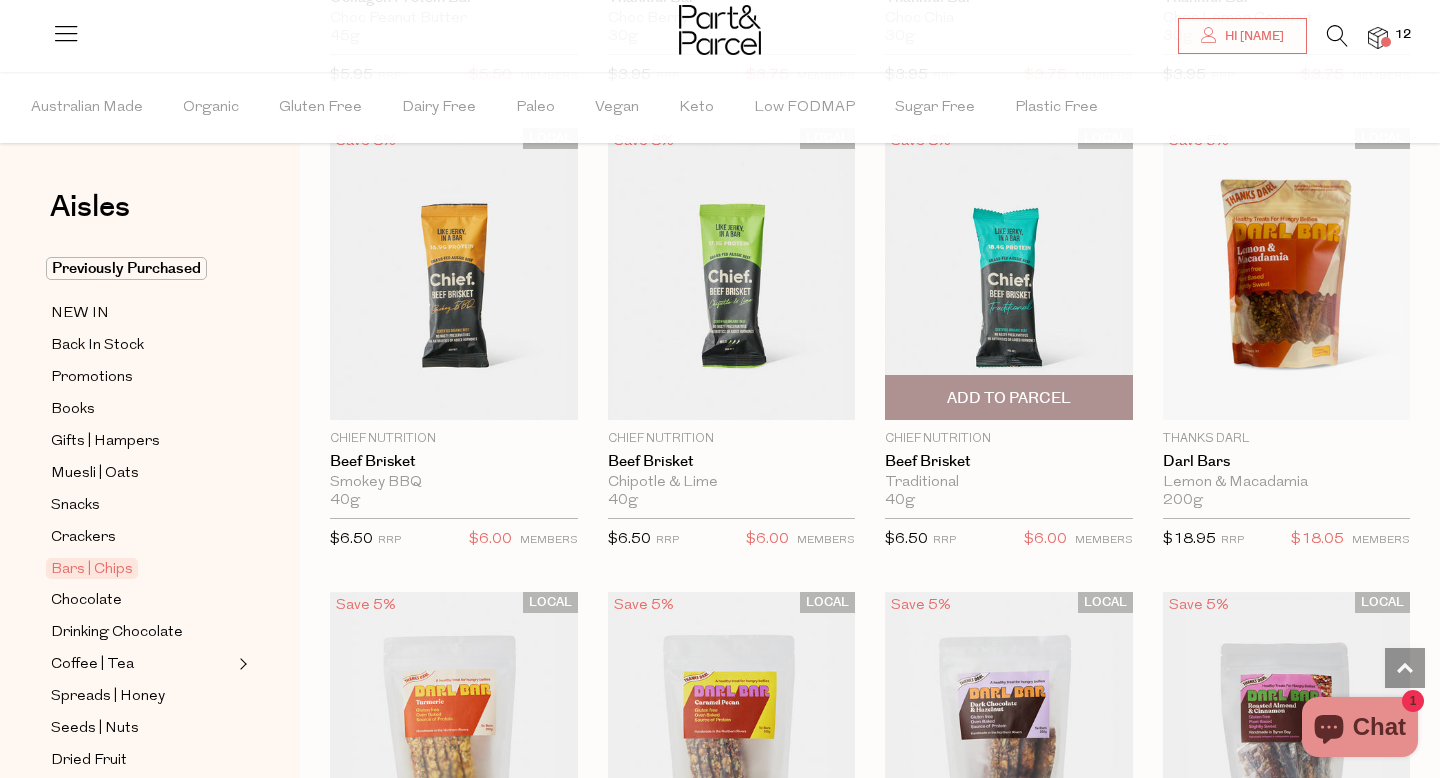 click at bounding box center [1009, 274] 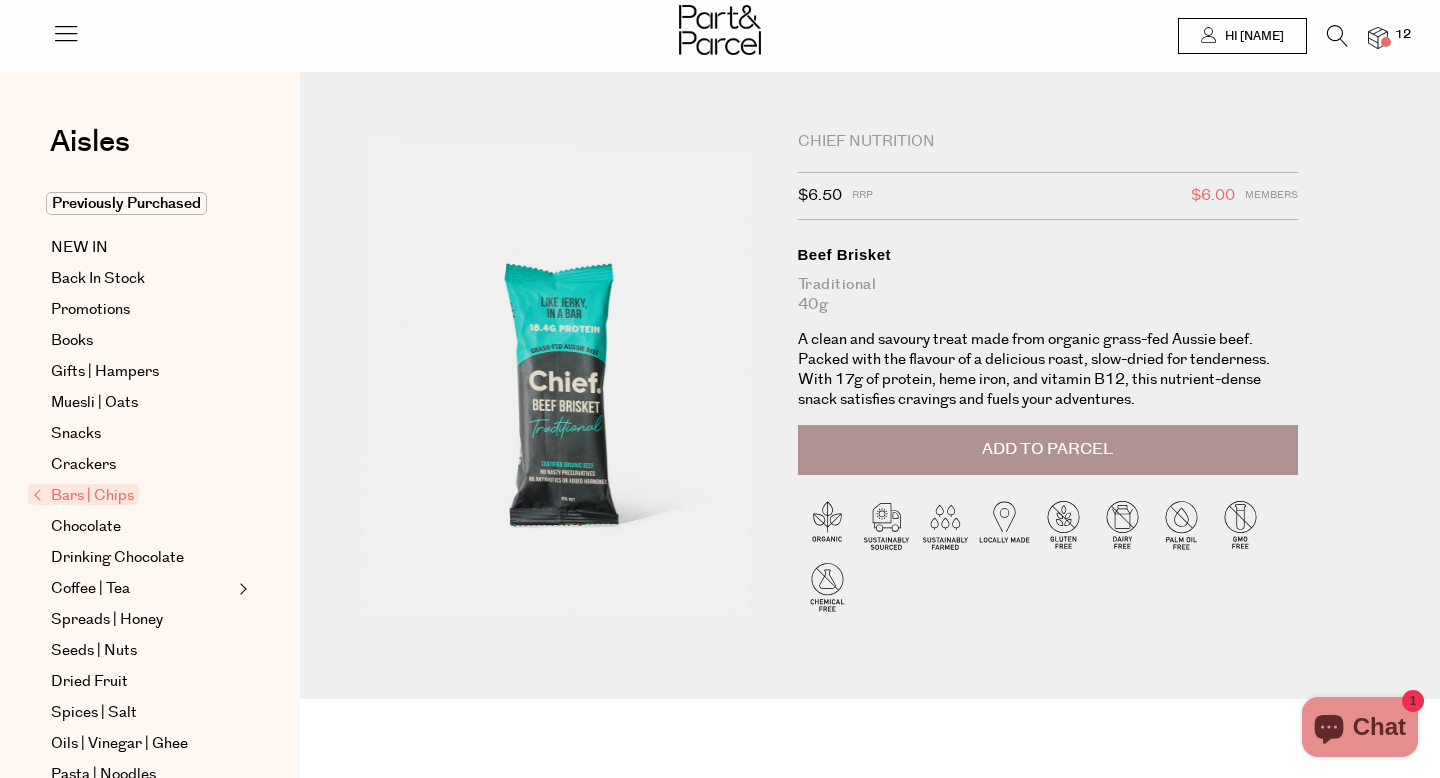 scroll, scrollTop: 0, scrollLeft: 0, axis: both 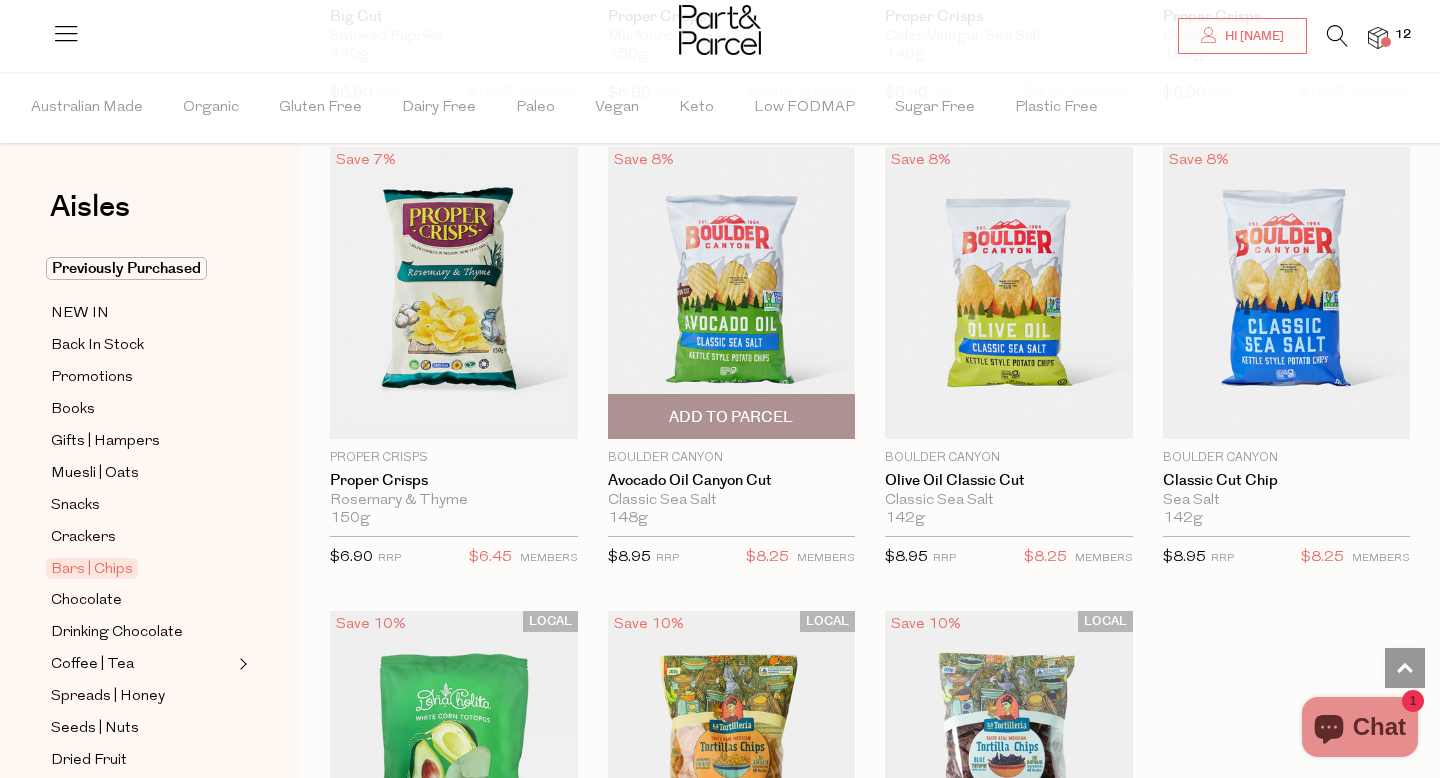 click on "Add To Parcel" at bounding box center (732, 416) 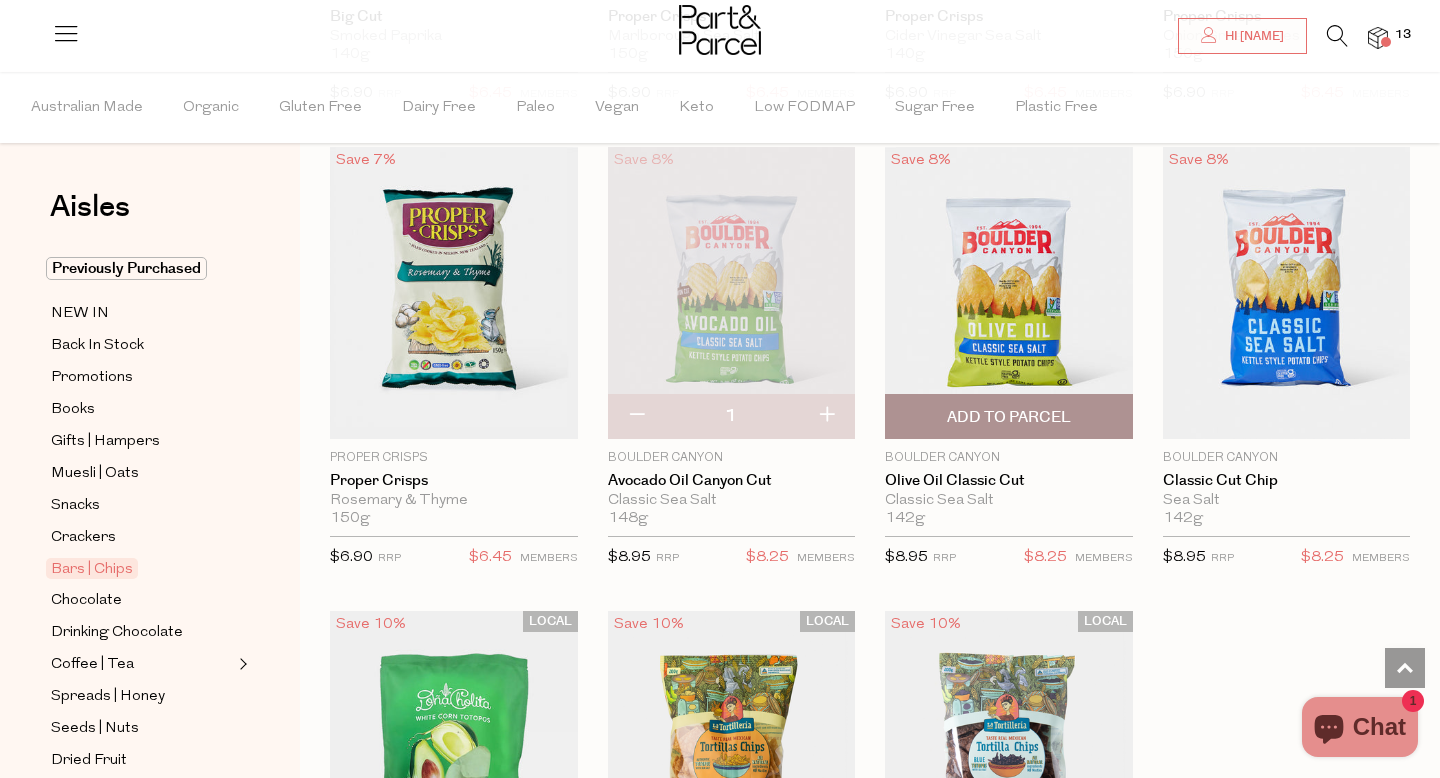 click on "Add To Parcel" at bounding box center (1009, 417) 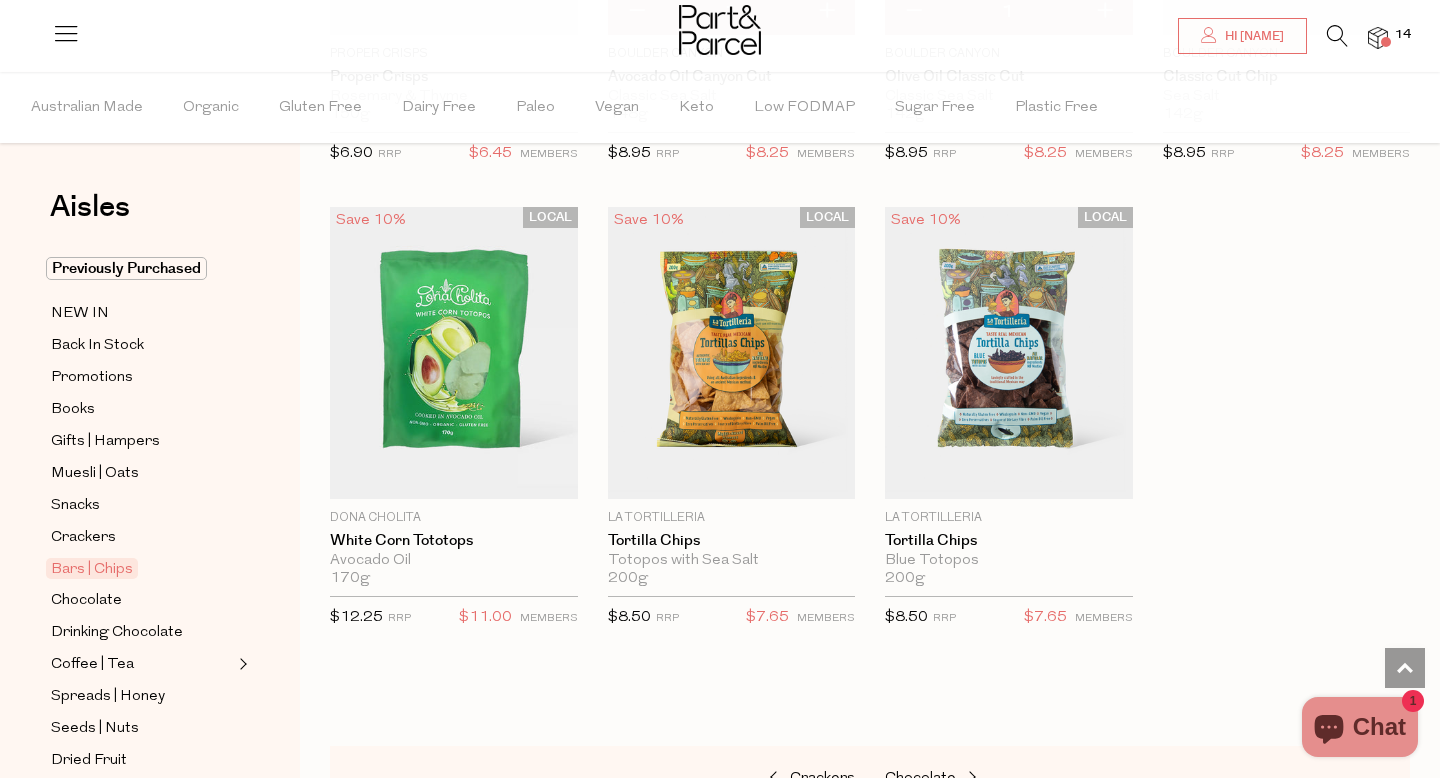scroll, scrollTop: 7947, scrollLeft: 0, axis: vertical 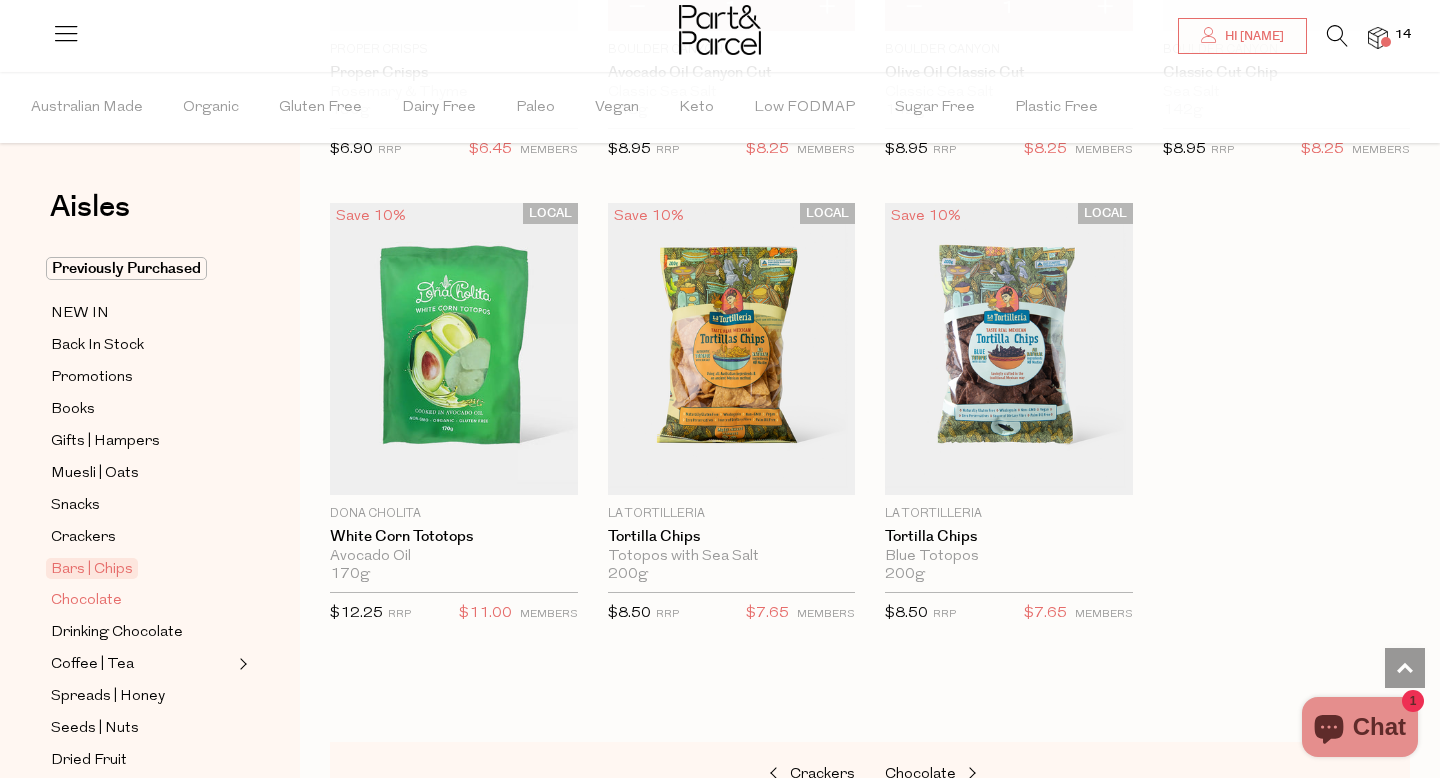 click on "Chocolate" at bounding box center [86, 601] 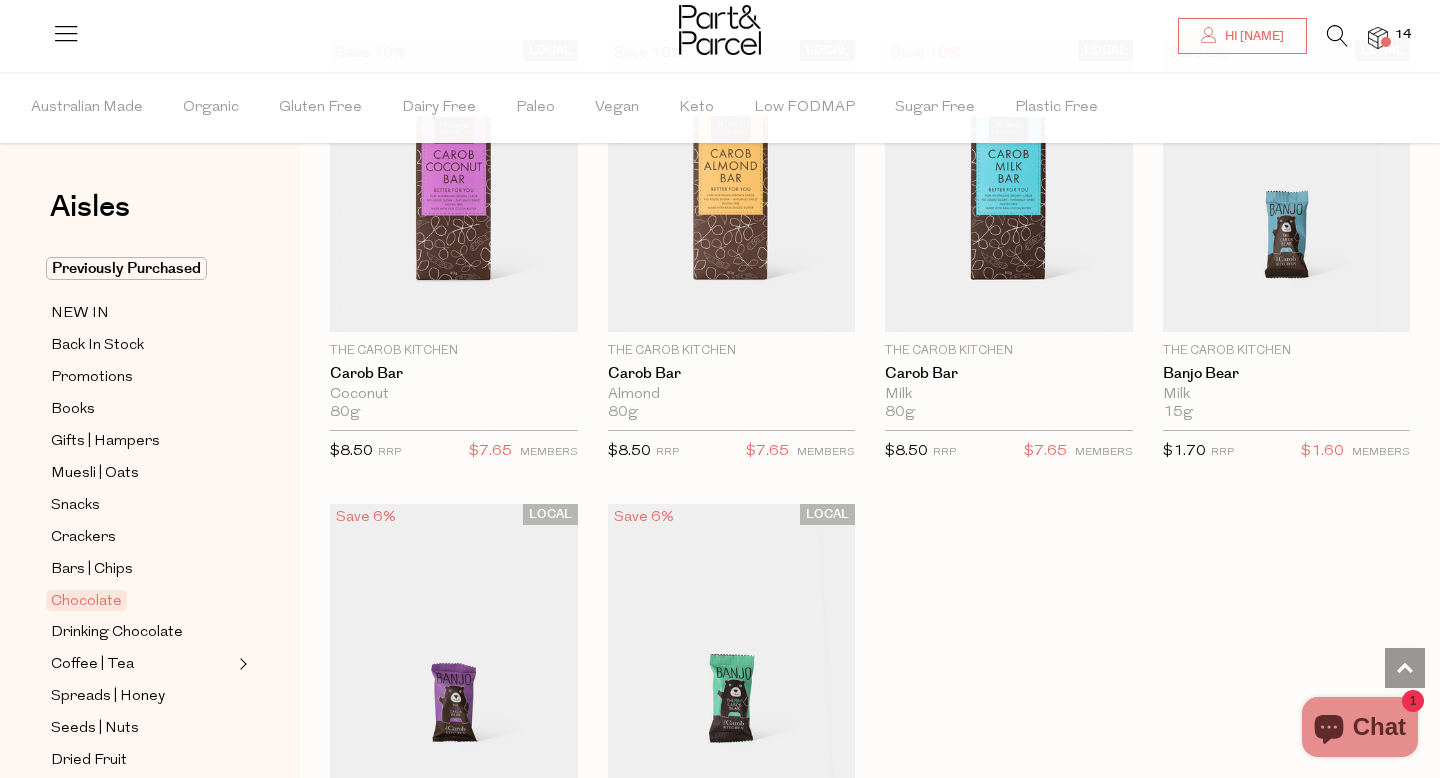 scroll, scrollTop: 5326, scrollLeft: 0, axis: vertical 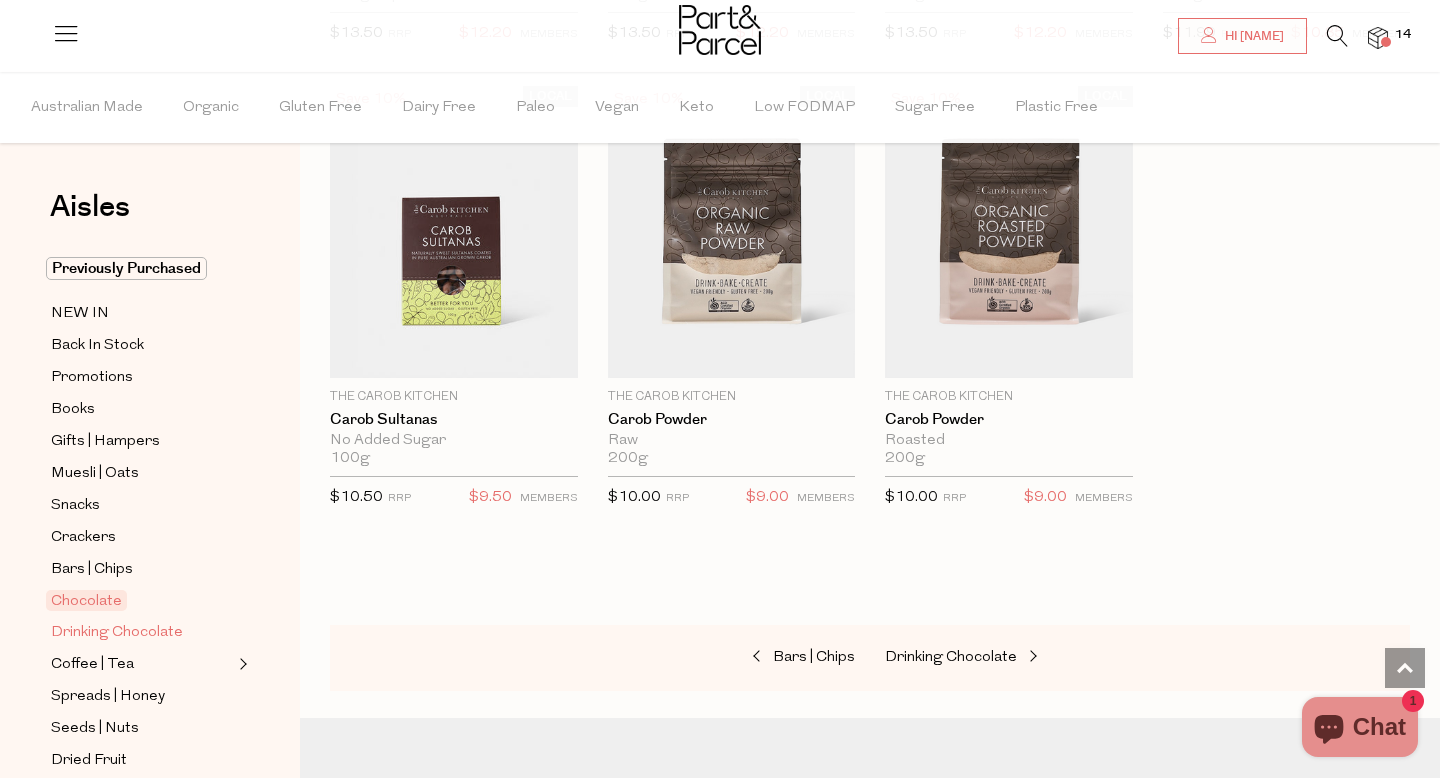 click on "Drinking Chocolate" at bounding box center [117, 633] 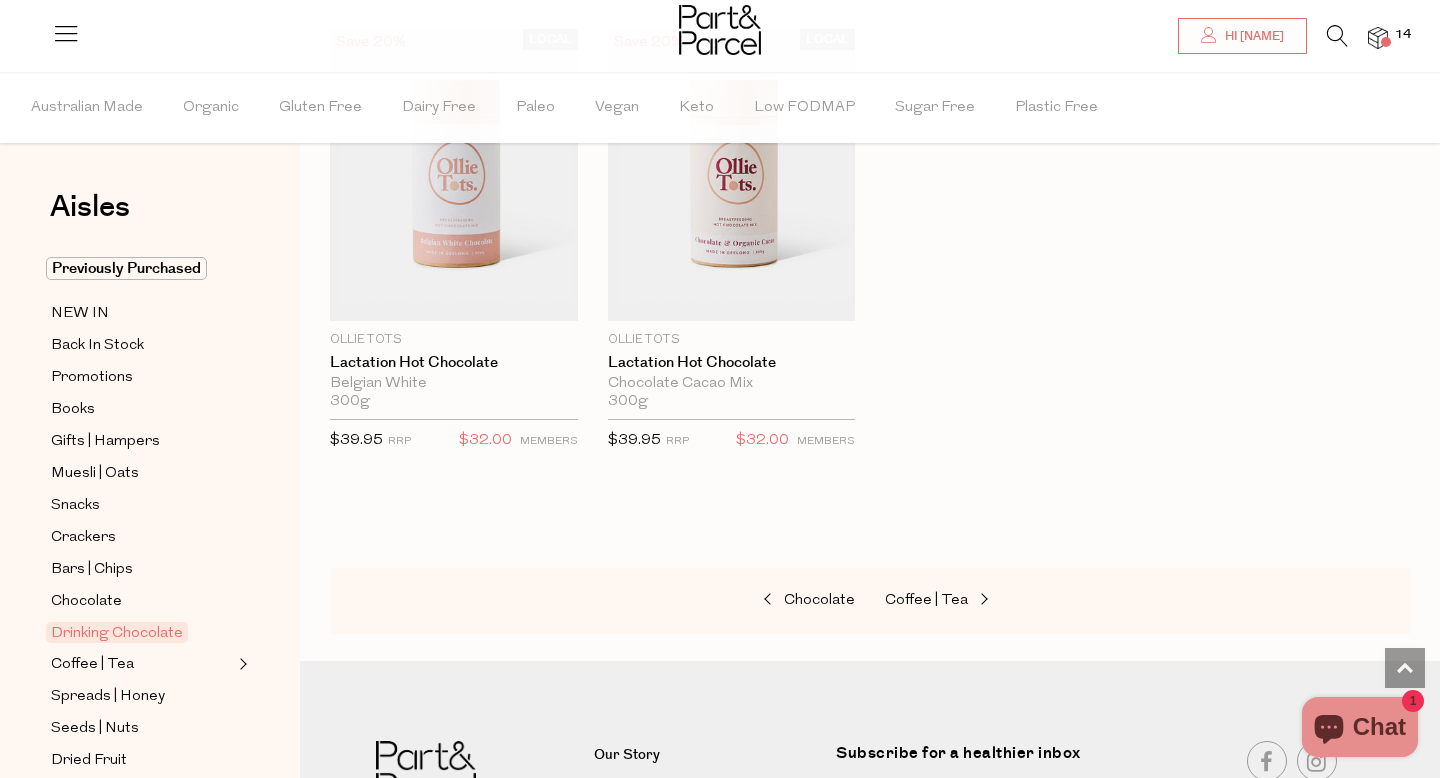 scroll, scrollTop: 2102, scrollLeft: 0, axis: vertical 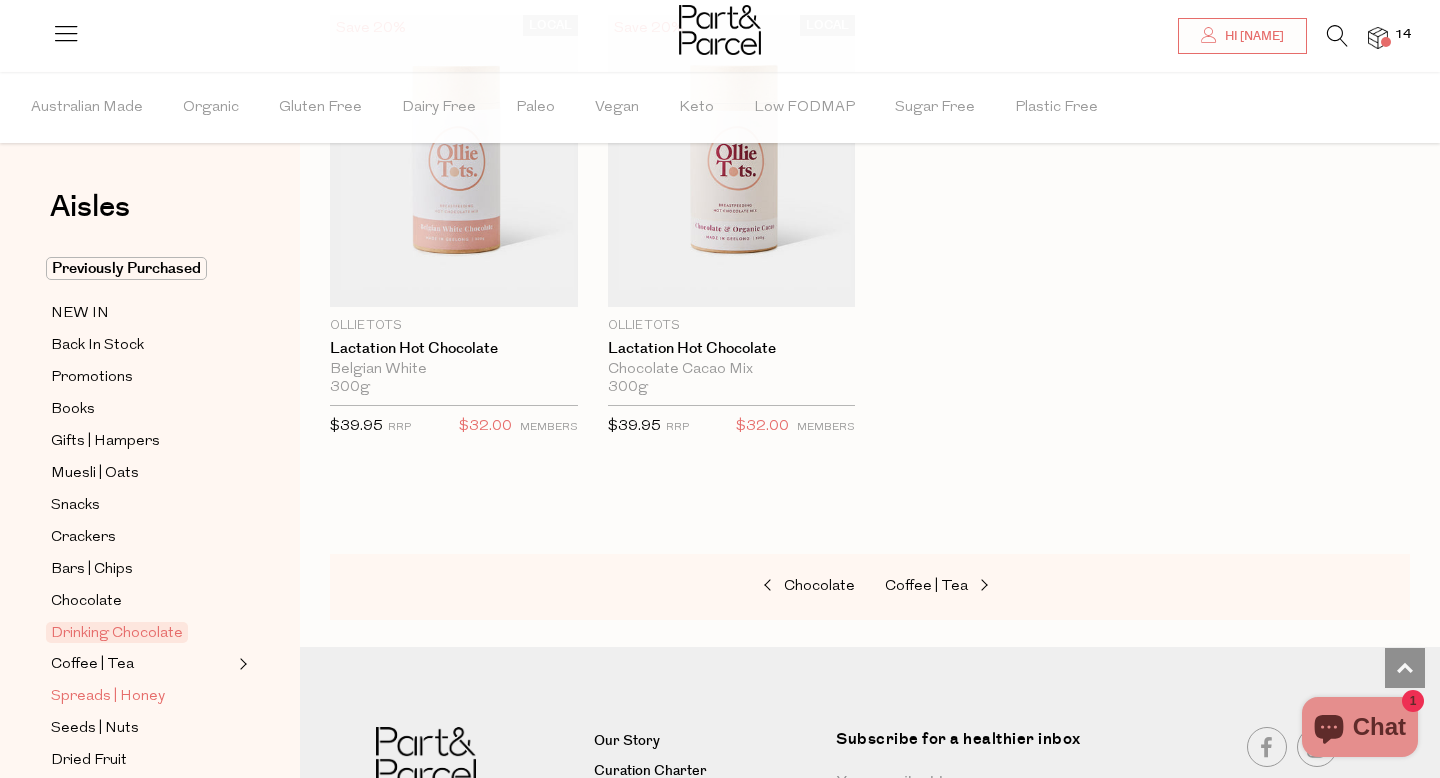click on "Spreads | Honey" at bounding box center (108, 697) 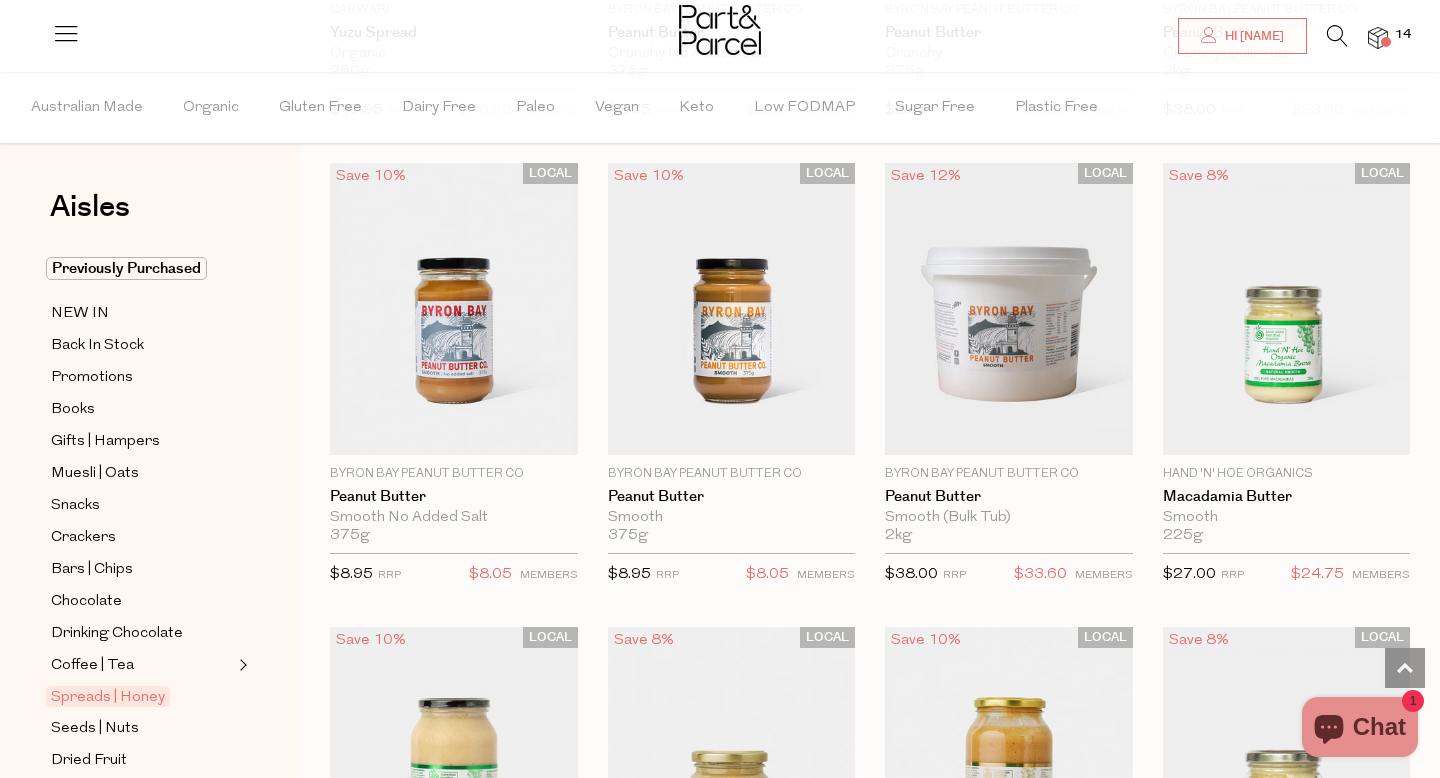 scroll, scrollTop: 2047, scrollLeft: 0, axis: vertical 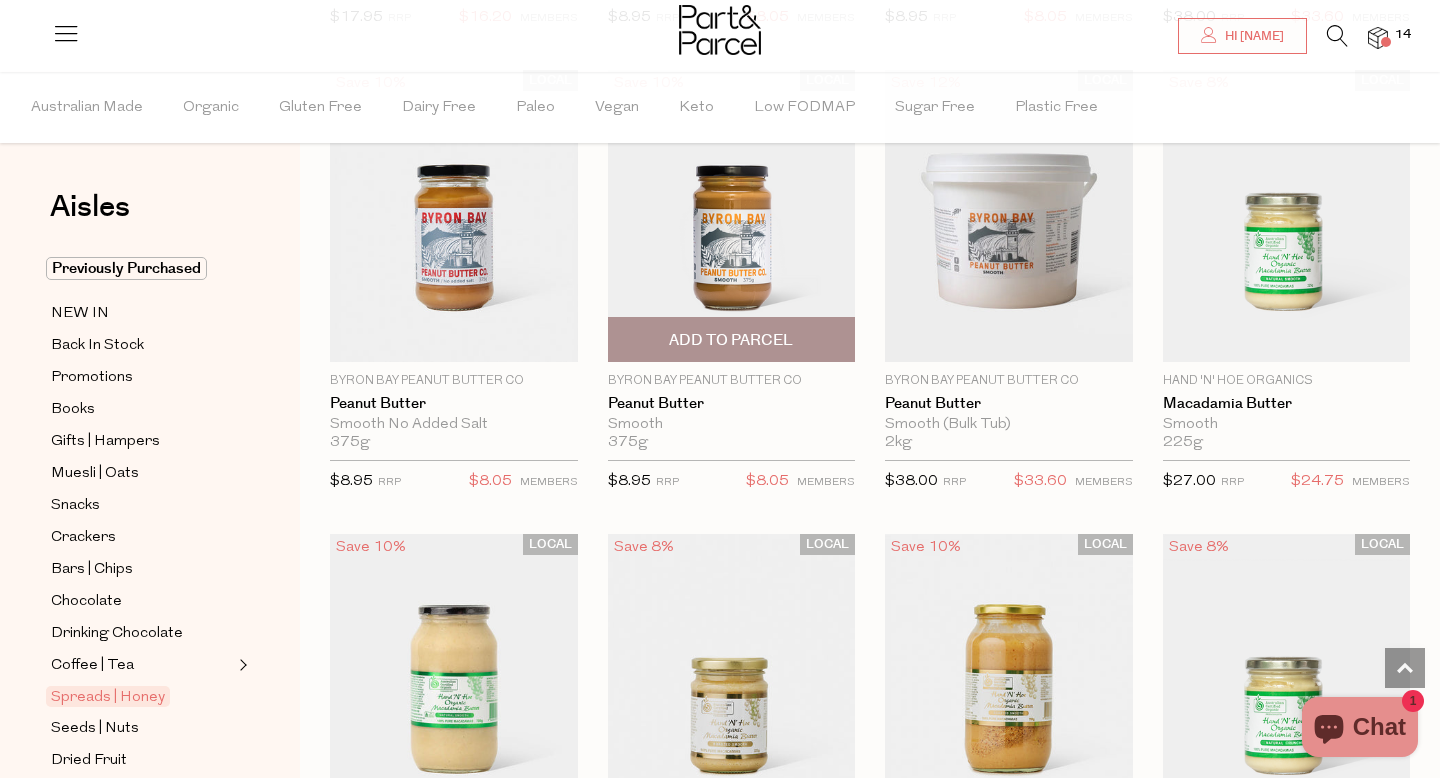 click on "Add To Parcel" at bounding box center [731, 340] 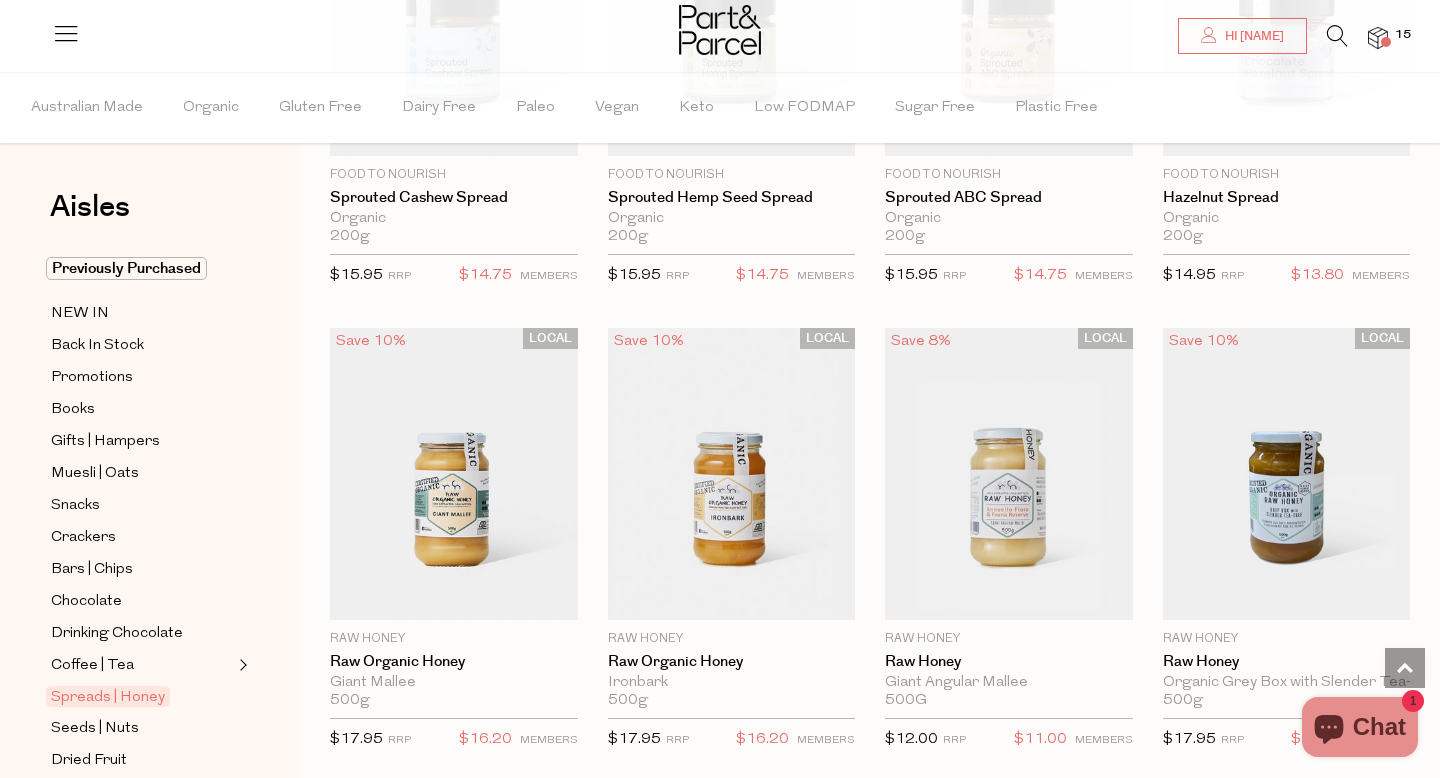 scroll, scrollTop: 4577, scrollLeft: 0, axis: vertical 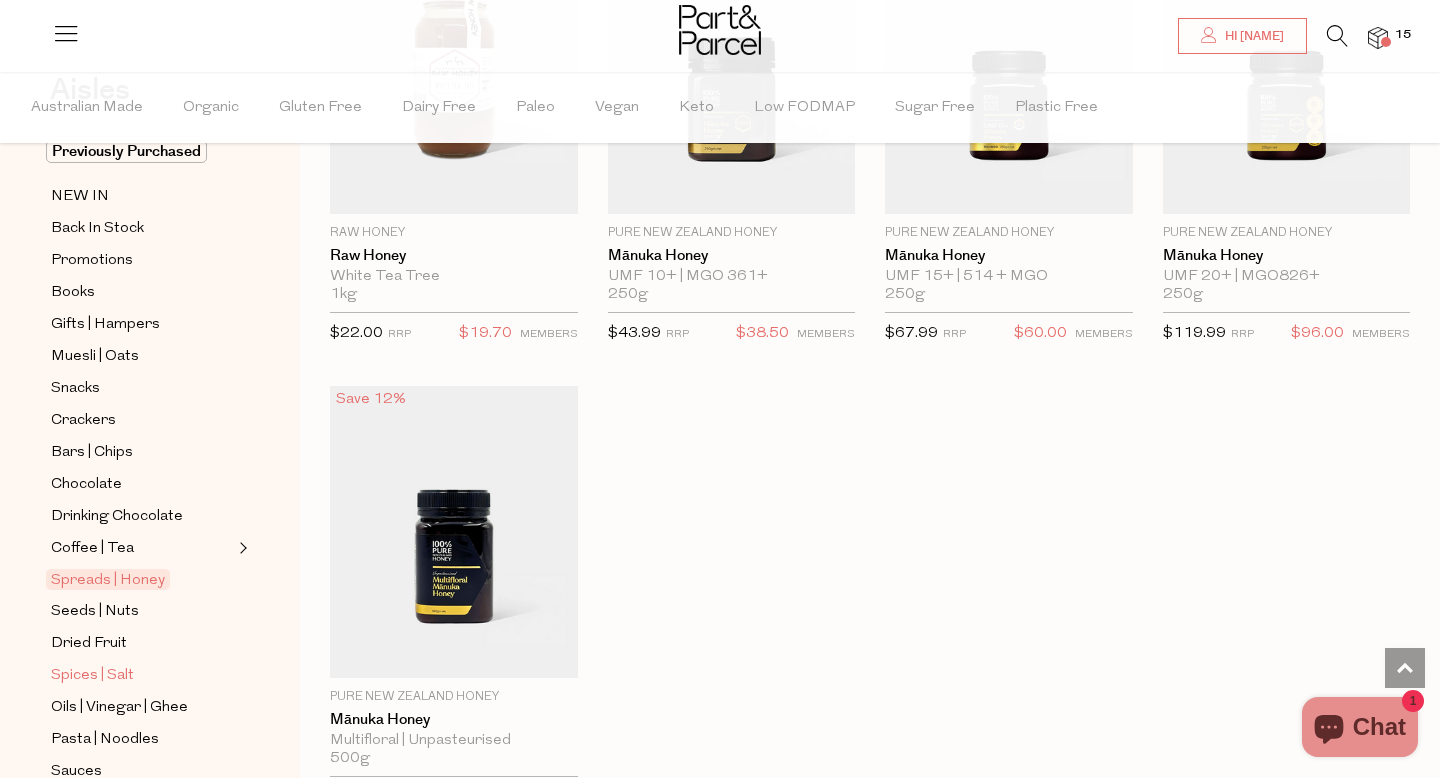 click on "Spices | Salt" at bounding box center (92, 676) 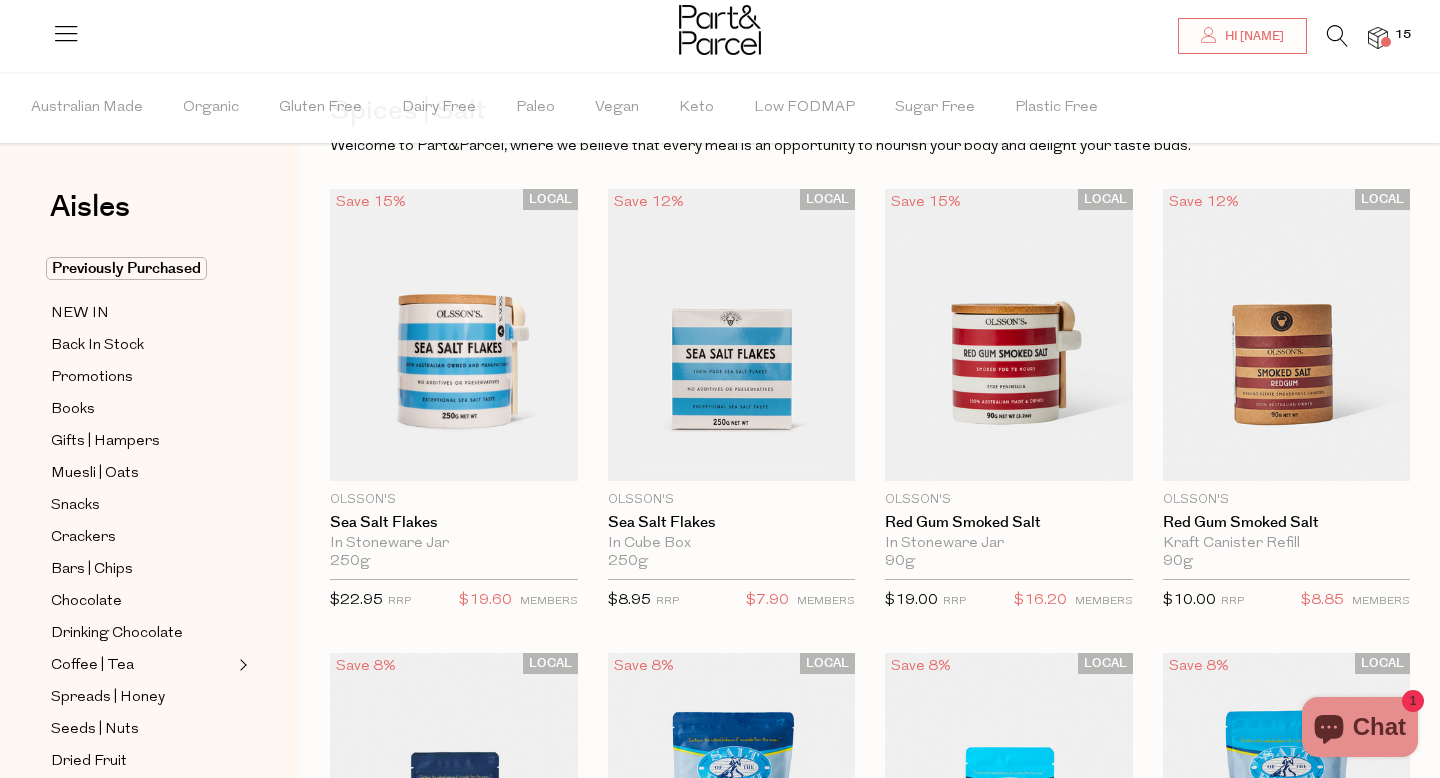 scroll, scrollTop: 0, scrollLeft: 0, axis: both 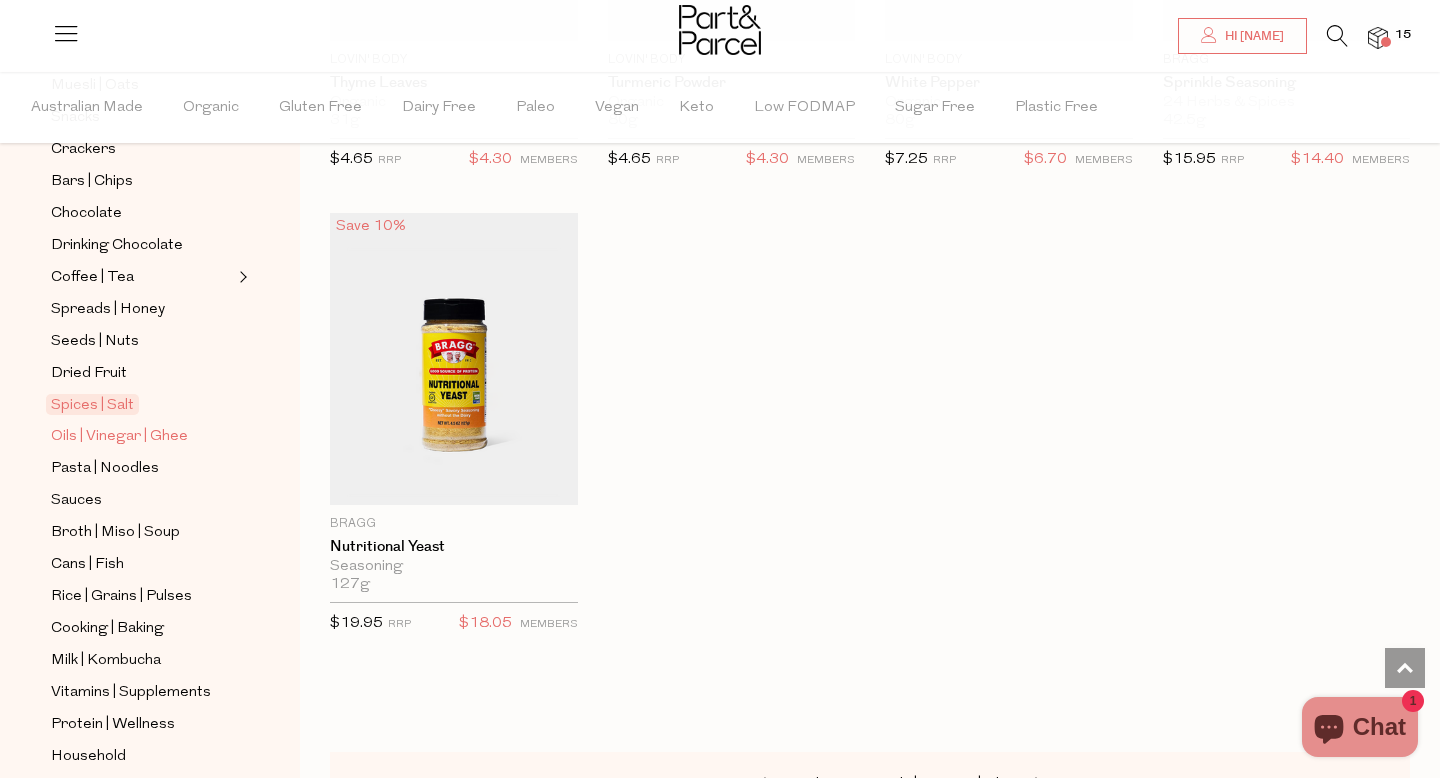 click on "Oils | Vinegar | Ghee" at bounding box center [119, 437] 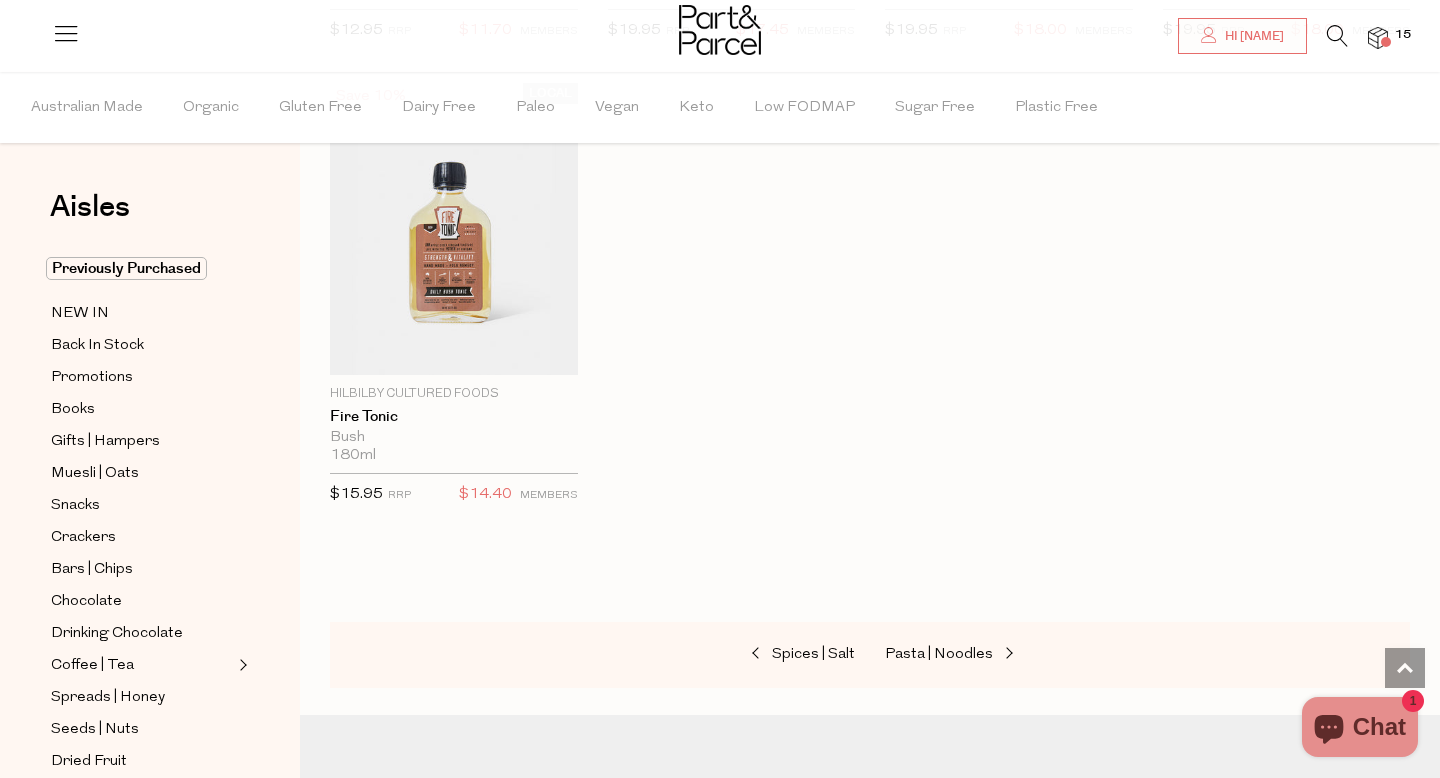 scroll, scrollTop: 5286, scrollLeft: 0, axis: vertical 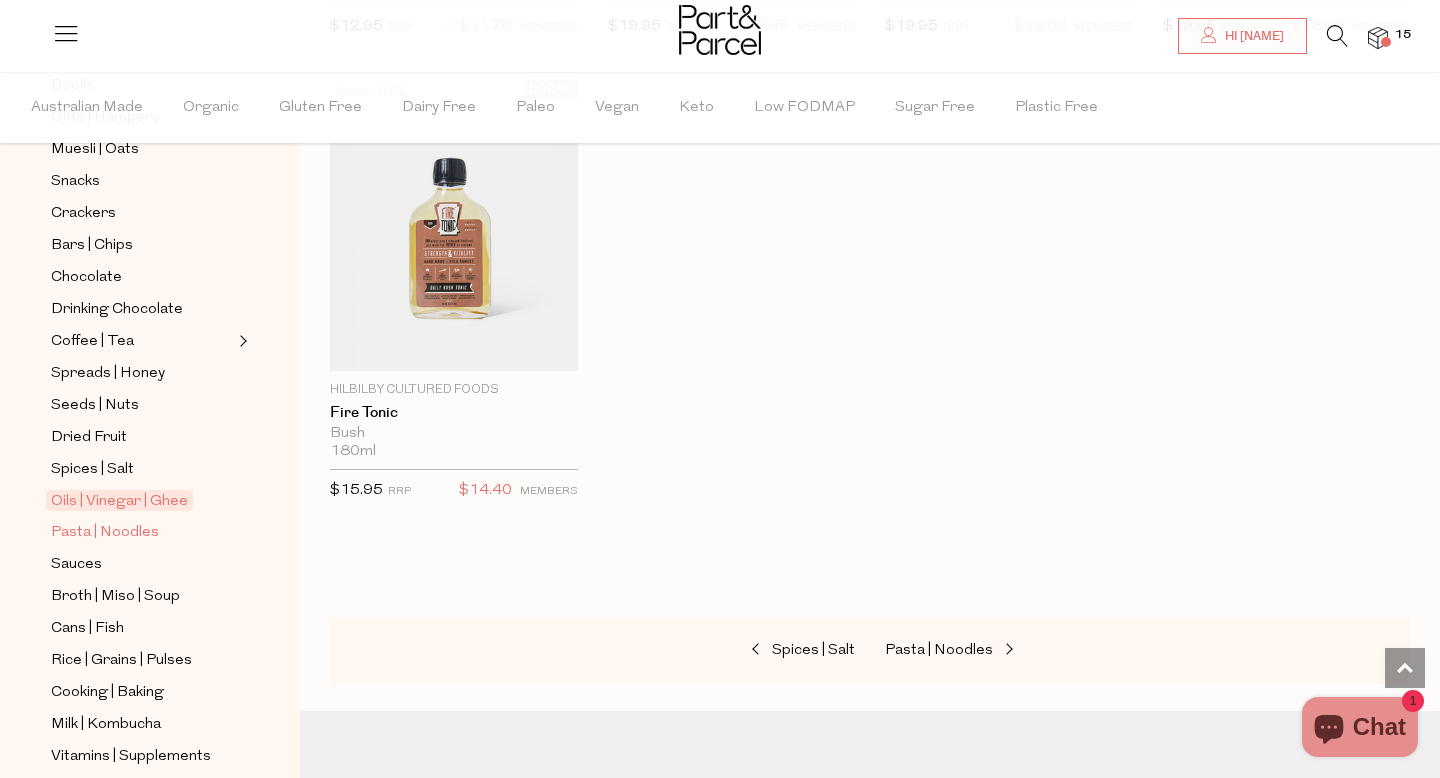 click on "Pasta | Noodles" at bounding box center (105, 533) 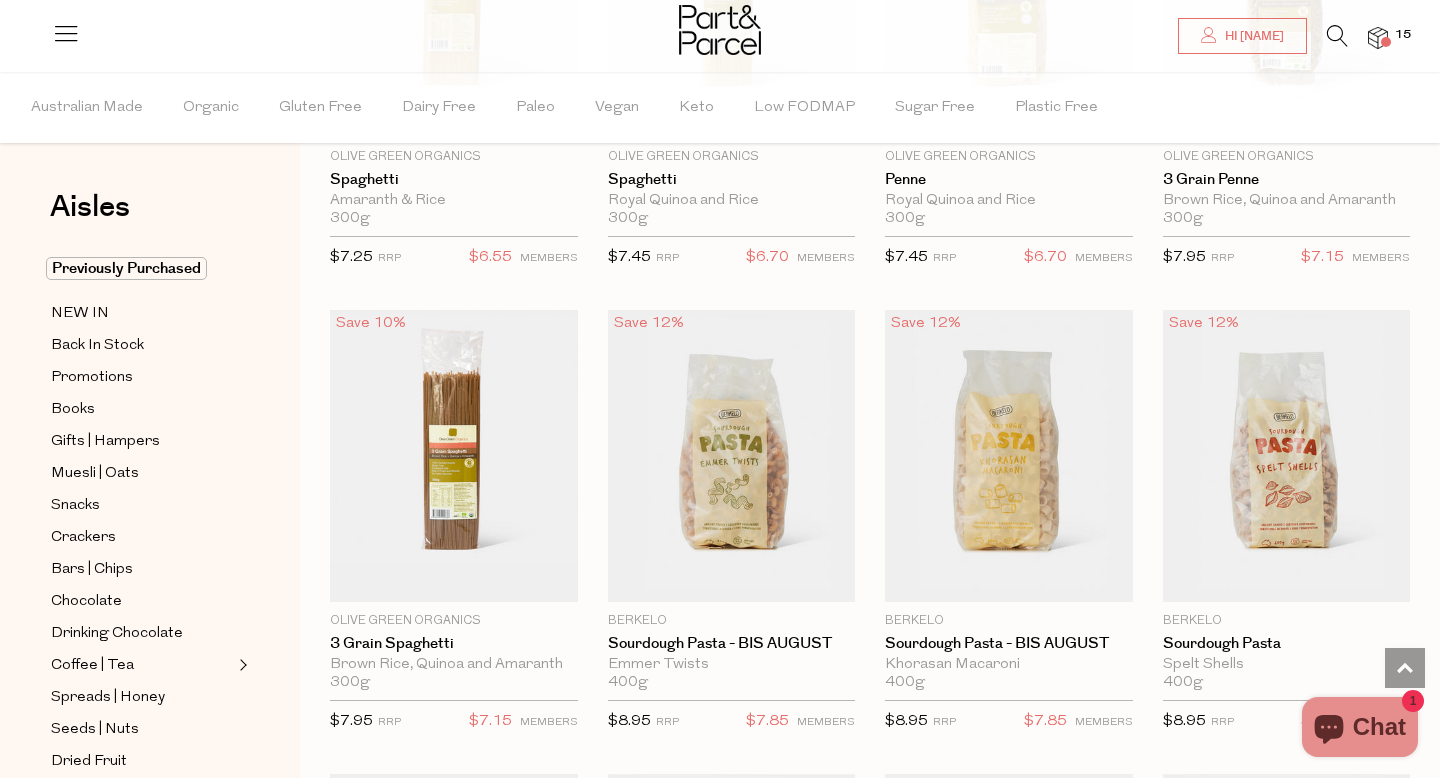 scroll, scrollTop: 1820, scrollLeft: 0, axis: vertical 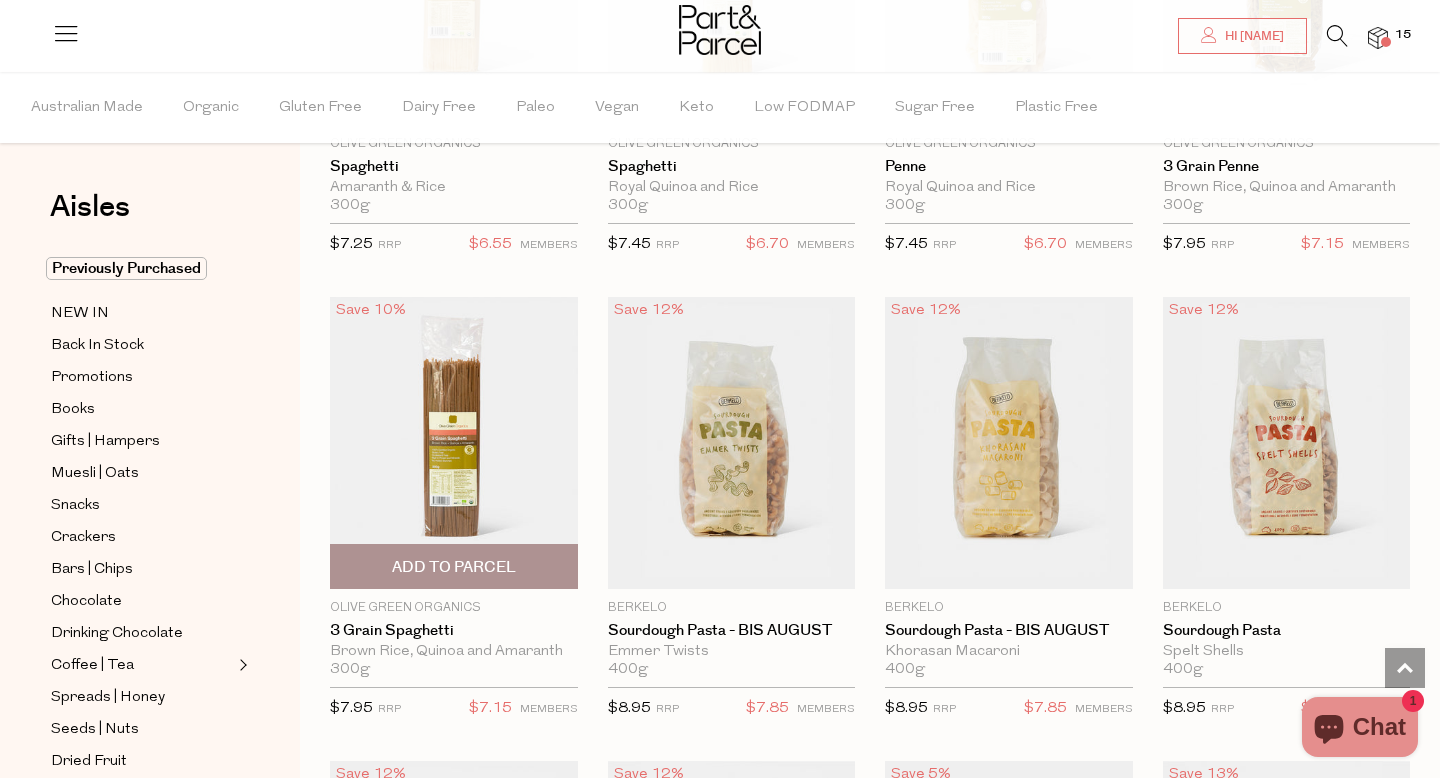 click on "Add To Parcel" at bounding box center [454, 567] 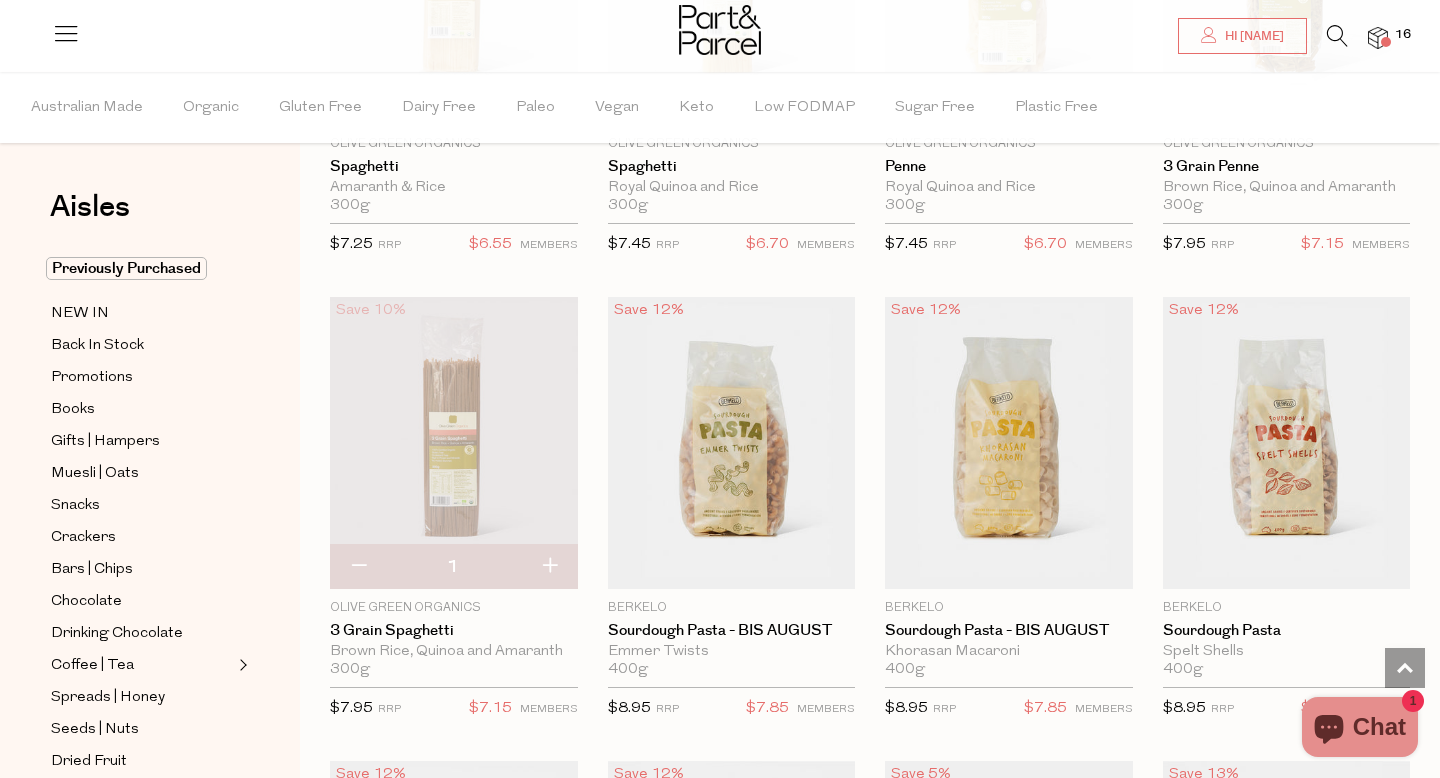 click at bounding box center (549, 567) 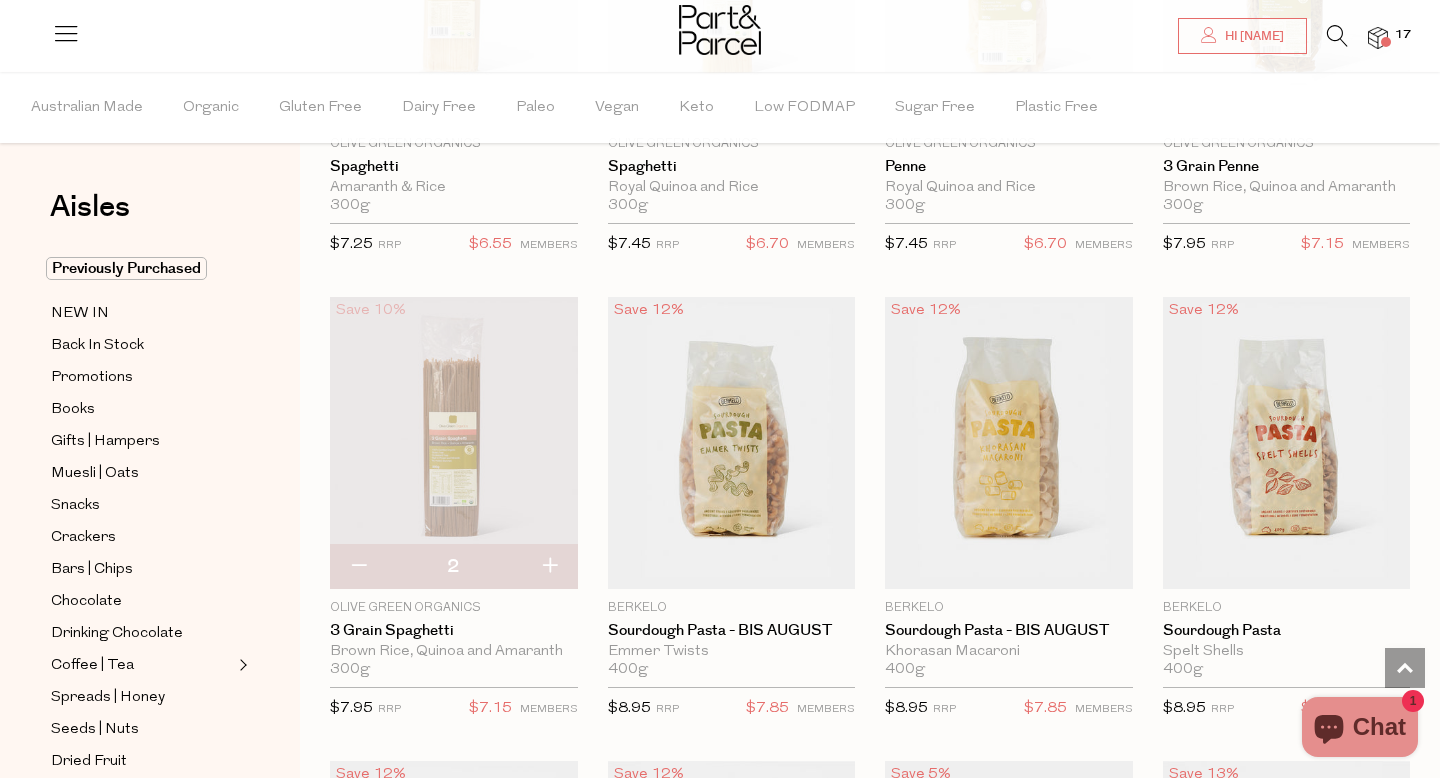 click at bounding box center [549, 567] 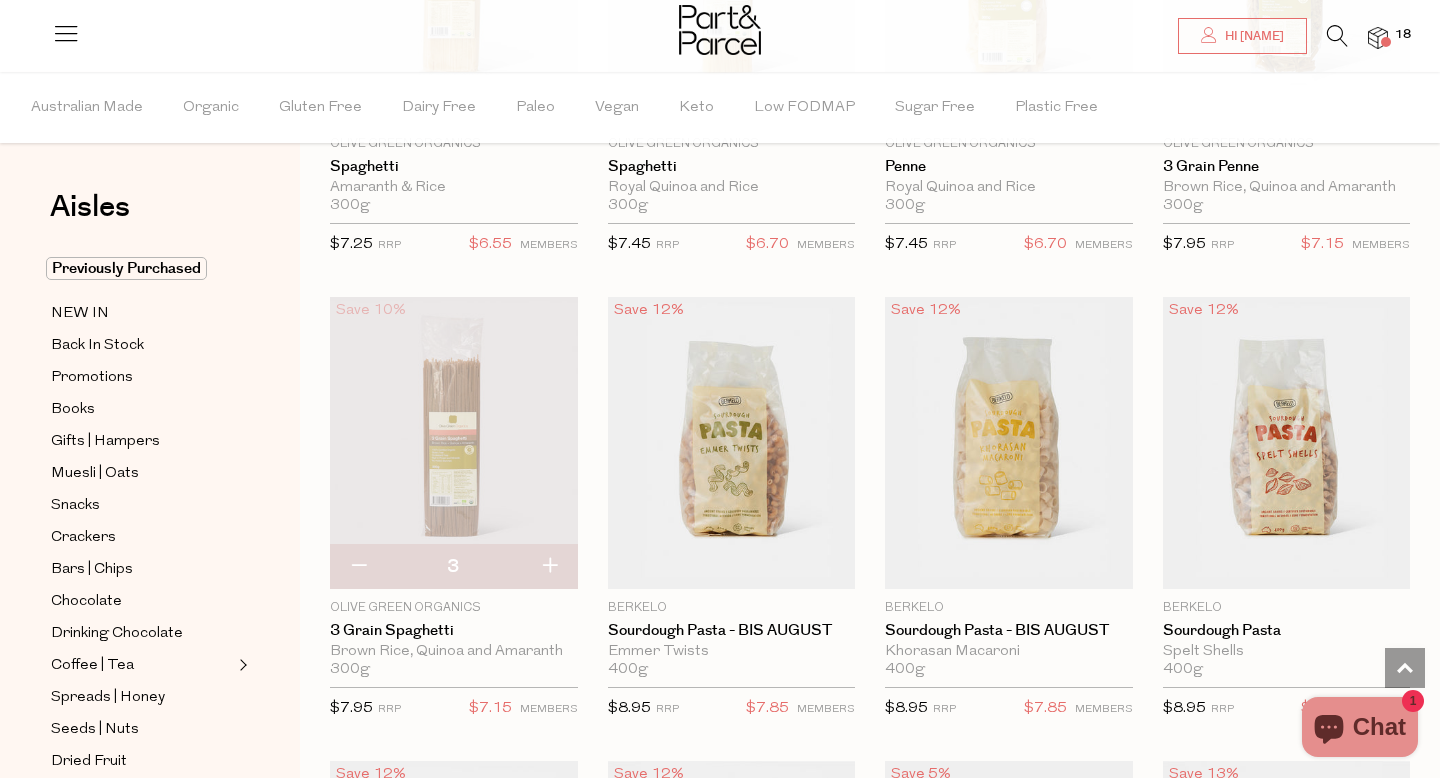 click at bounding box center [549, 567] 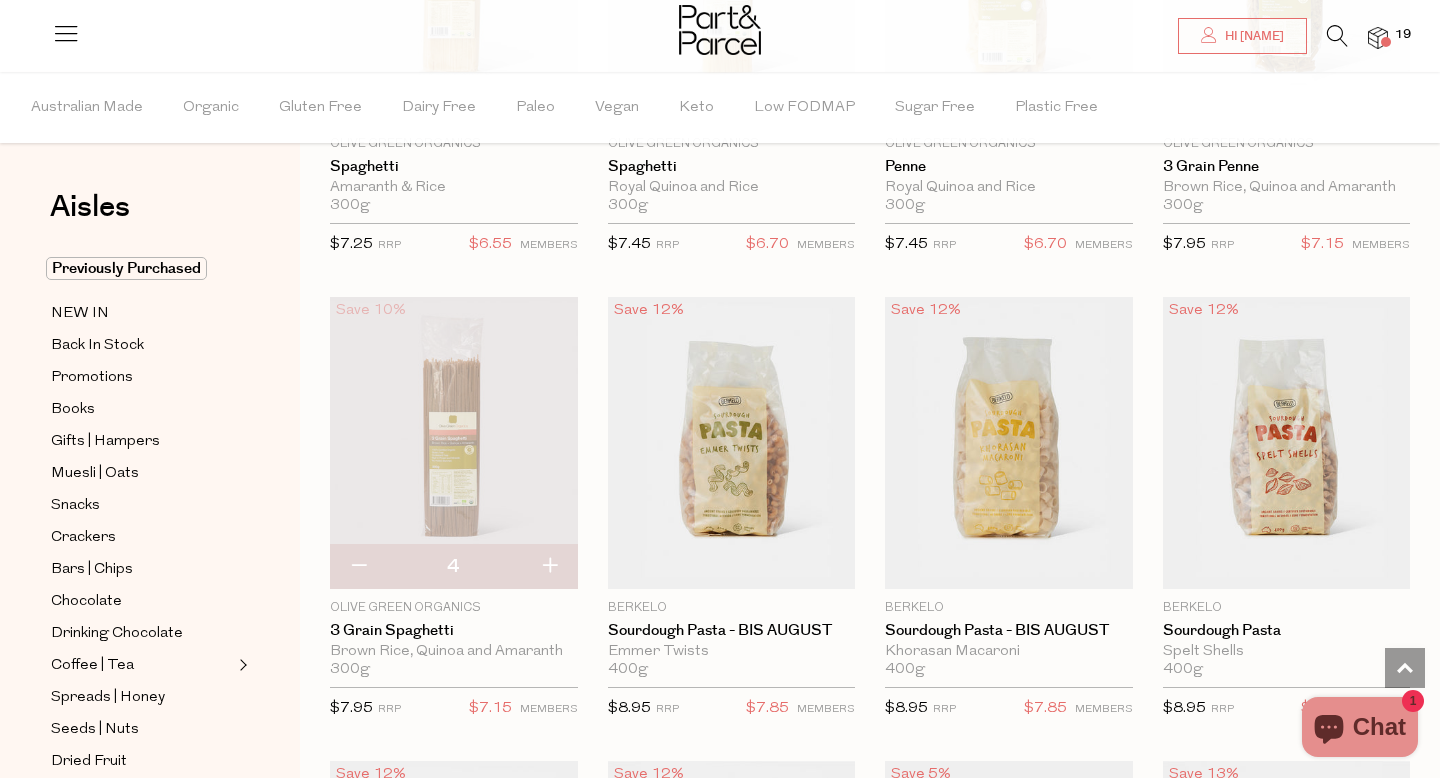 click on "Pasta | Noodles
Close
Browse Aisles
Clear All
Filter                                     Clear
Australian Made
Organic
Gluten Free
Dairy Free
Paleo
Vegan
Keto
Low FODMAP
Sugar Free
Plastic Free
Apply                                                     Aisles                                     Clear
1" at bounding box center (870, 1587) 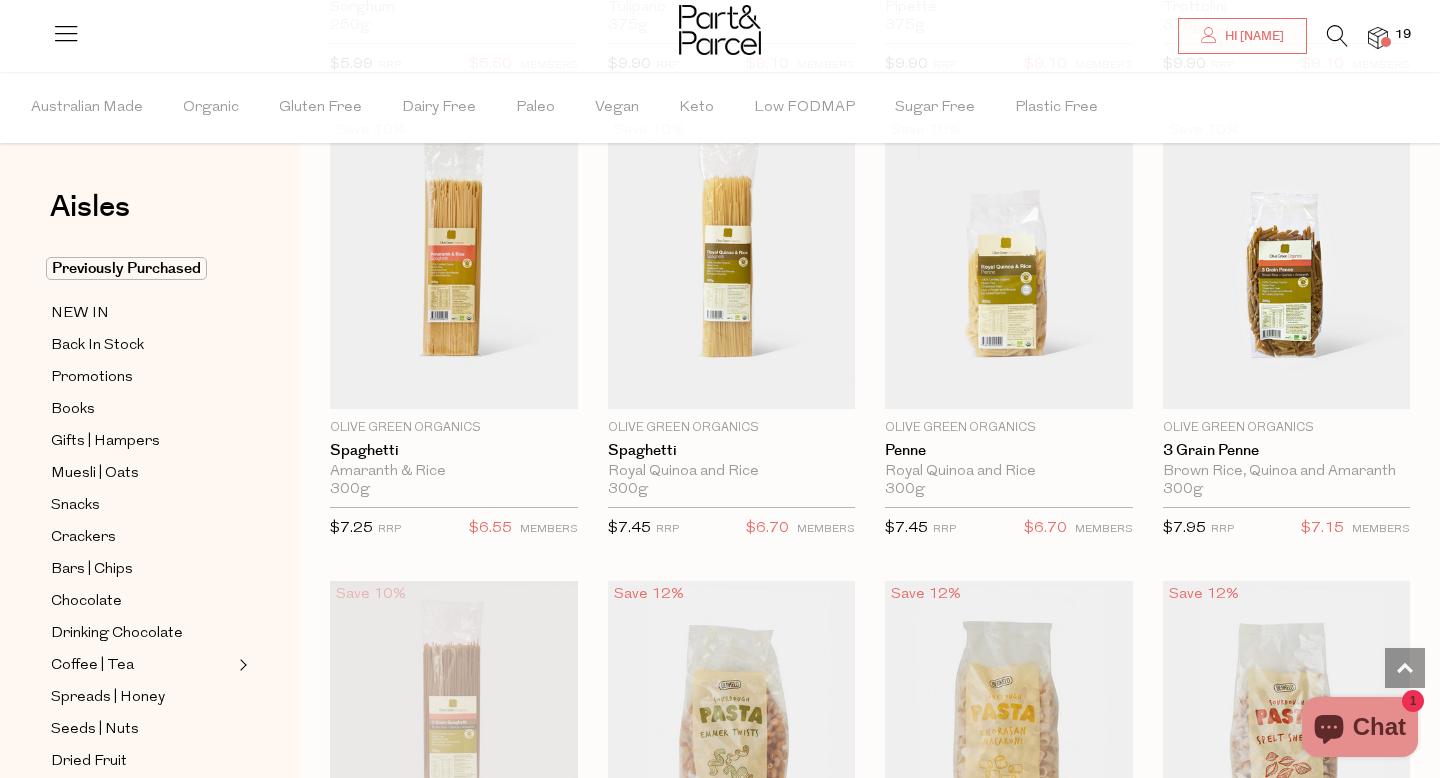 scroll, scrollTop: 1533, scrollLeft: 0, axis: vertical 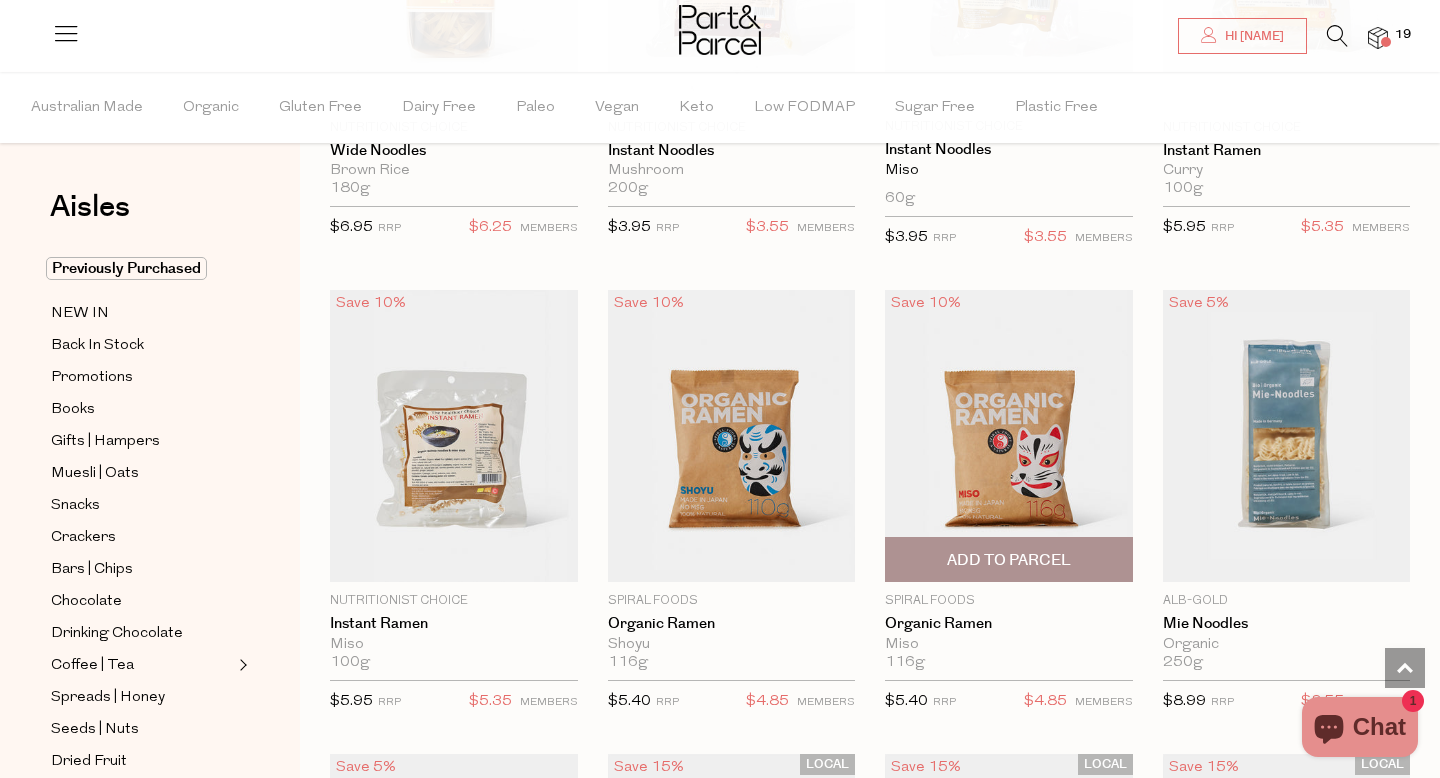 click at bounding box center [1009, 436] 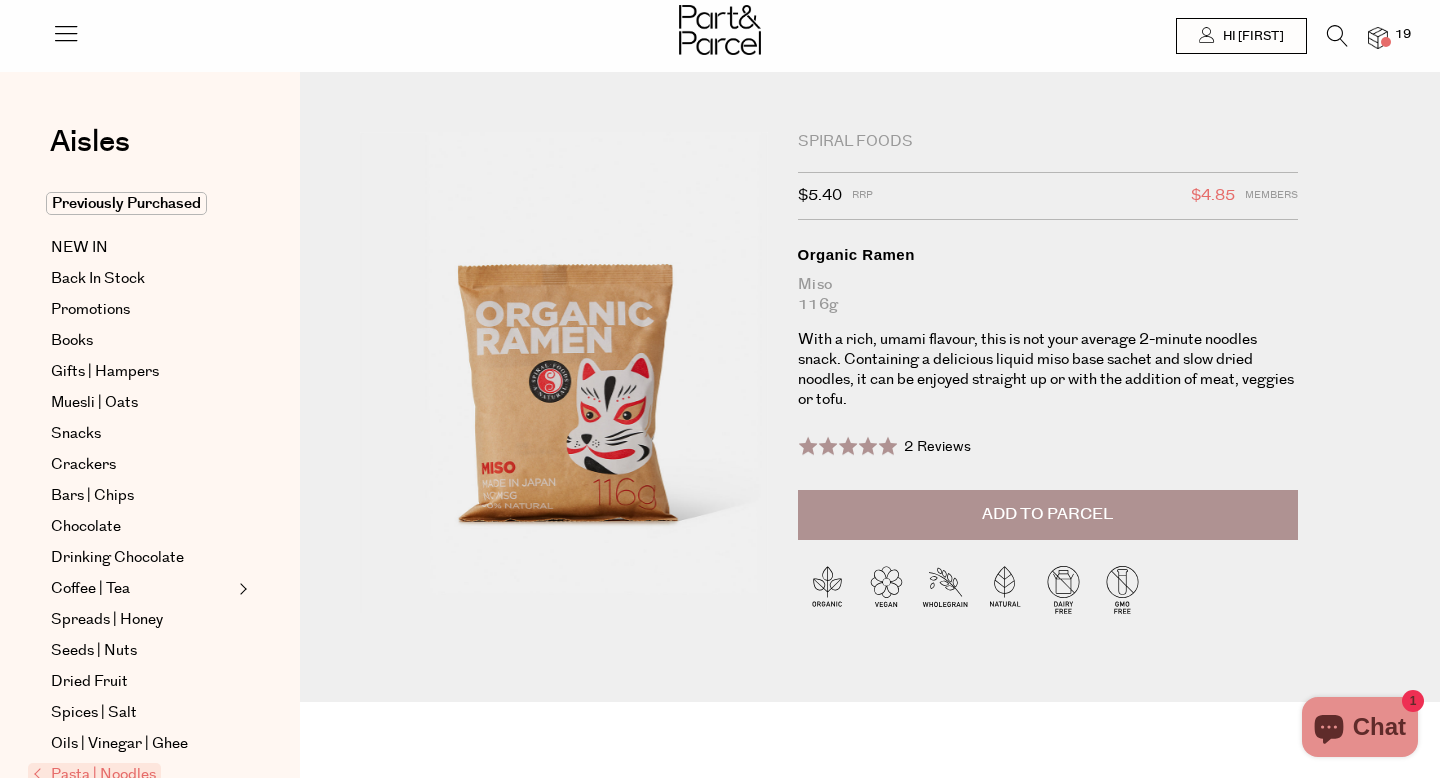 scroll, scrollTop: 0, scrollLeft: 0, axis: both 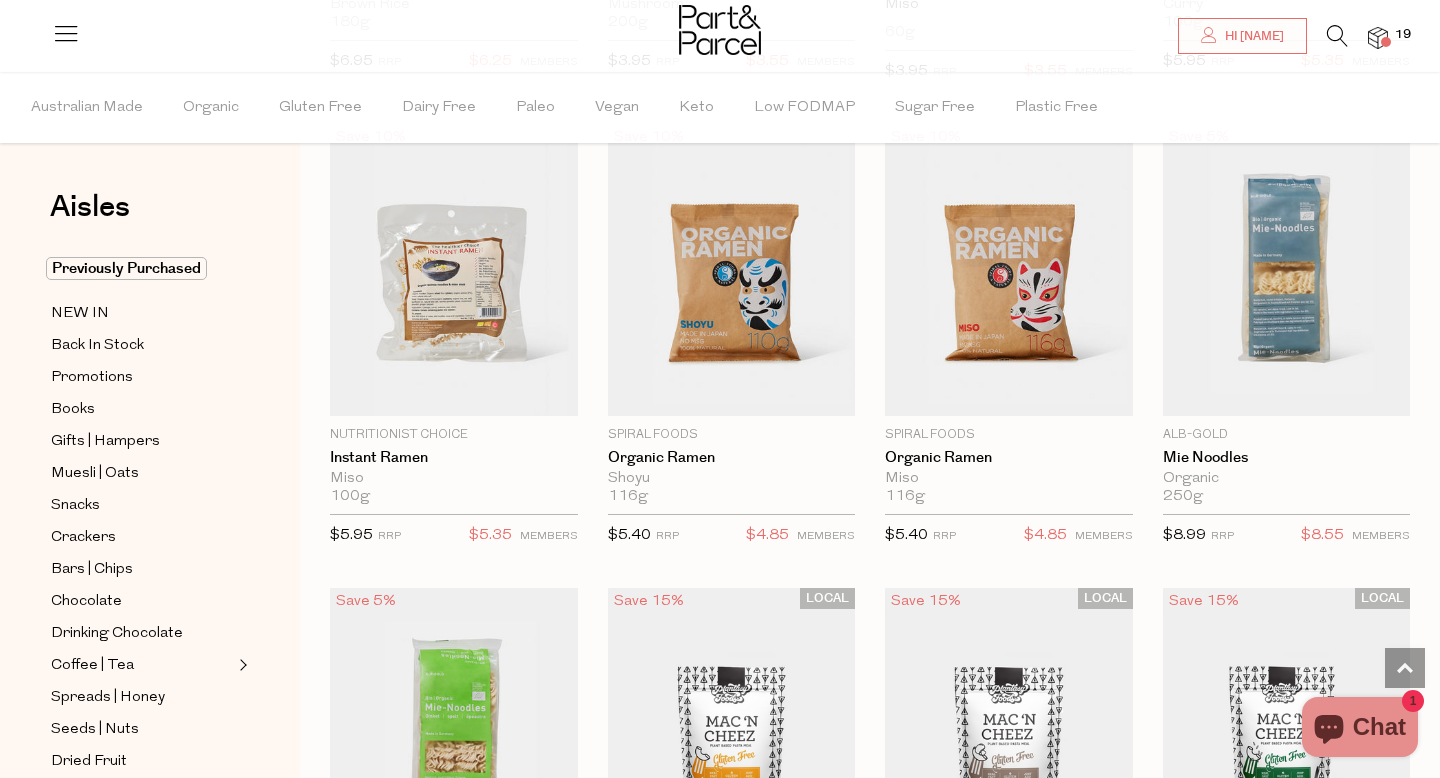 type on "4" 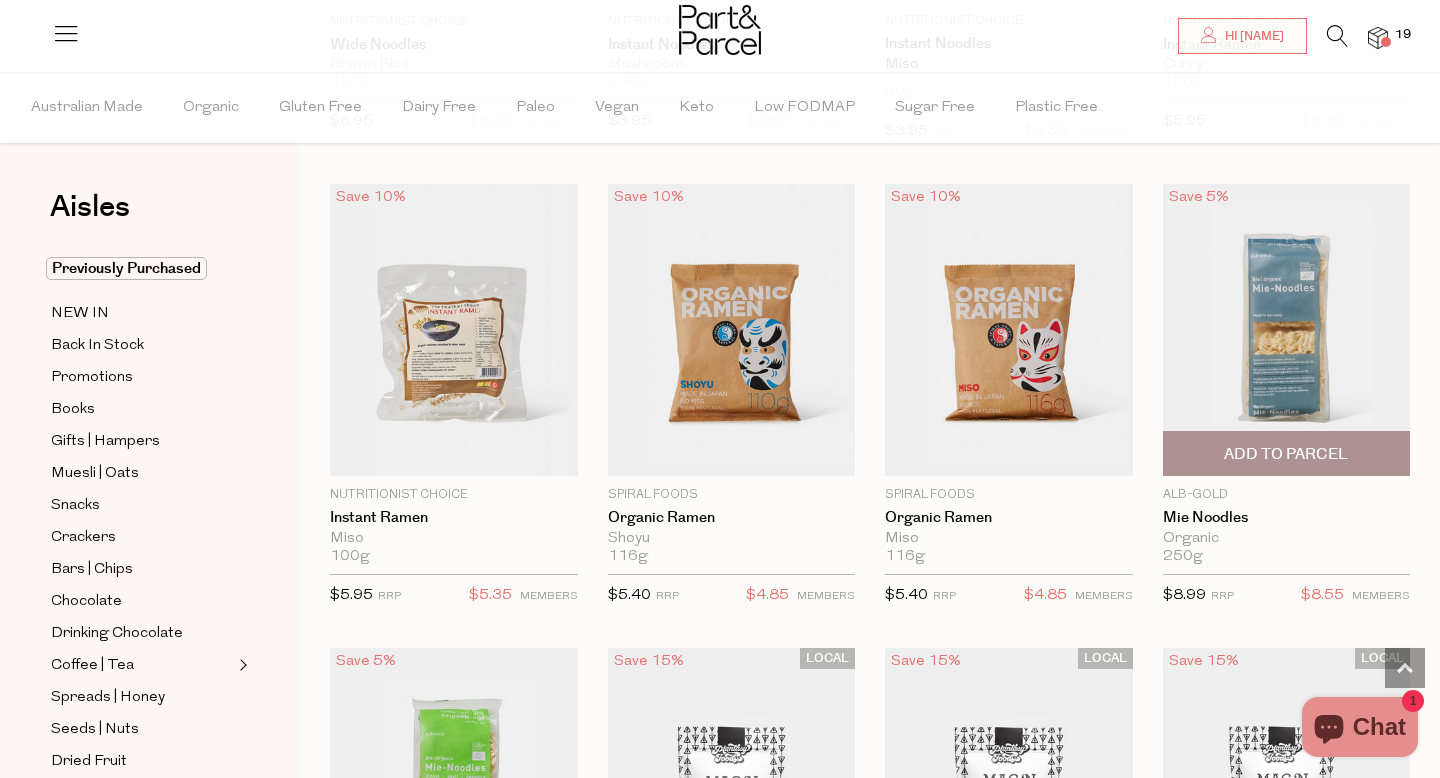 scroll, scrollTop: 5628, scrollLeft: 0, axis: vertical 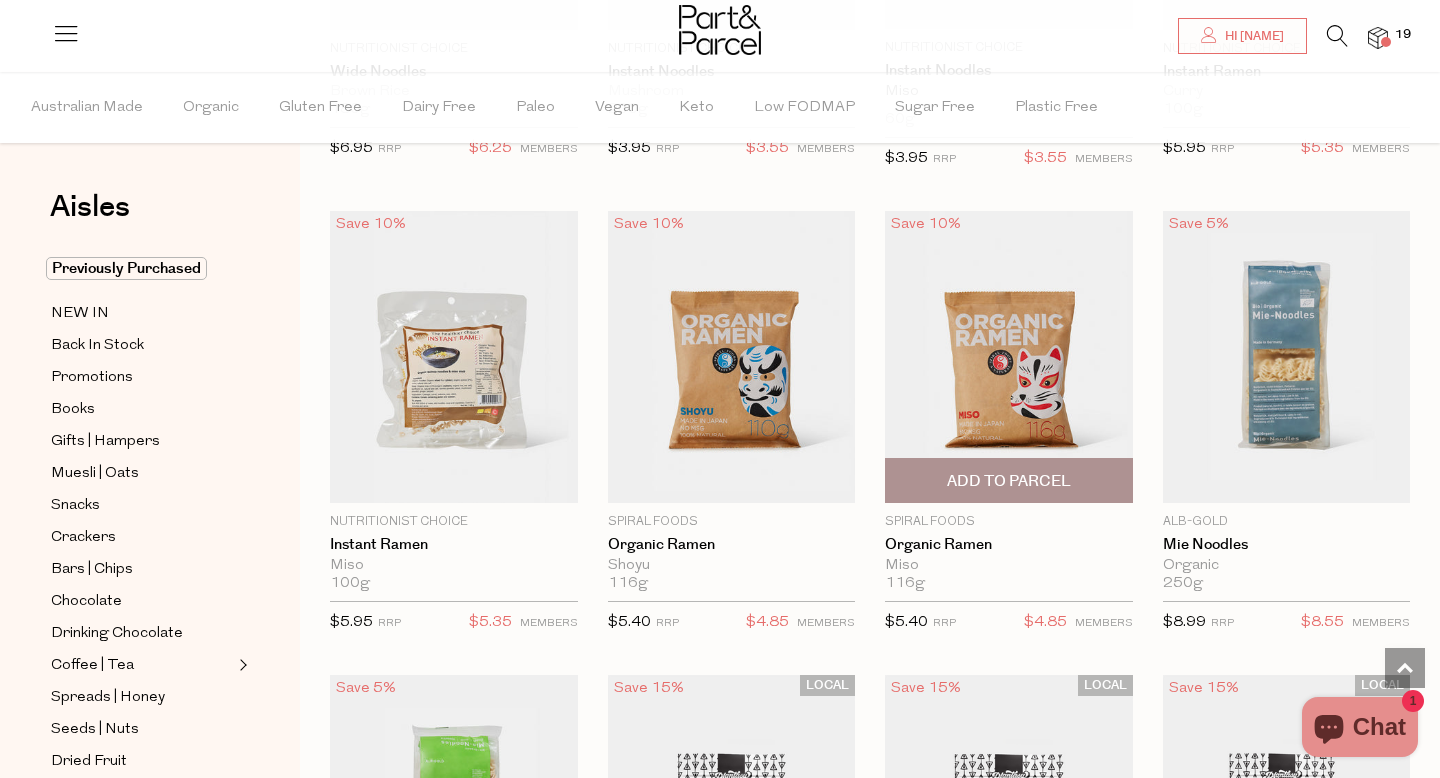 click on "Add To Parcel" at bounding box center [1009, 481] 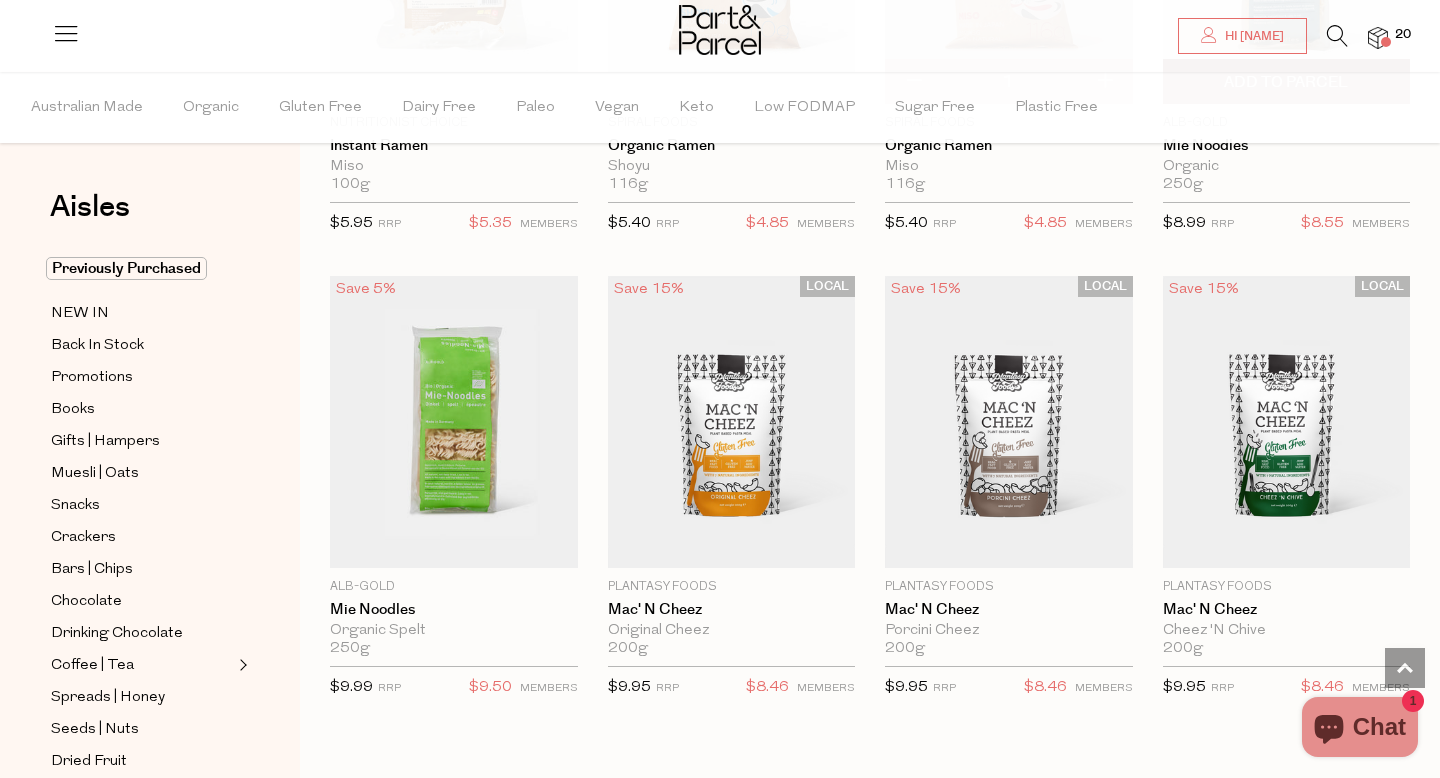 scroll, scrollTop: 6030, scrollLeft: 0, axis: vertical 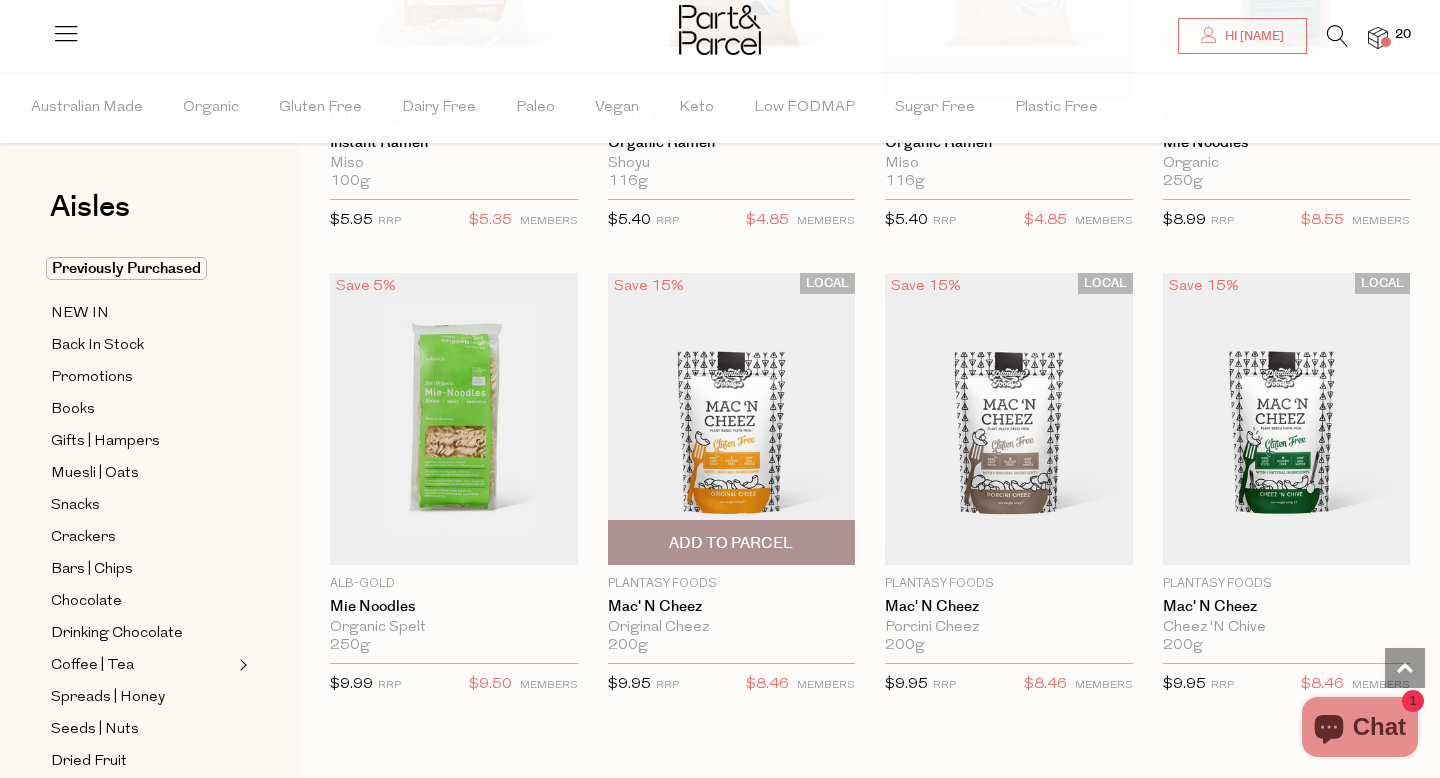click at bounding box center [732, 419] 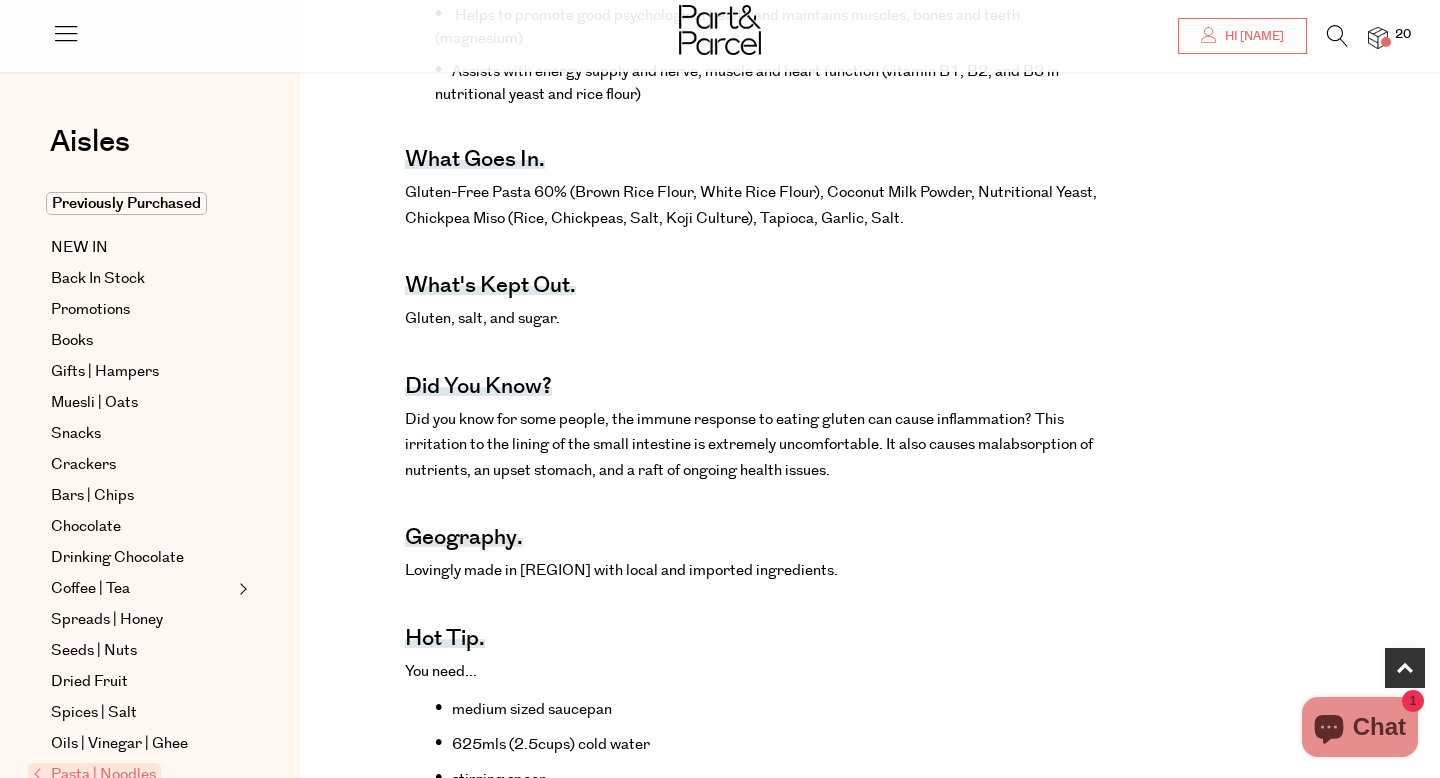 scroll, scrollTop: 0, scrollLeft: 0, axis: both 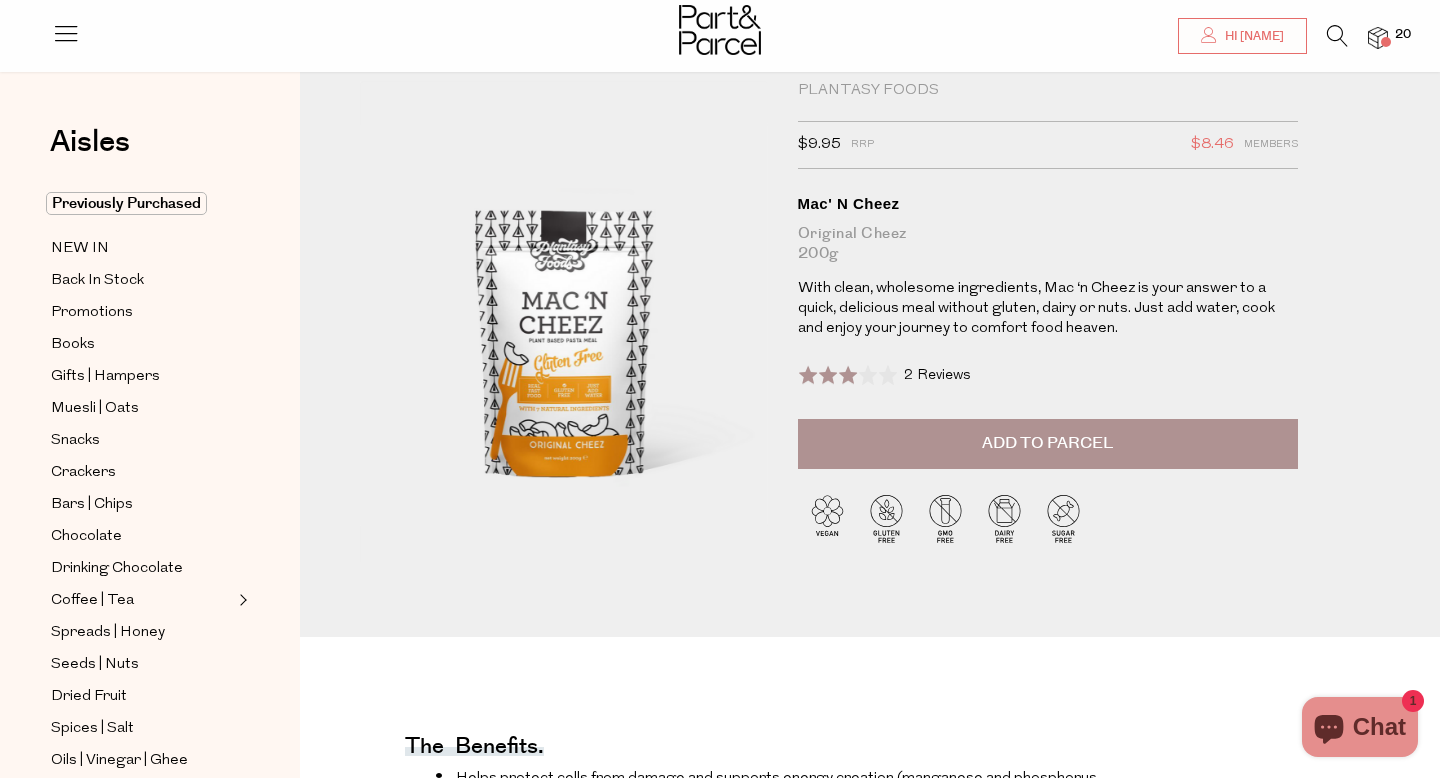 click on "Add to Parcel" at bounding box center (1047, 443) 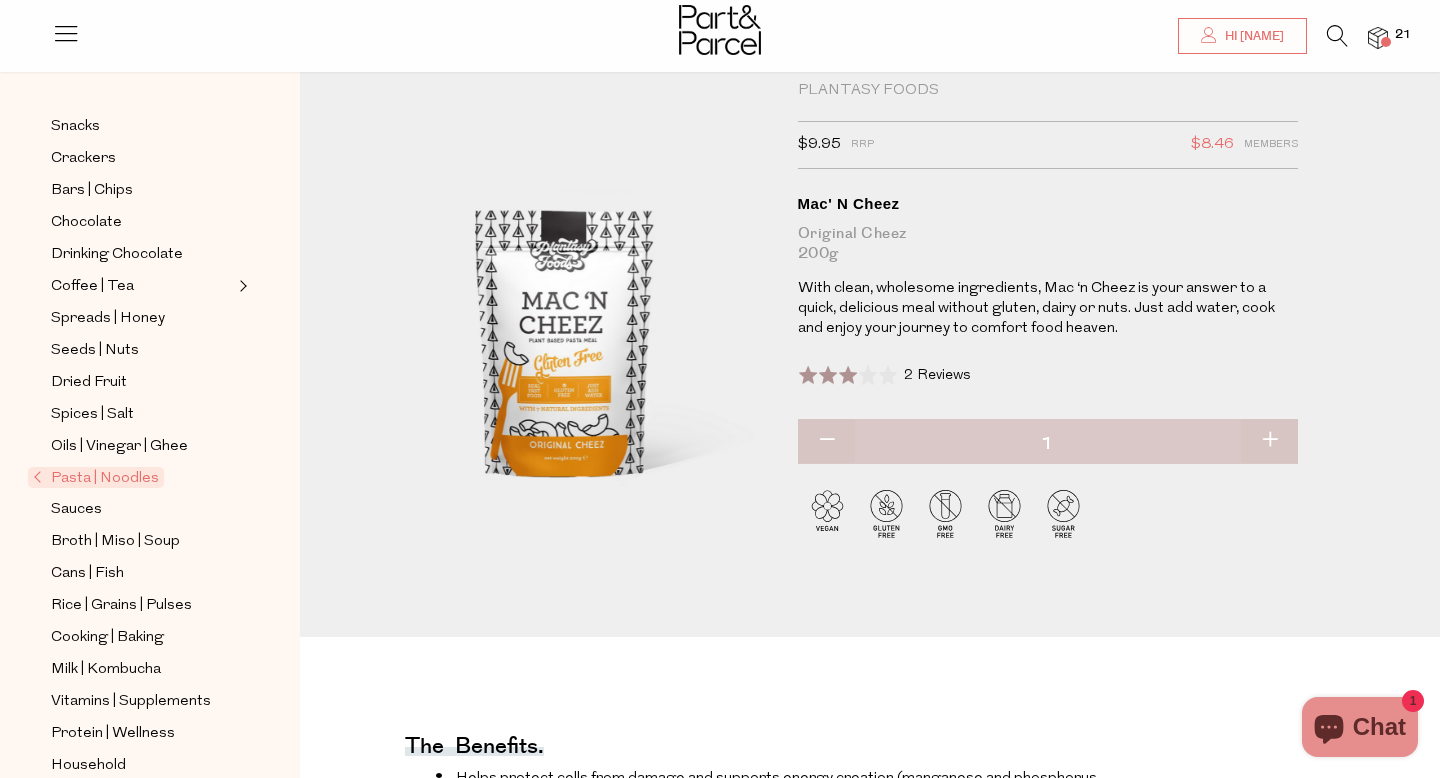 scroll, scrollTop: 320, scrollLeft: 0, axis: vertical 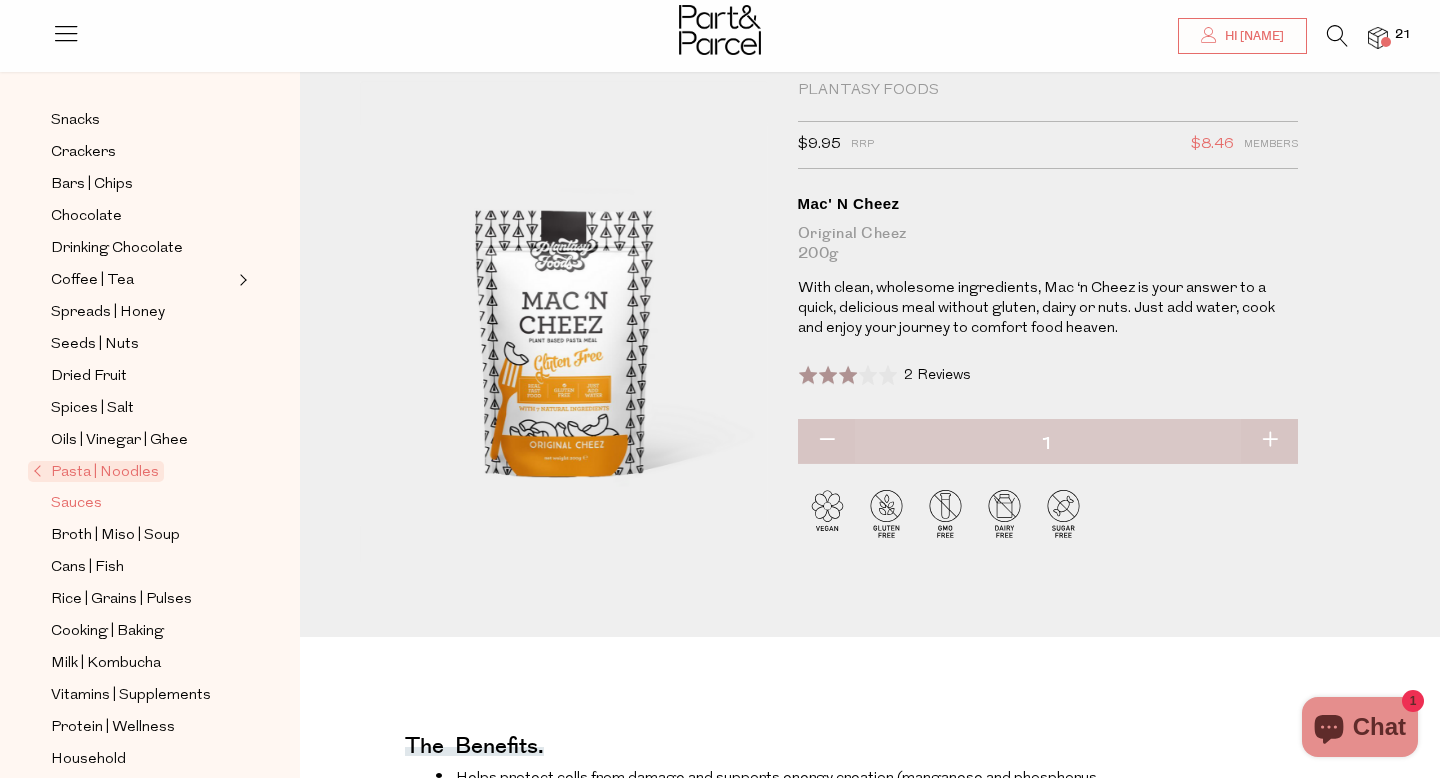 click on "Sauces" at bounding box center (76, 504) 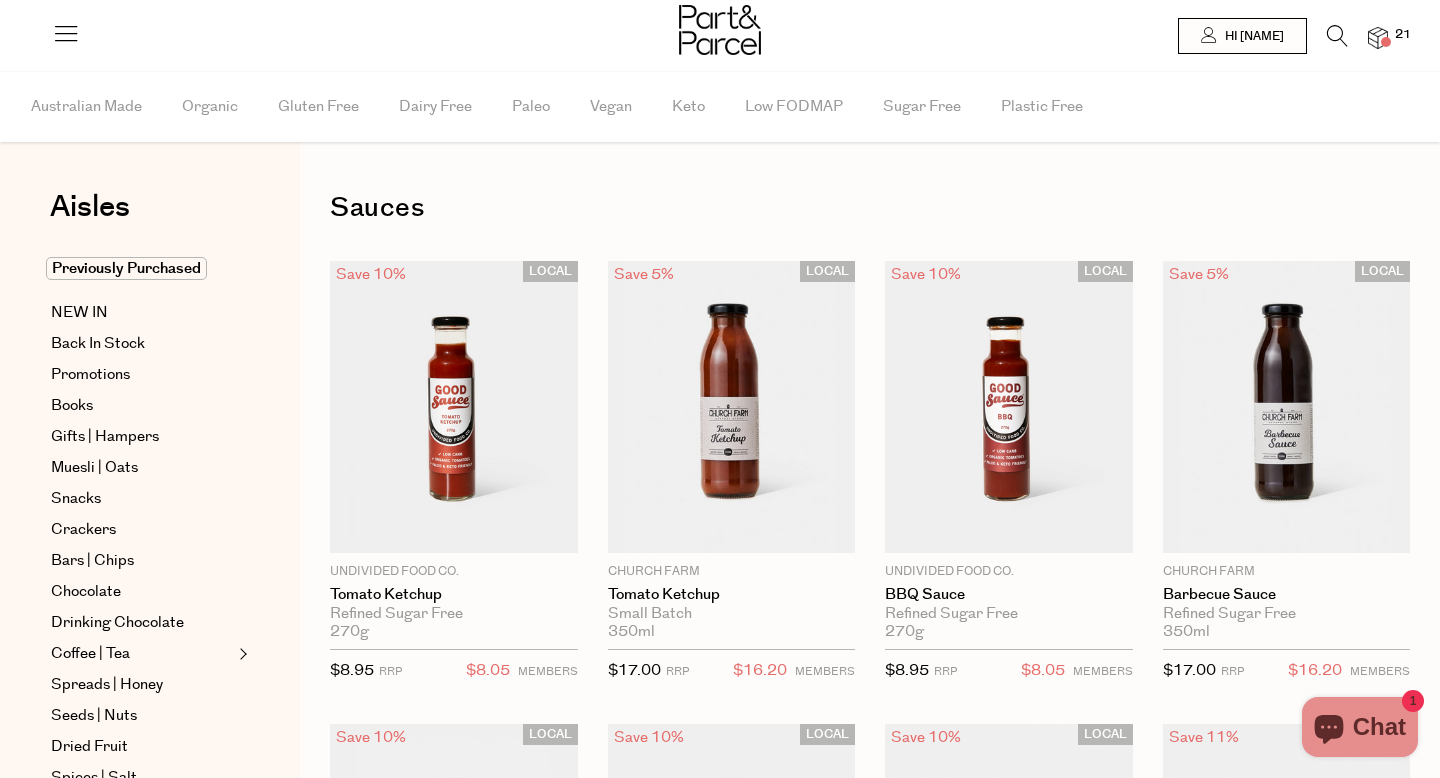scroll, scrollTop: 0, scrollLeft: 0, axis: both 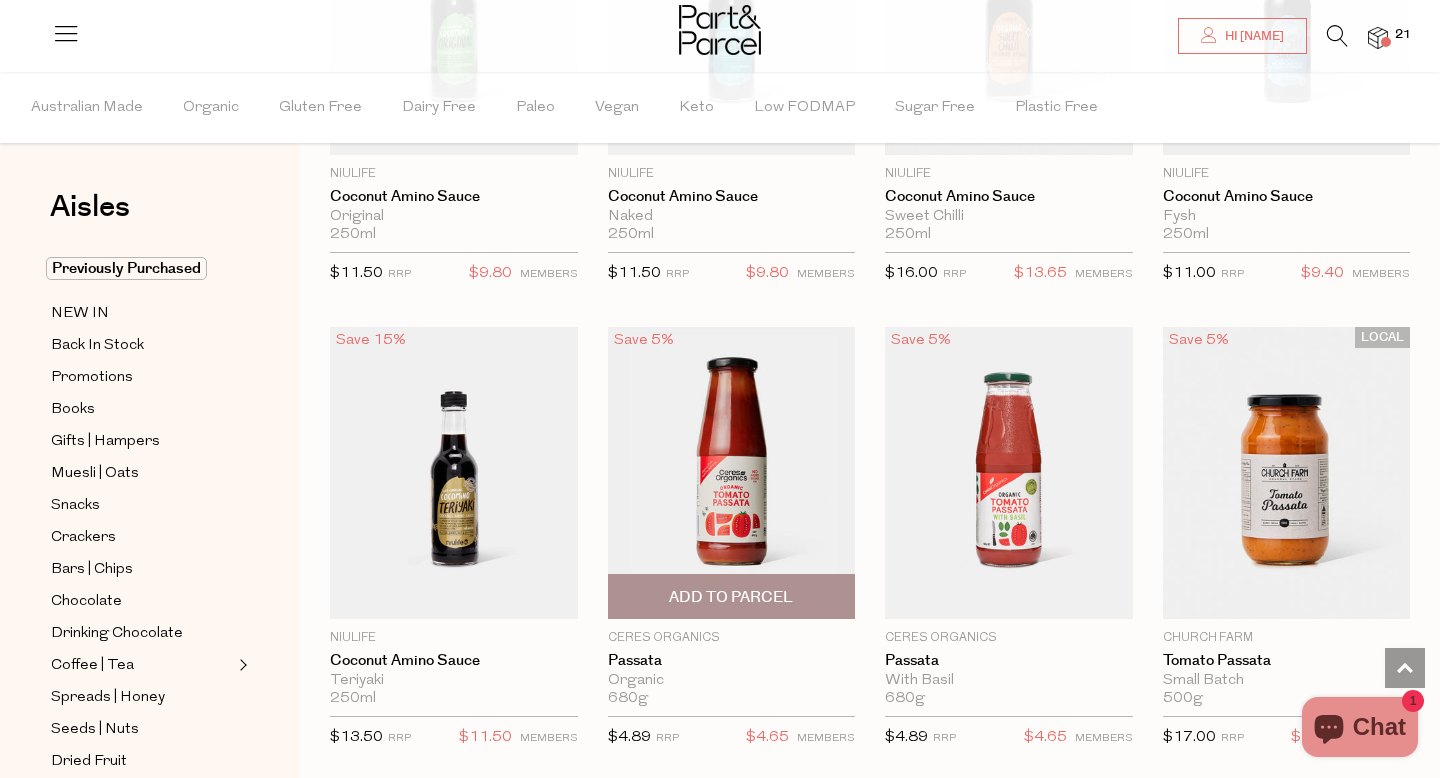 click on "Add To Parcel" at bounding box center (731, 597) 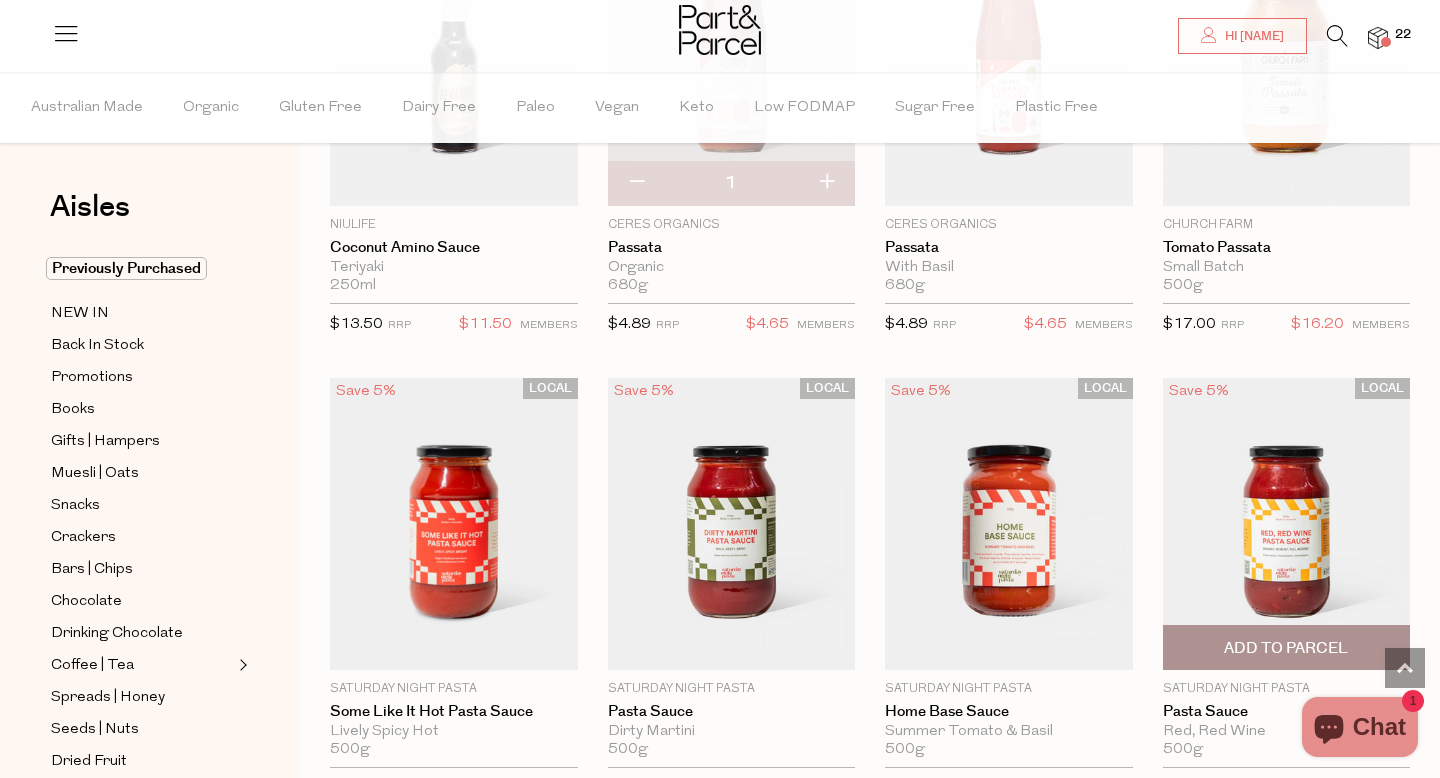 scroll, scrollTop: 6851, scrollLeft: 0, axis: vertical 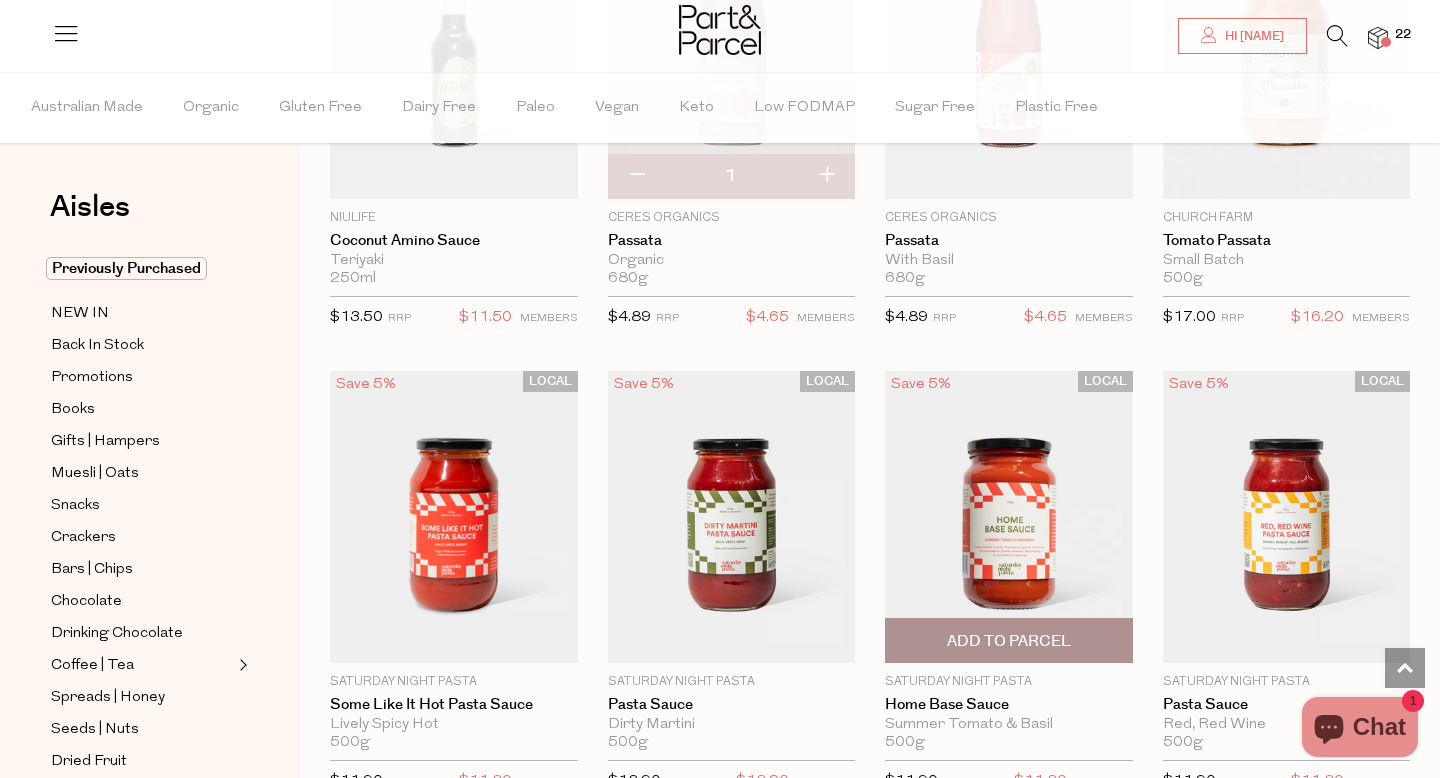 click on "Add To Parcel" at bounding box center [1009, 641] 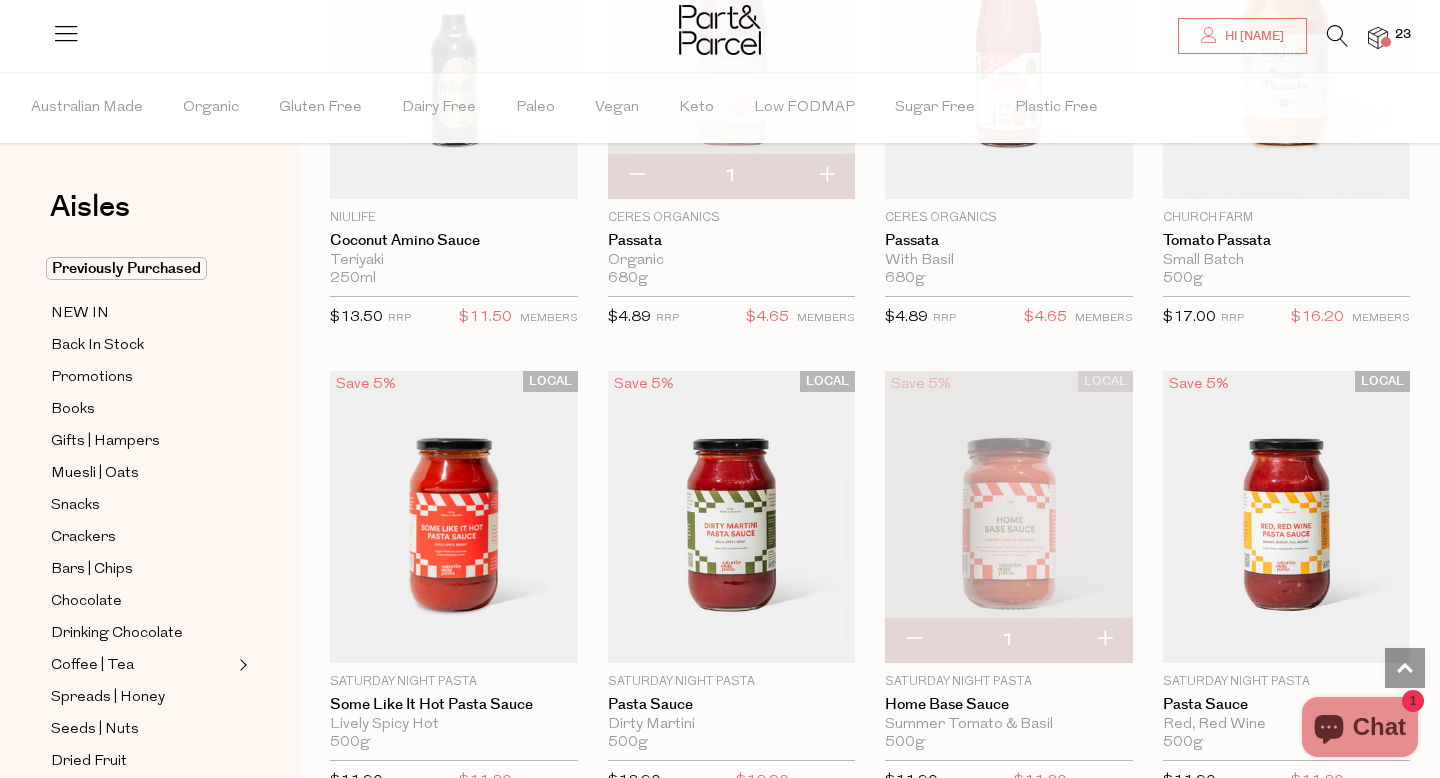 click at bounding box center [1104, 640] 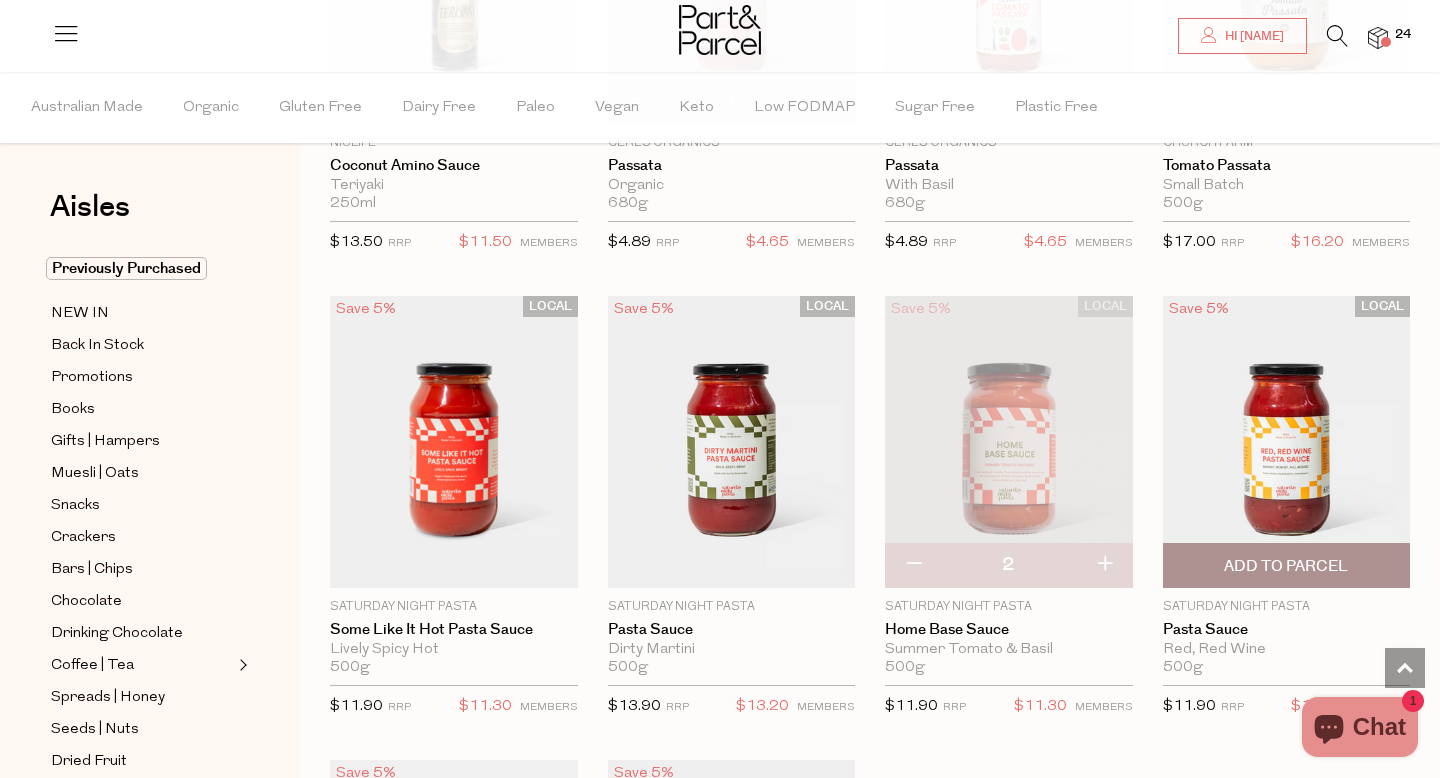 scroll, scrollTop: 6931, scrollLeft: 0, axis: vertical 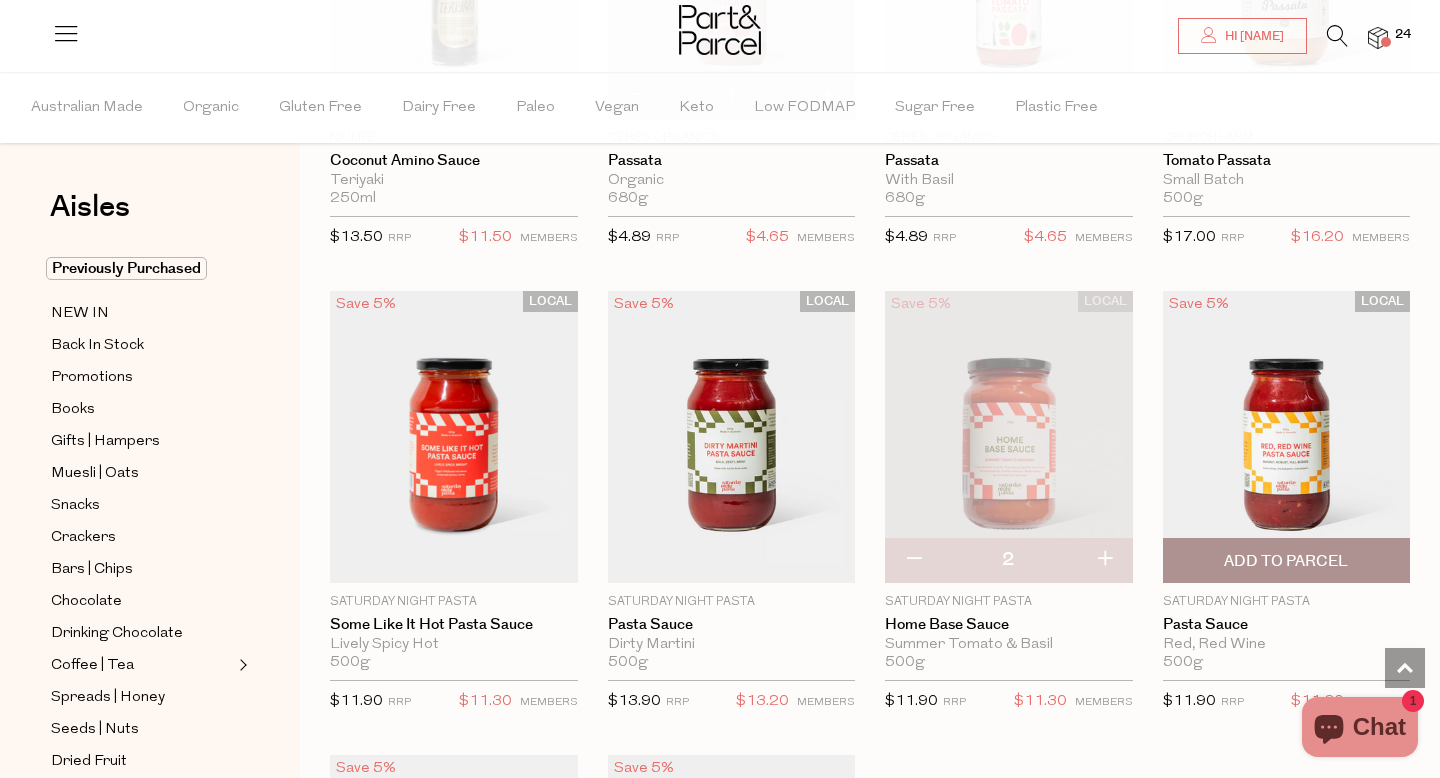 click on "Add To Parcel" at bounding box center (1287, 560) 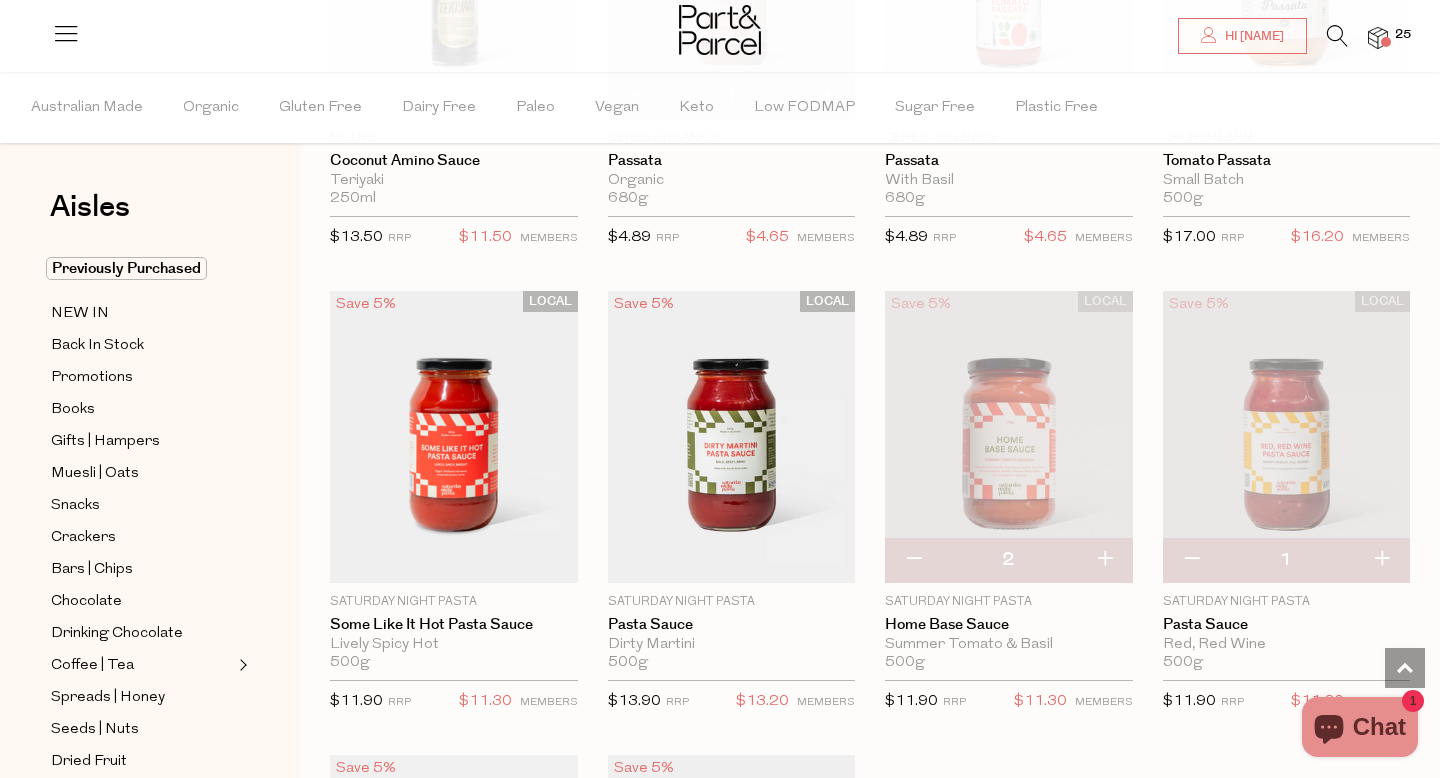 click at bounding box center (1381, 560) 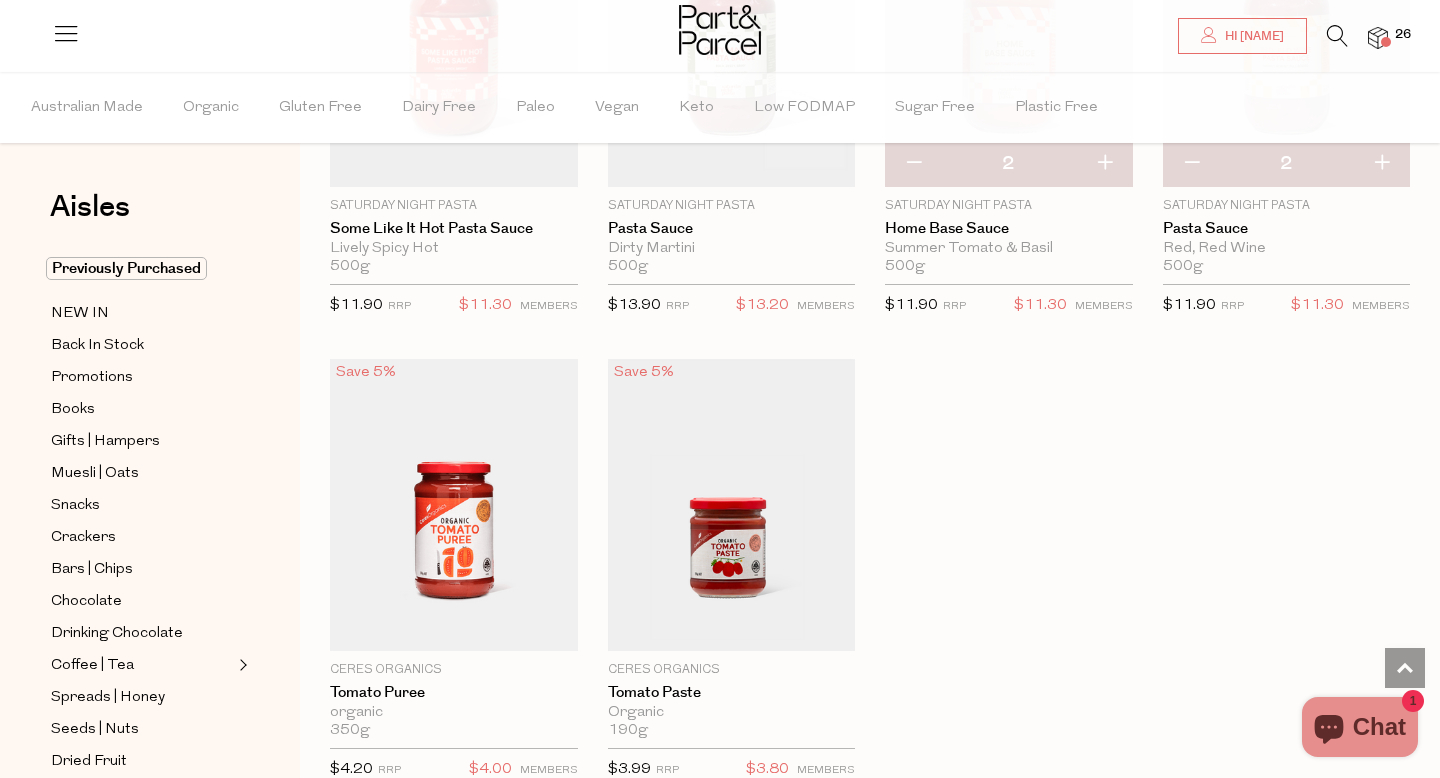scroll, scrollTop: 7332, scrollLeft: 0, axis: vertical 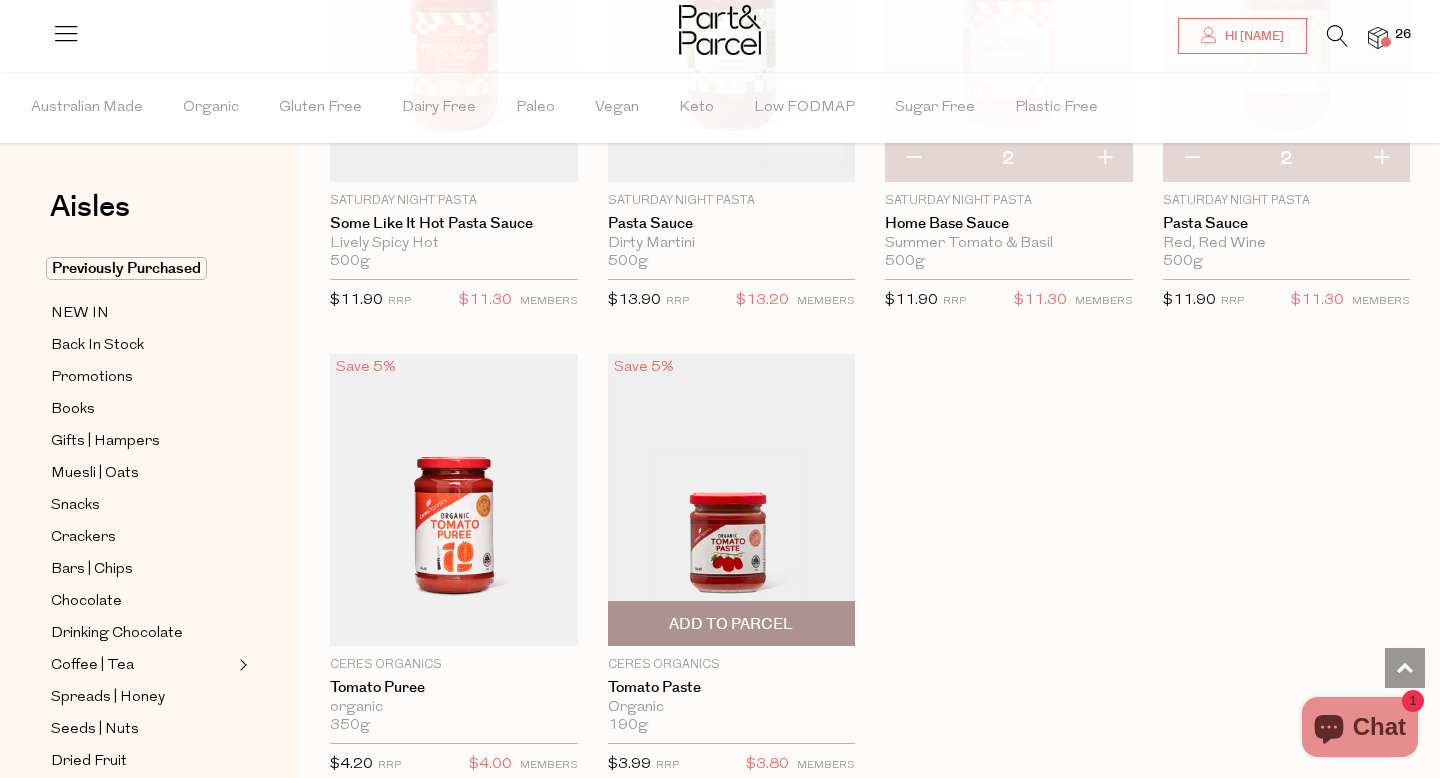 click on "Add To Parcel" at bounding box center [731, 624] 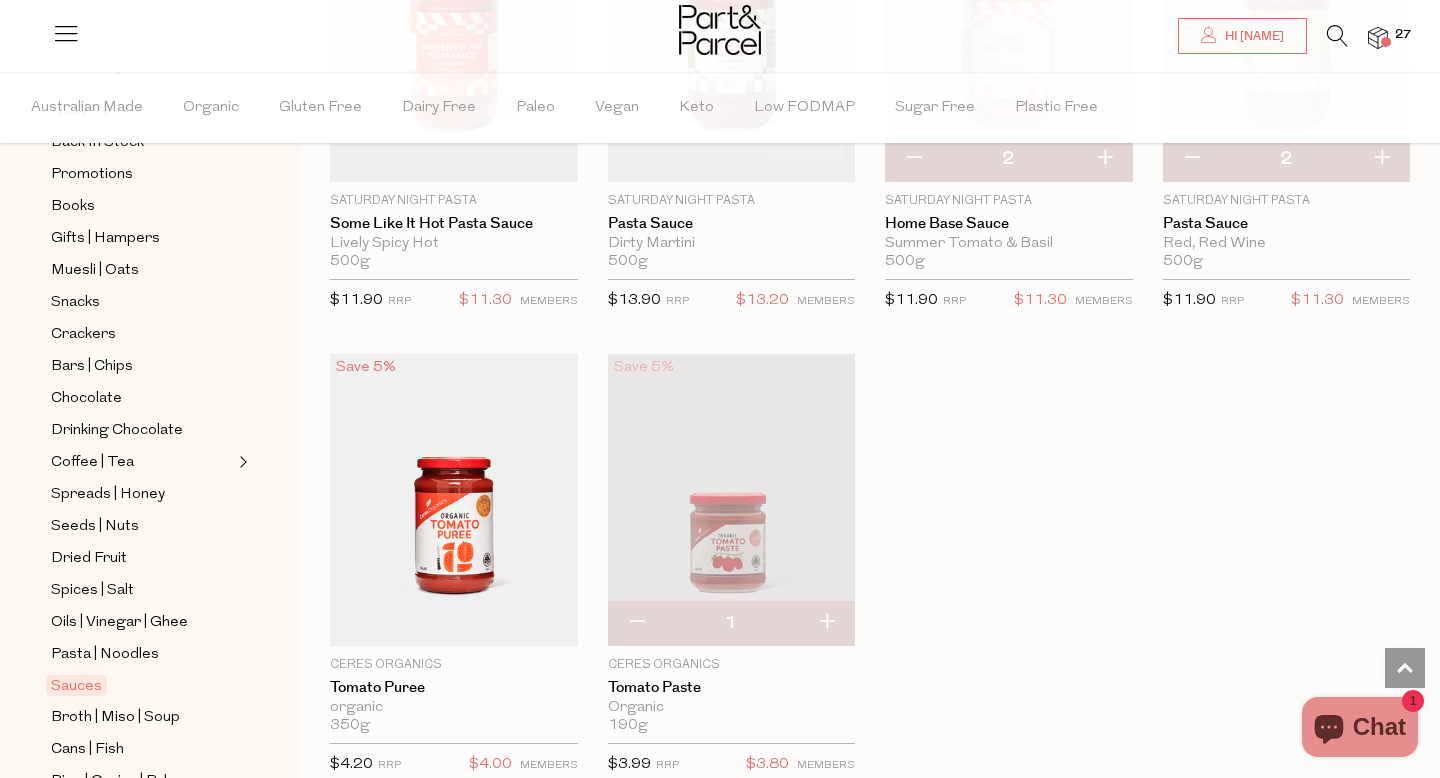 scroll, scrollTop: 217, scrollLeft: 0, axis: vertical 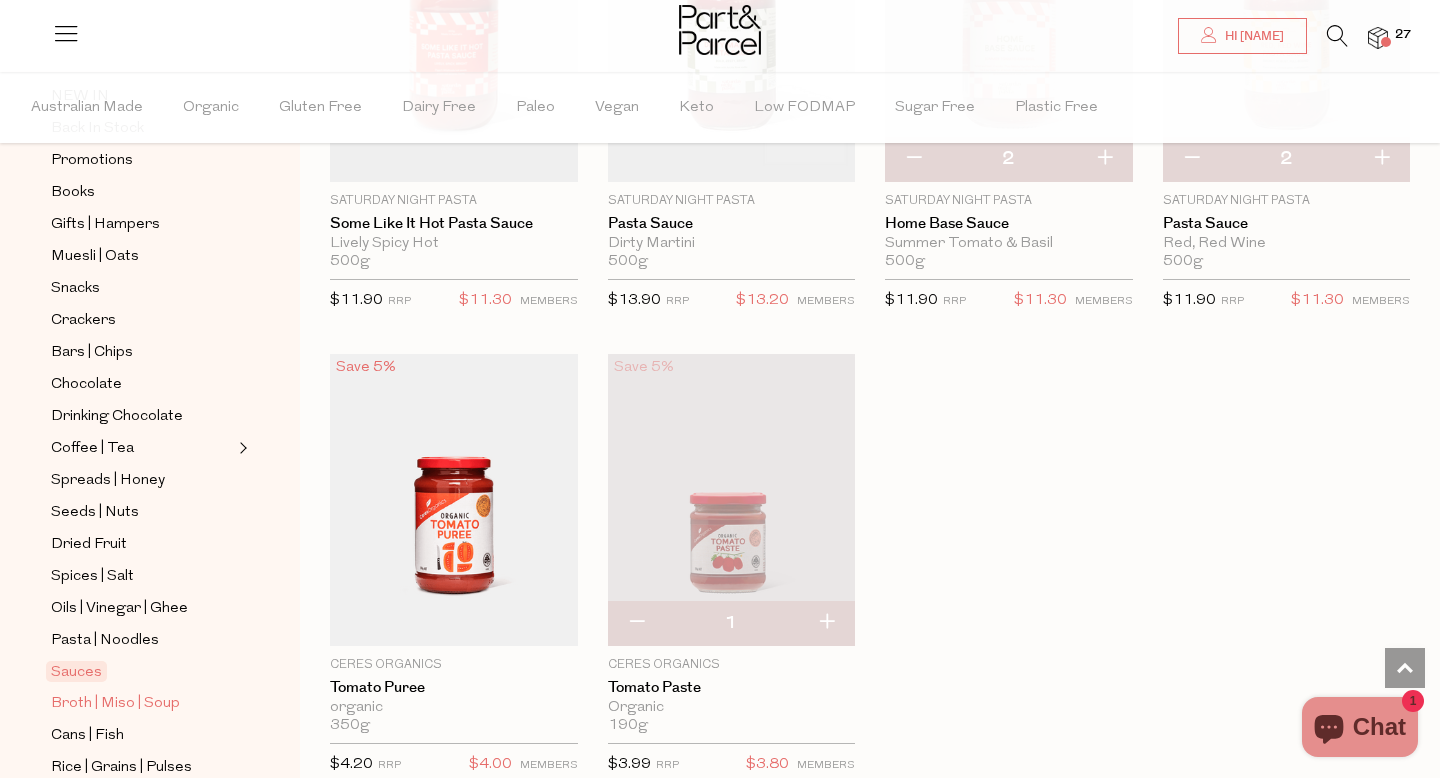click on "Broth | Miso | Soup" at bounding box center [115, 704] 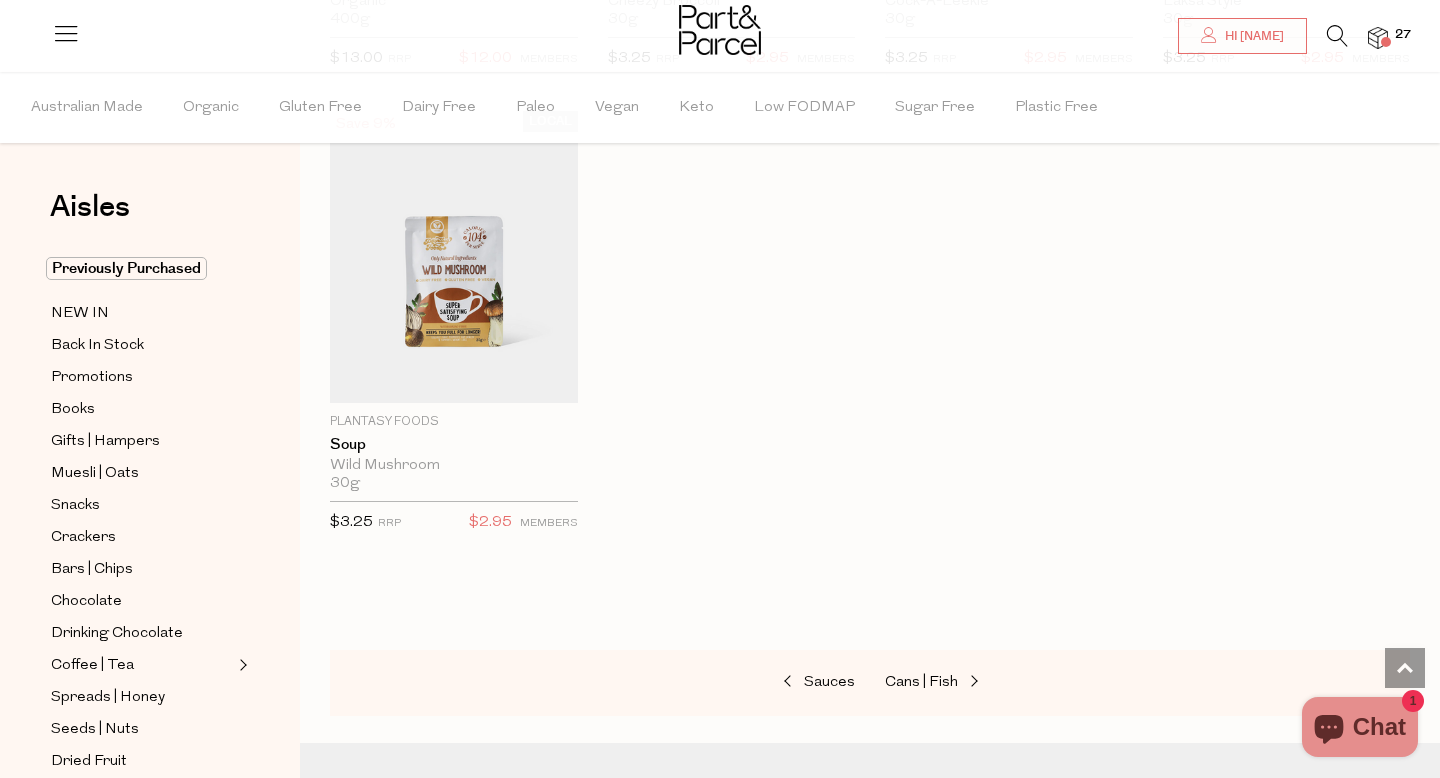 scroll, scrollTop: 3863, scrollLeft: 0, axis: vertical 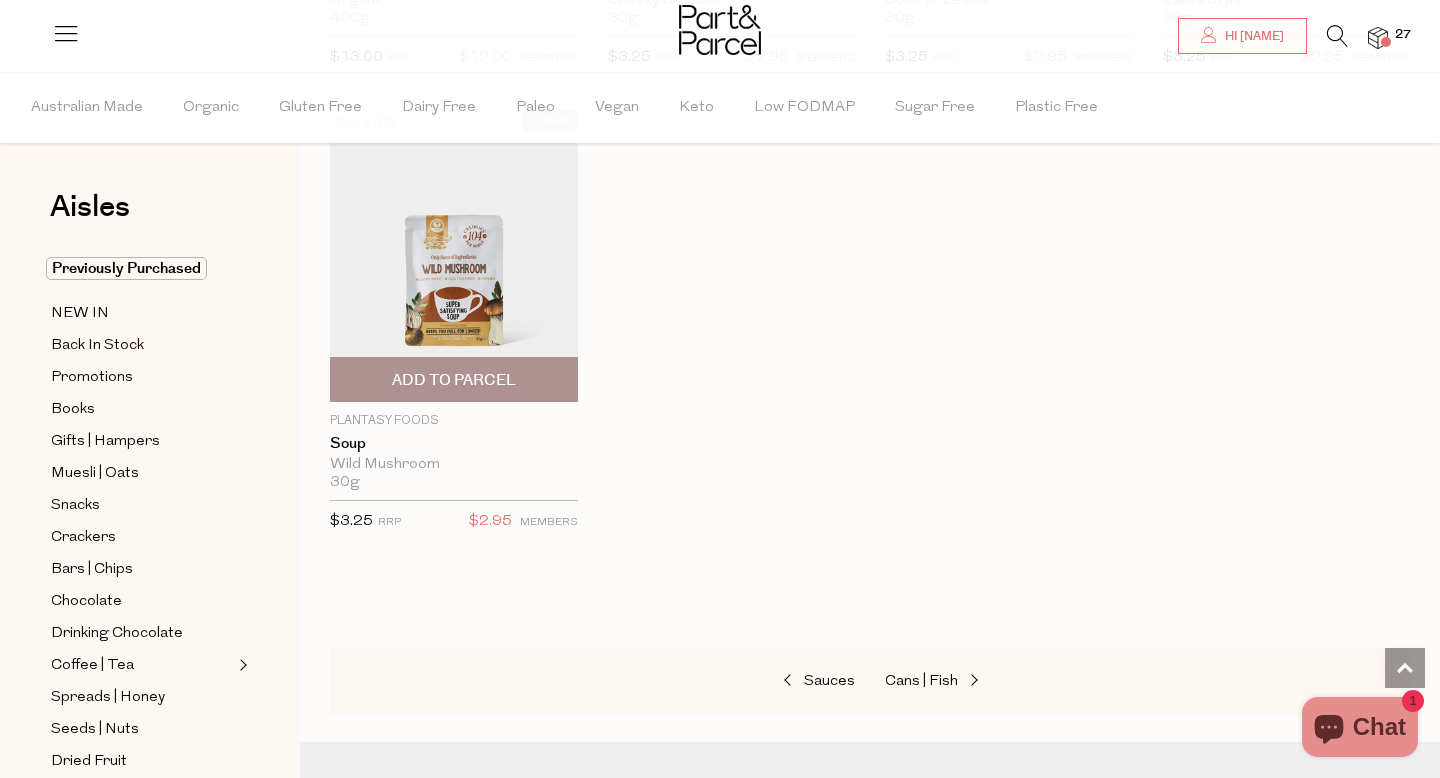 click at bounding box center [454, 256] 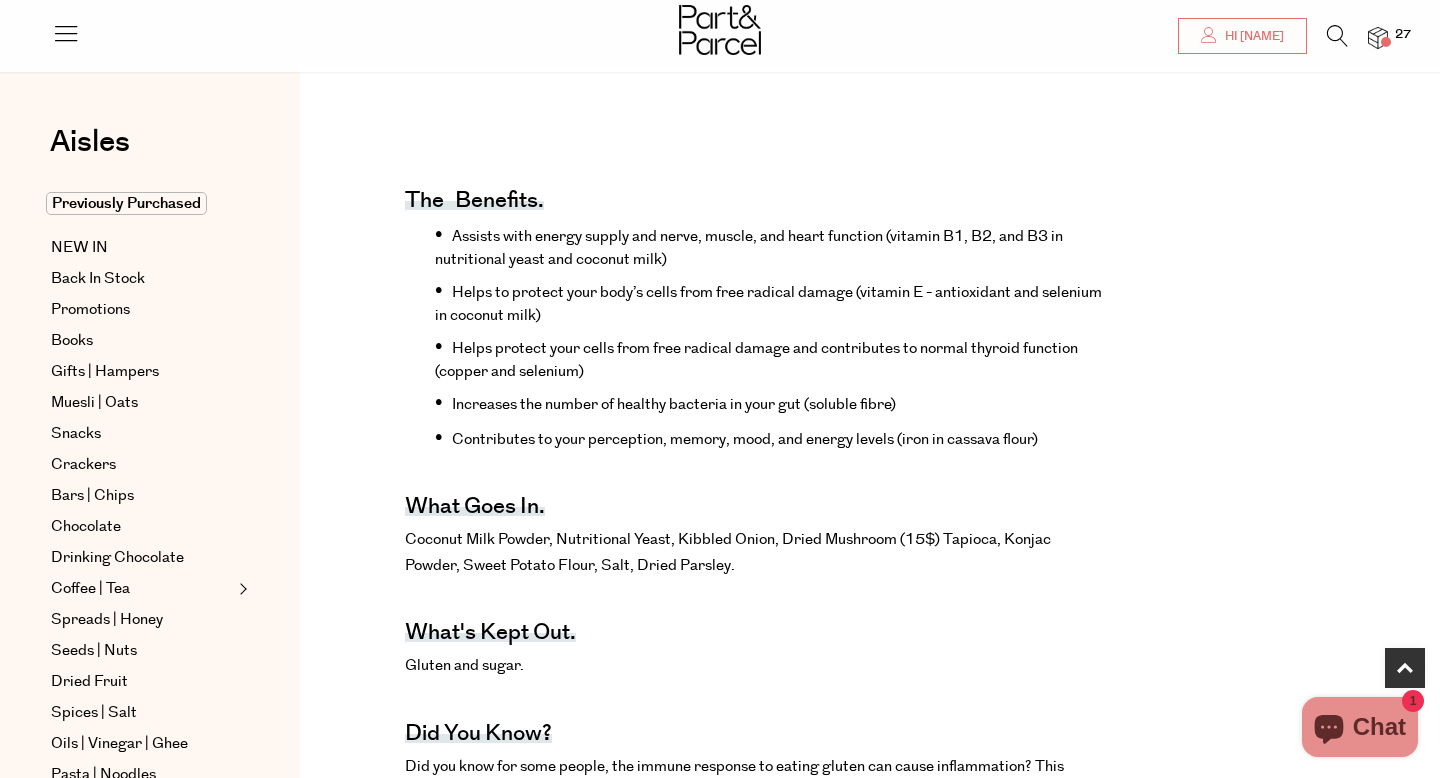 scroll, scrollTop: 636, scrollLeft: 0, axis: vertical 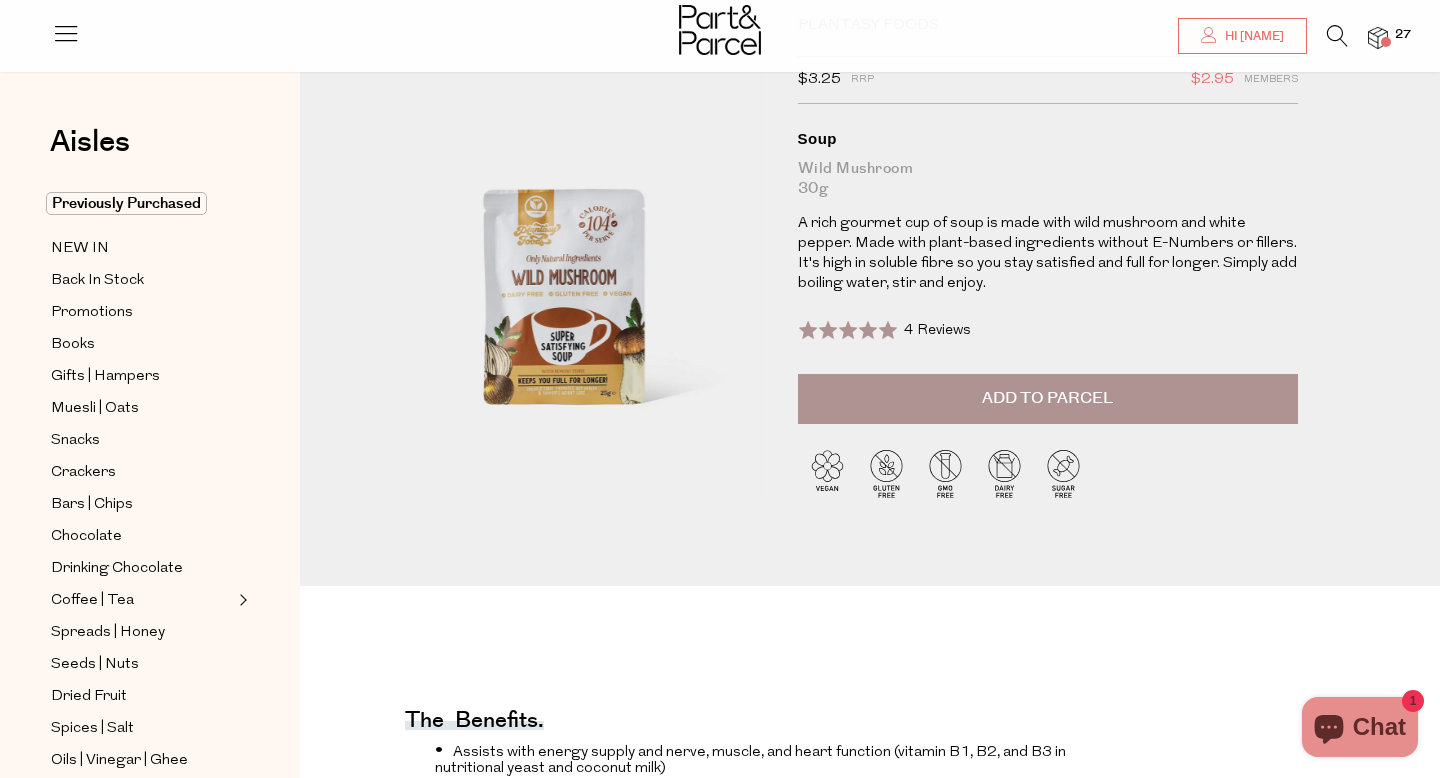click on "Add to Parcel" at bounding box center [1047, 398] 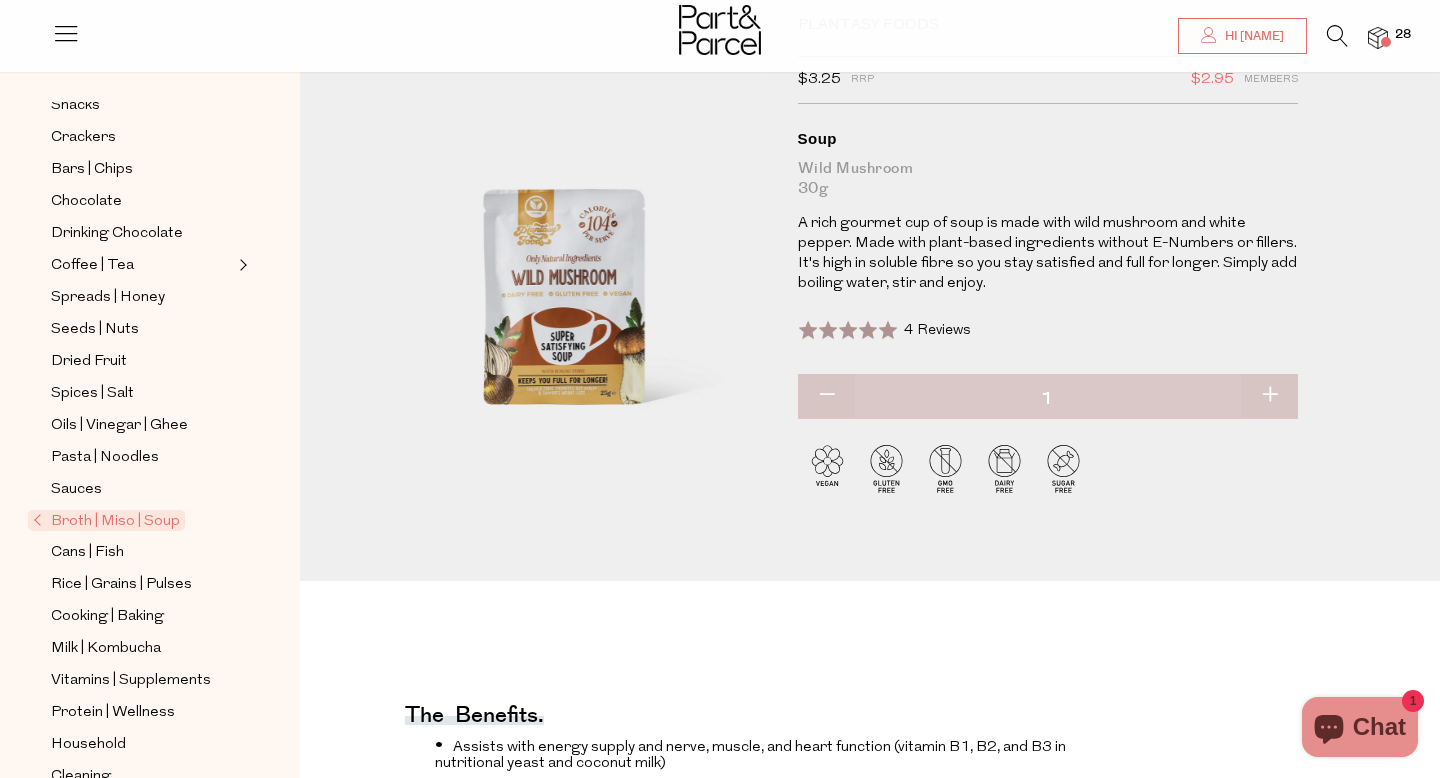 scroll, scrollTop: 336, scrollLeft: 0, axis: vertical 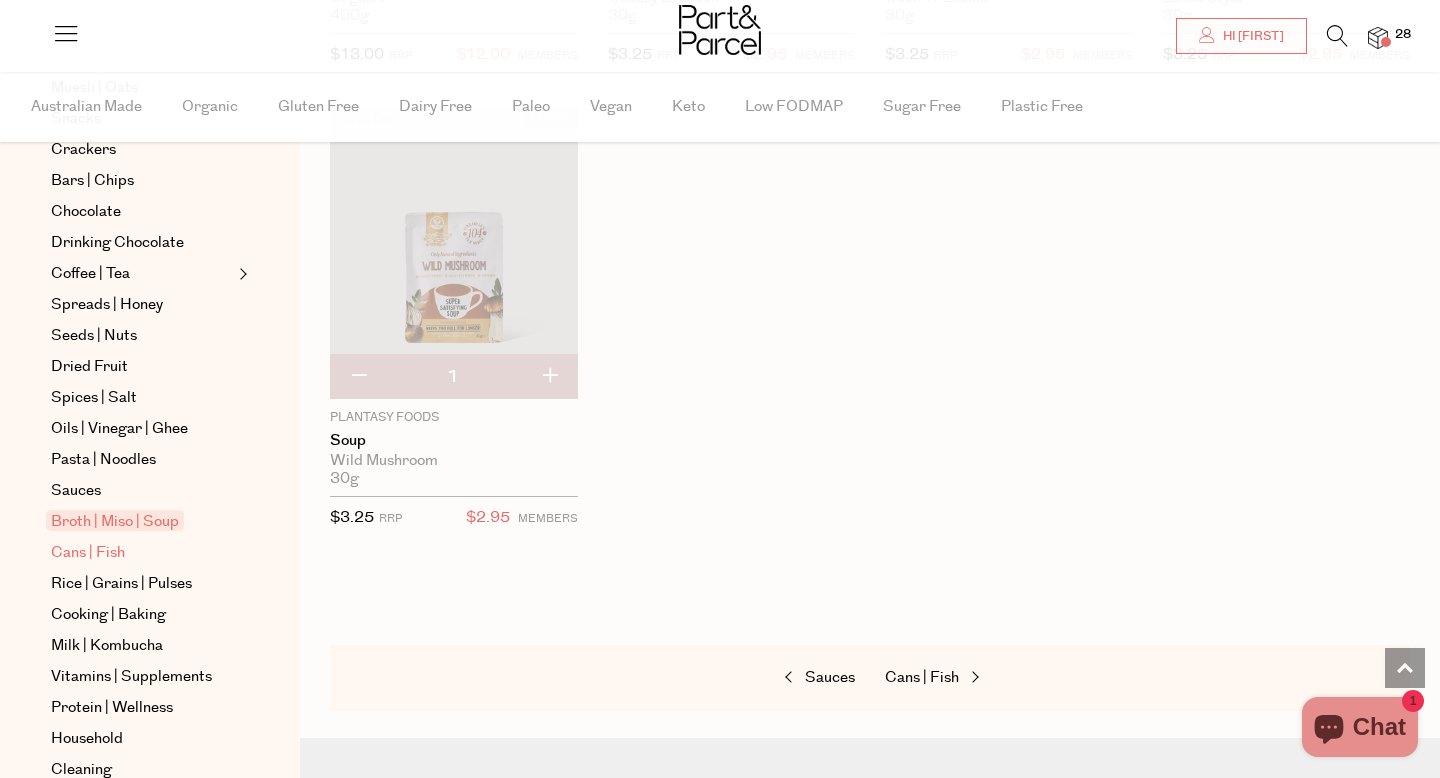 click on "Cans | Fish" at bounding box center [88, 553] 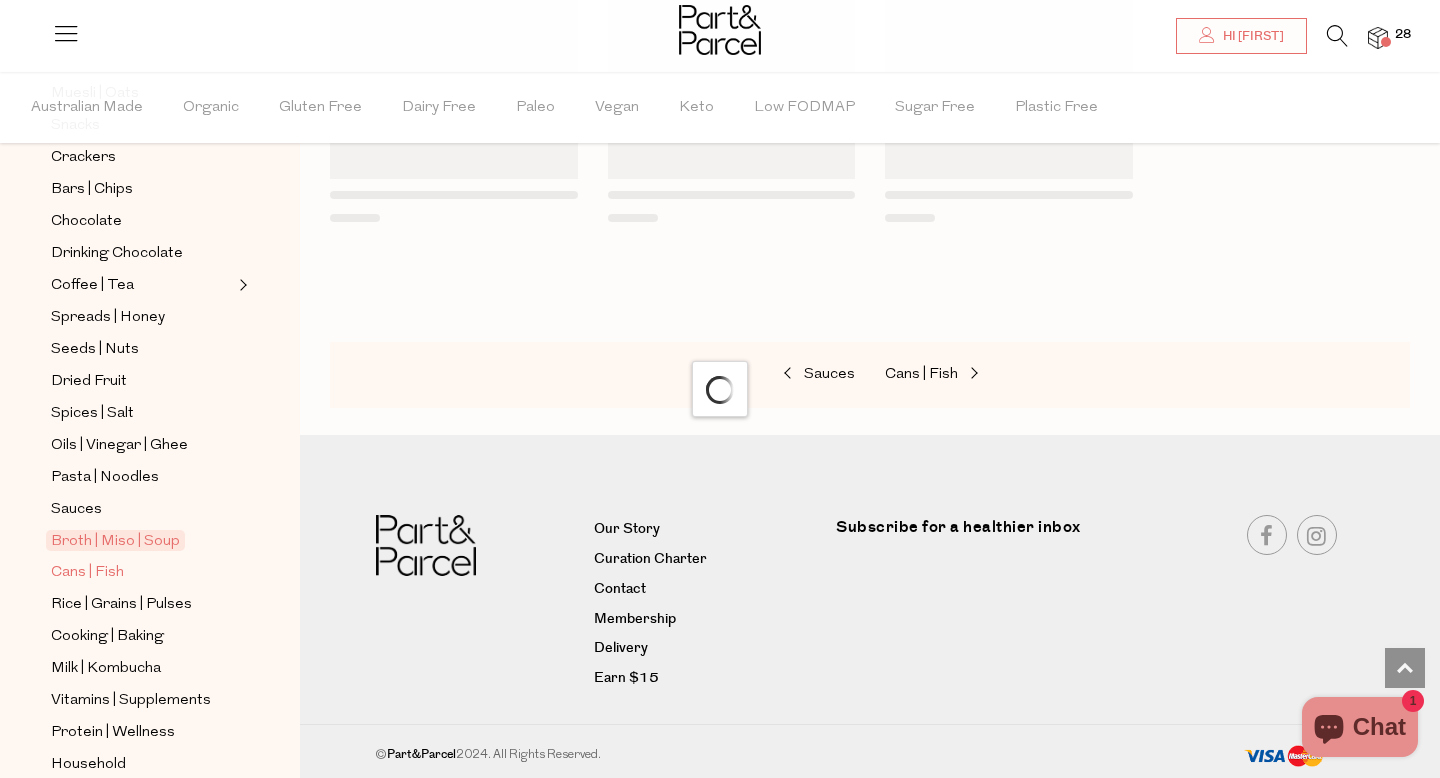 scroll, scrollTop: 536, scrollLeft: 0, axis: vertical 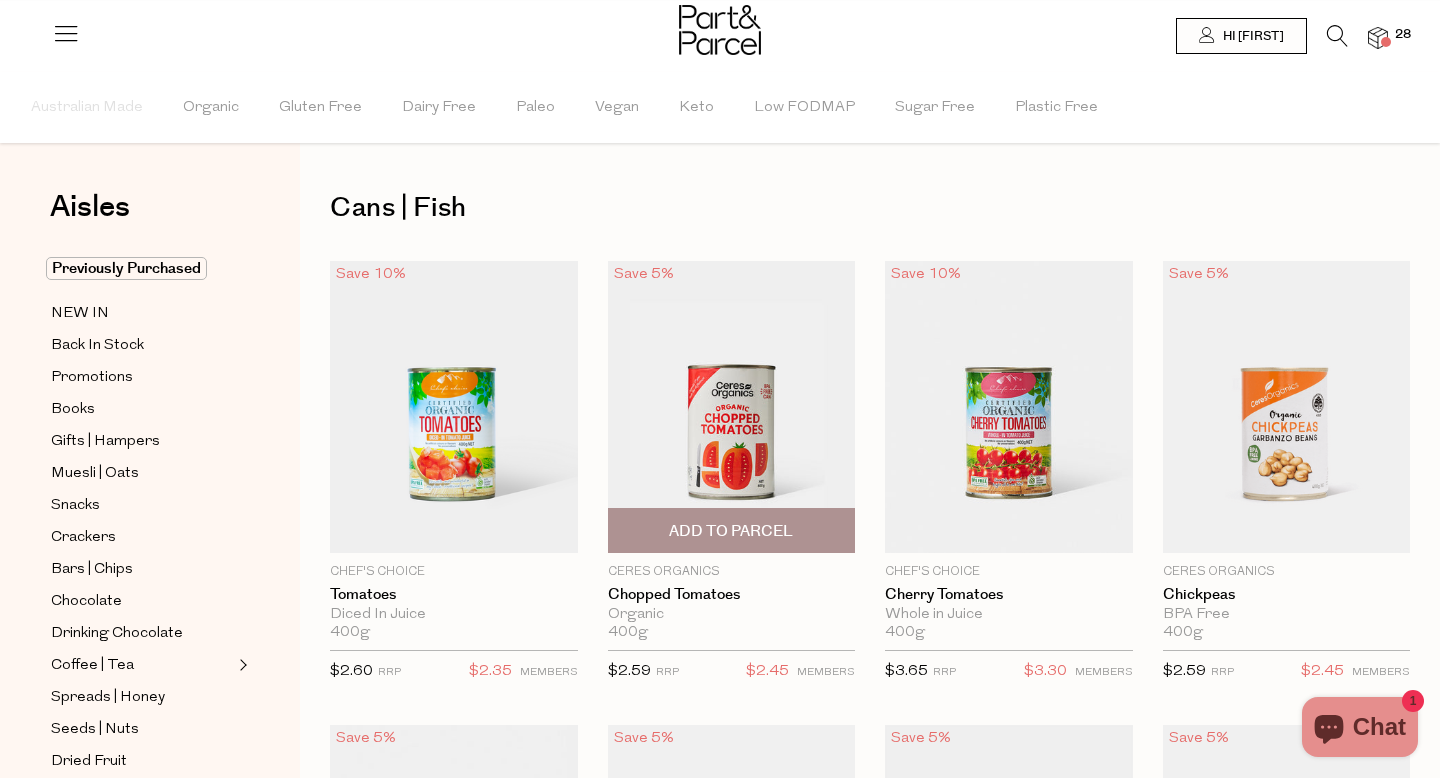 click on "Add To Parcel" at bounding box center [731, 531] 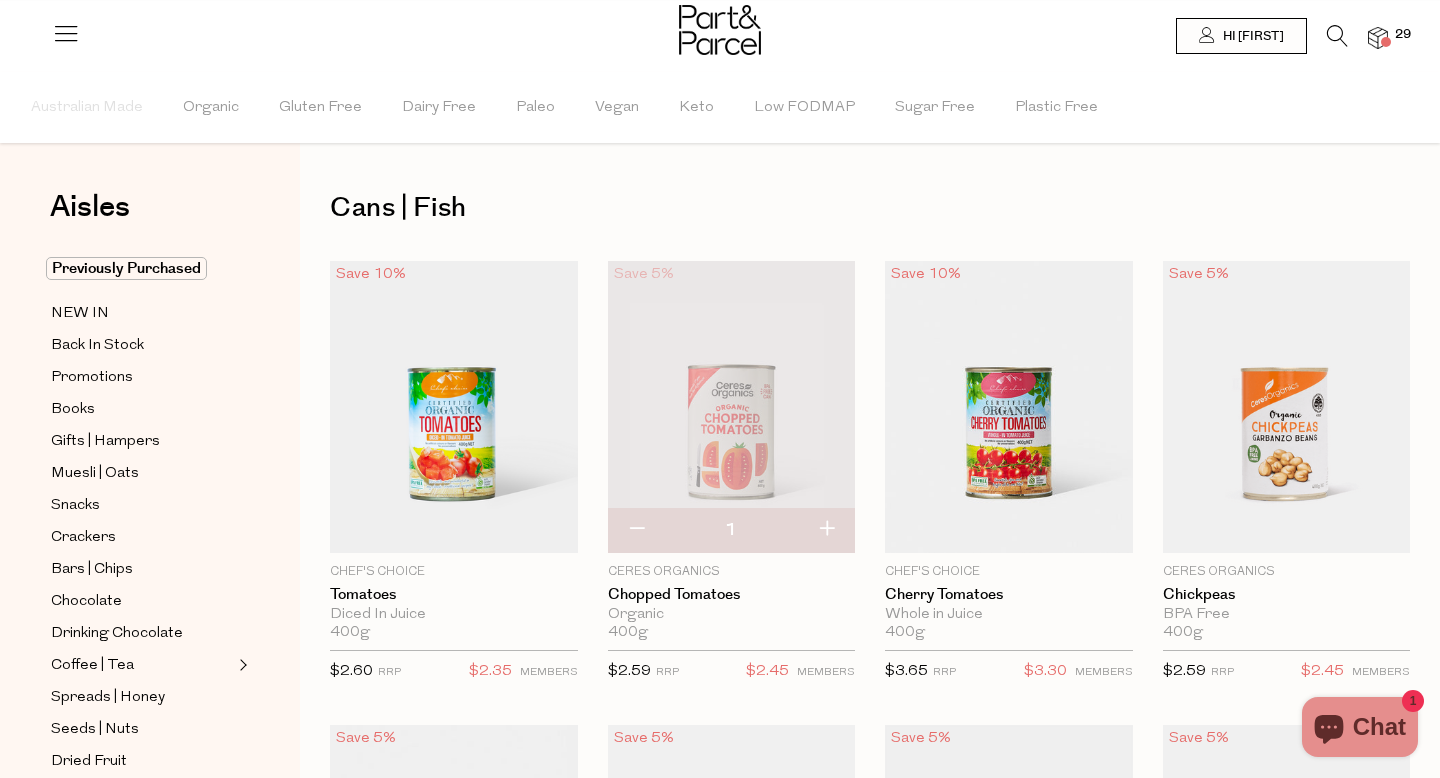 click at bounding box center [826, 530] 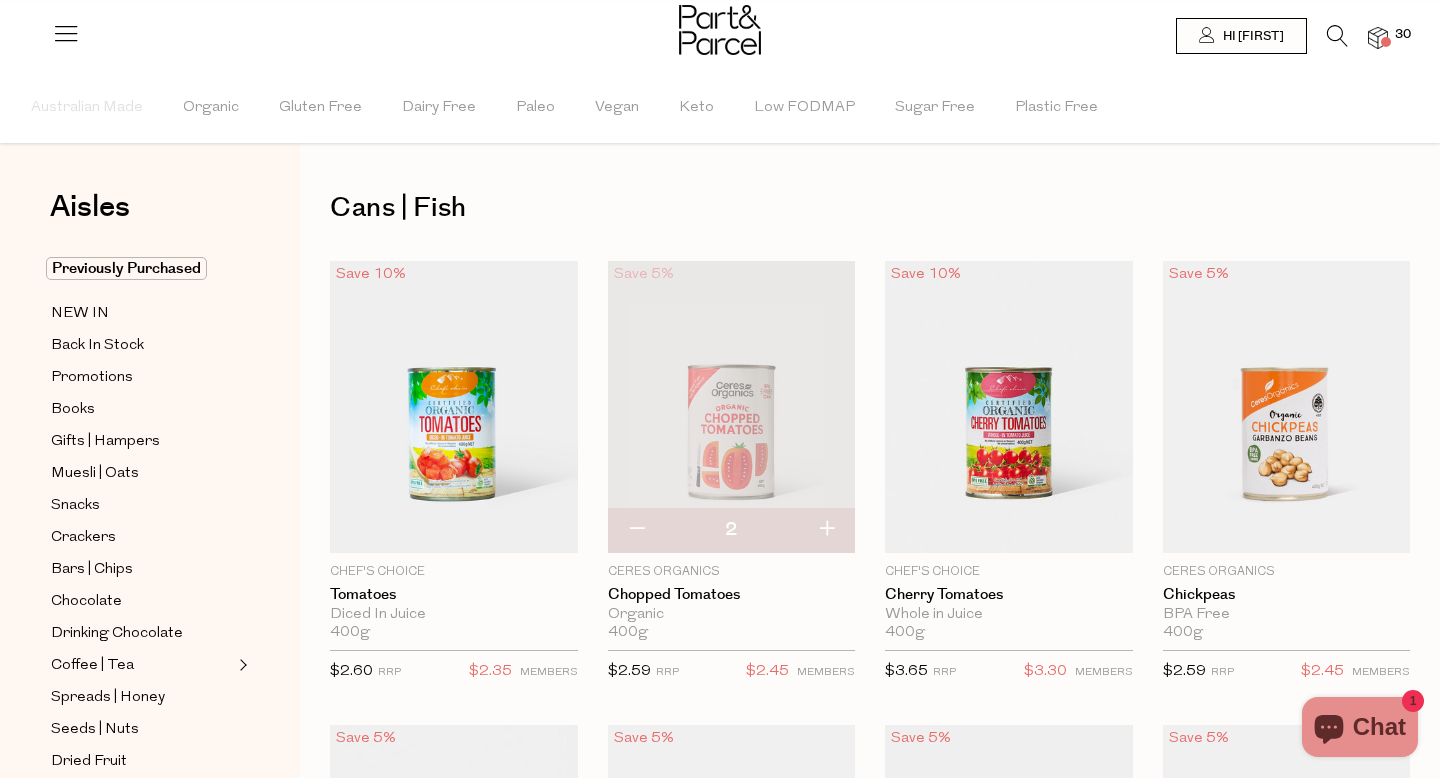 click at bounding box center (826, 530) 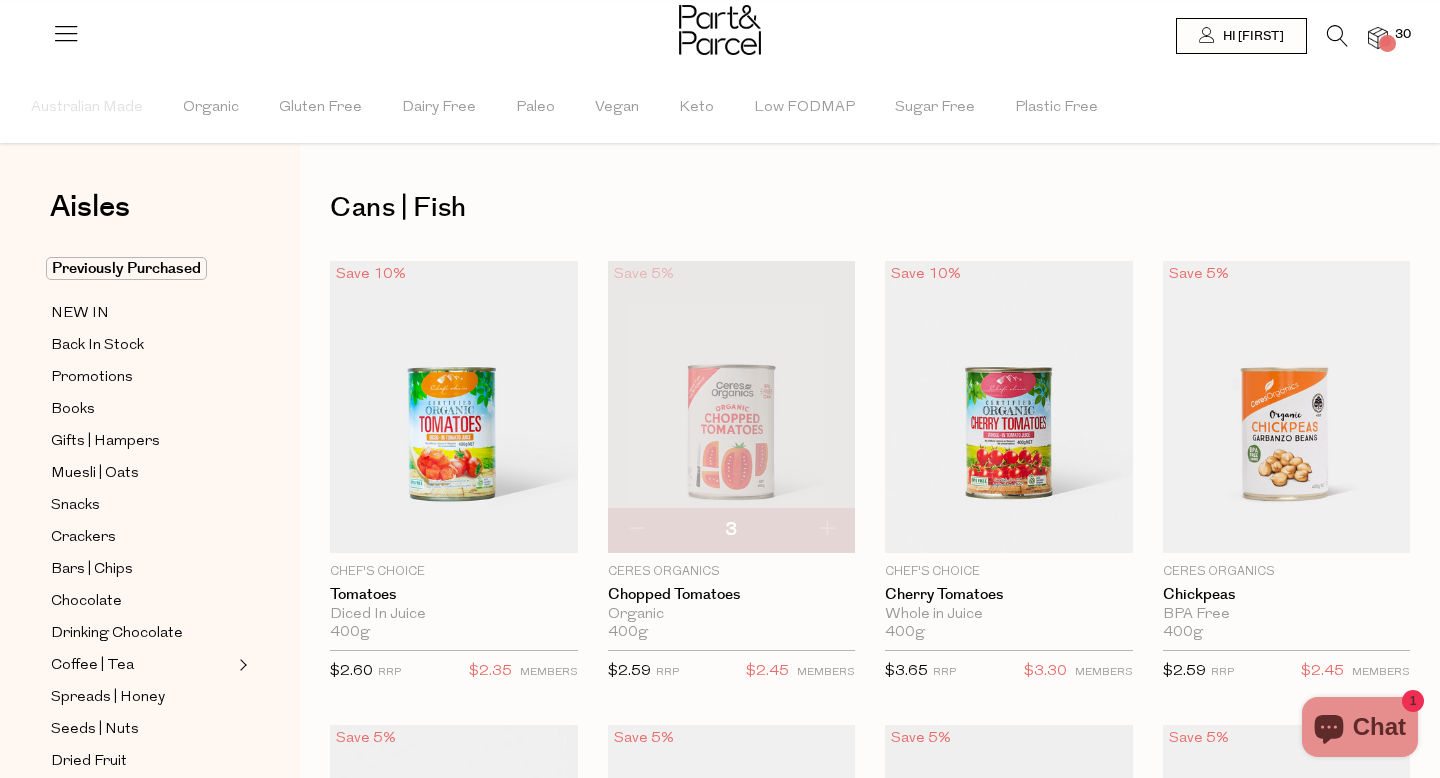click at bounding box center (826, 530) 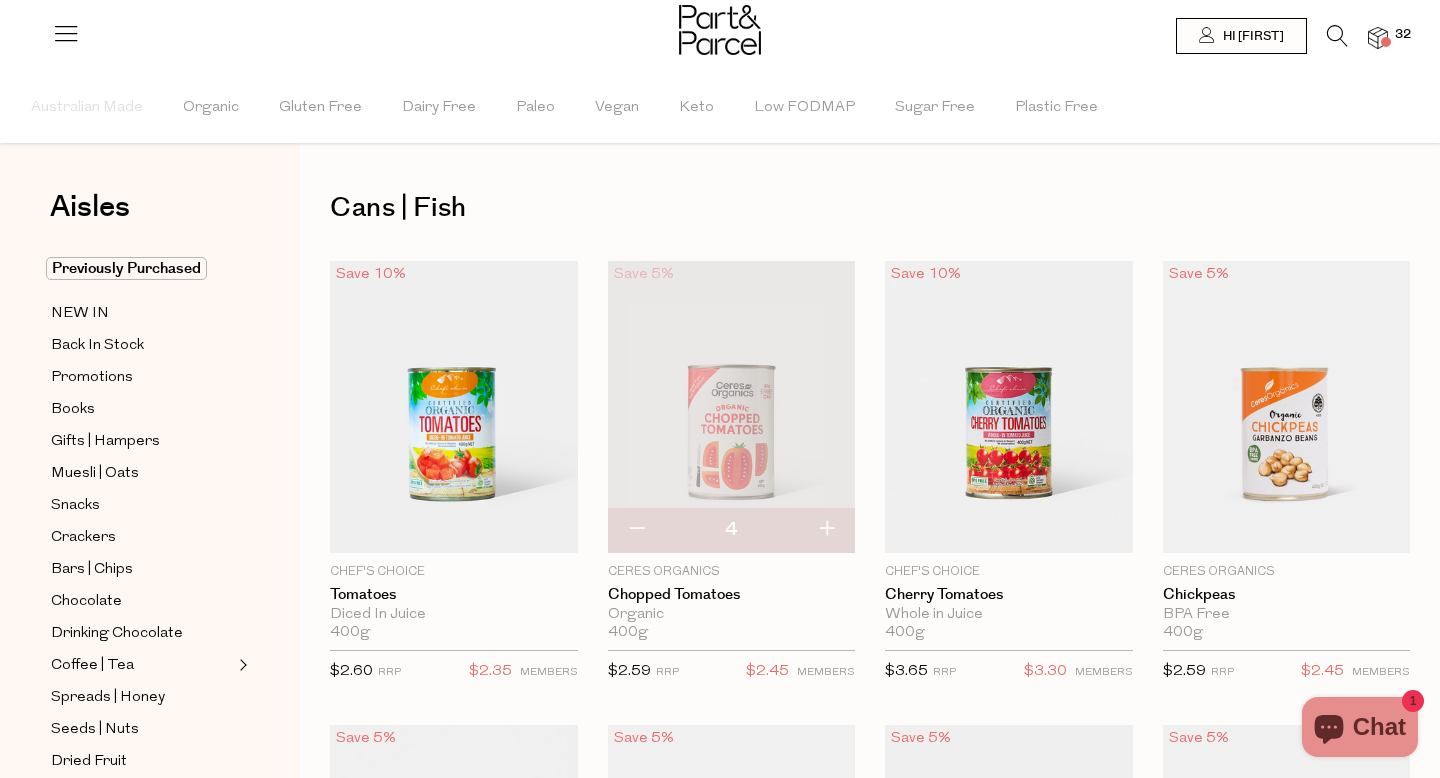 click at bounding box center (826, 530) 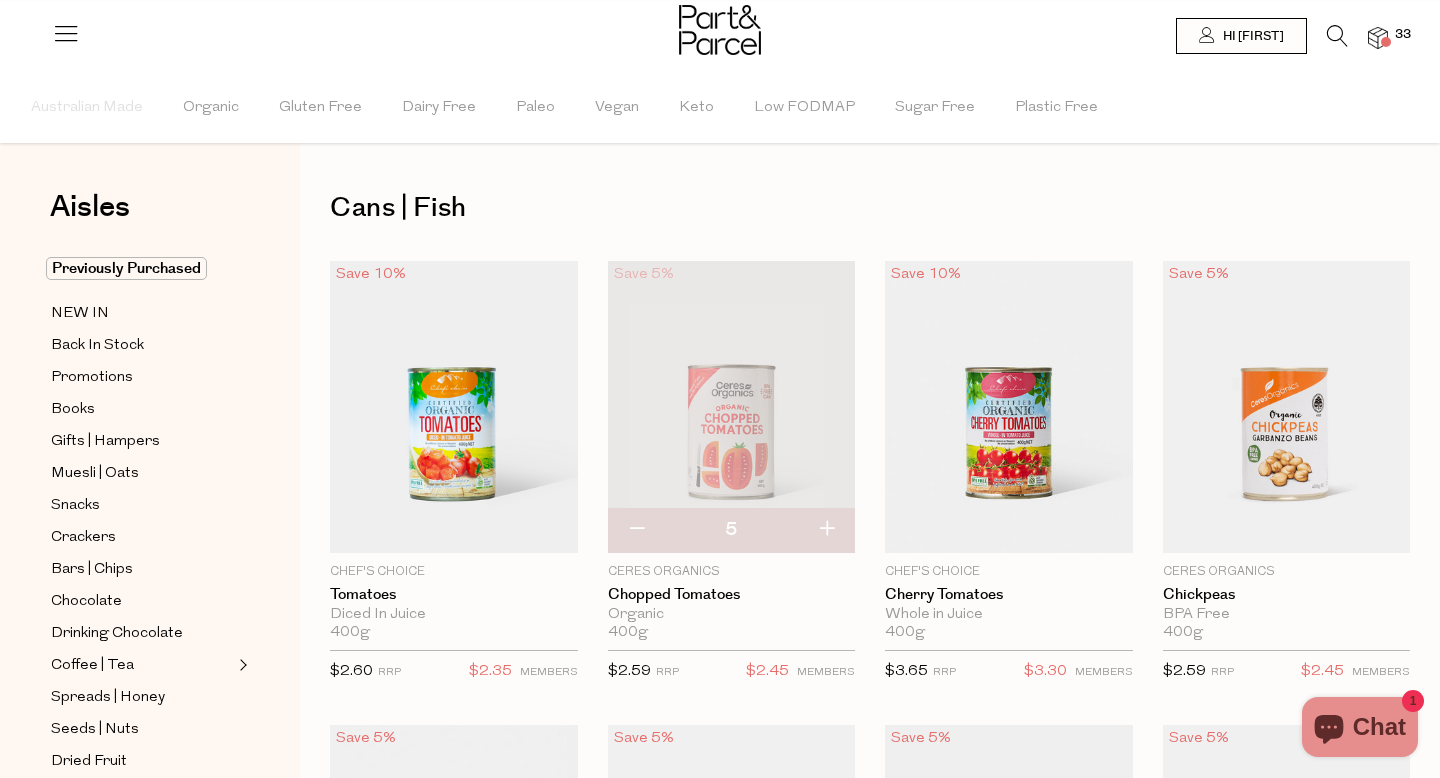 click at bounding box center [826, 530] 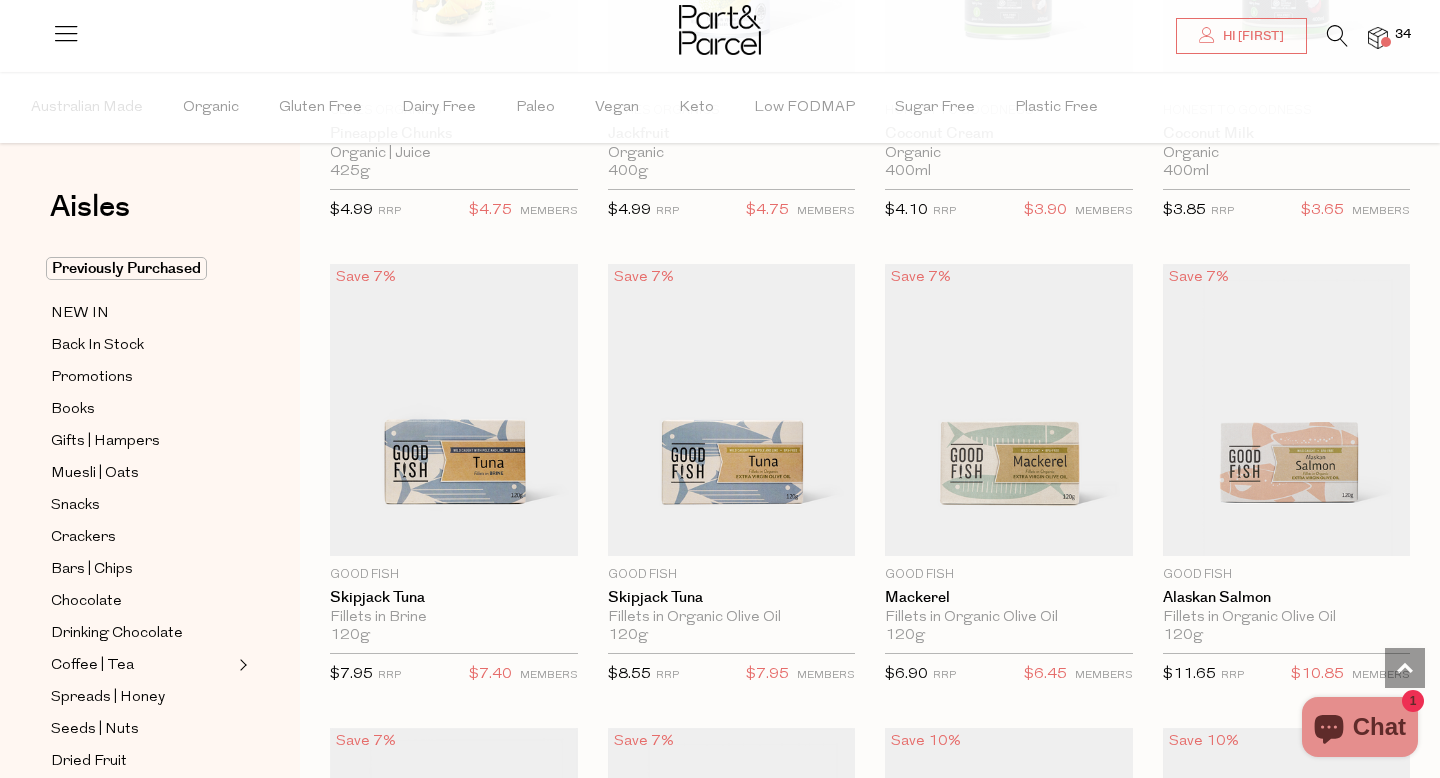 scroll, scrollTop: 1861, scrollLeft: 0, axis: vertical 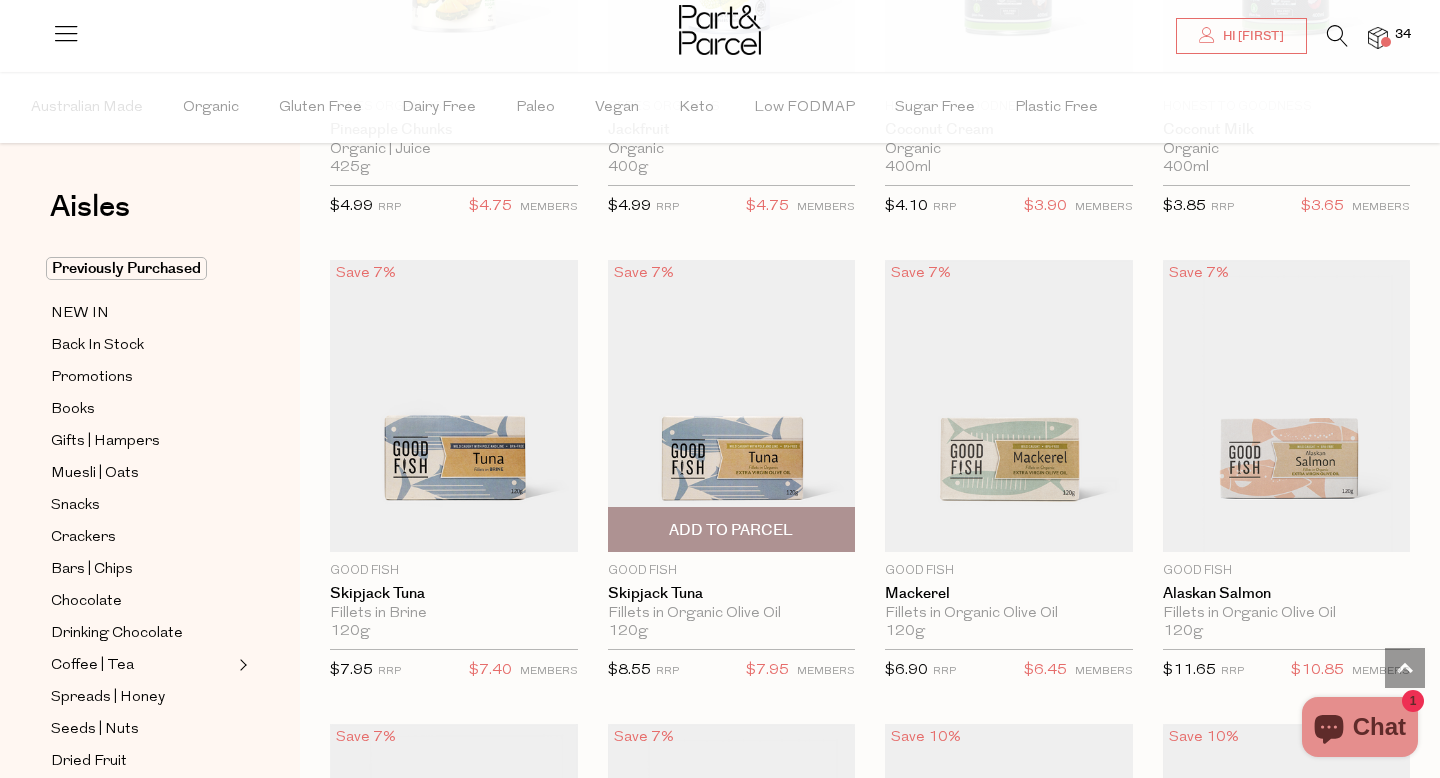 click on "Add To Parcel" at bounding box center (731, 530) 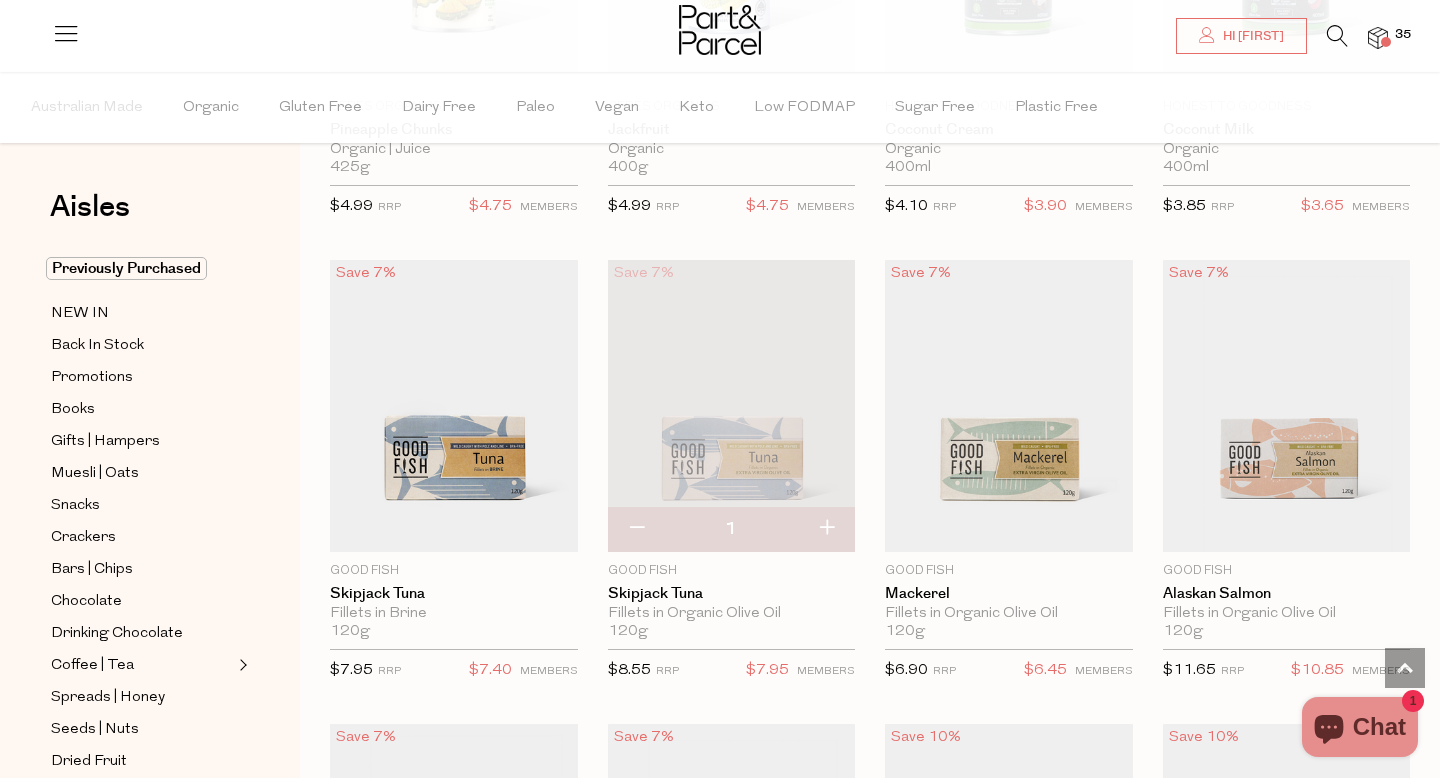 click at bounding box center (826, 529) 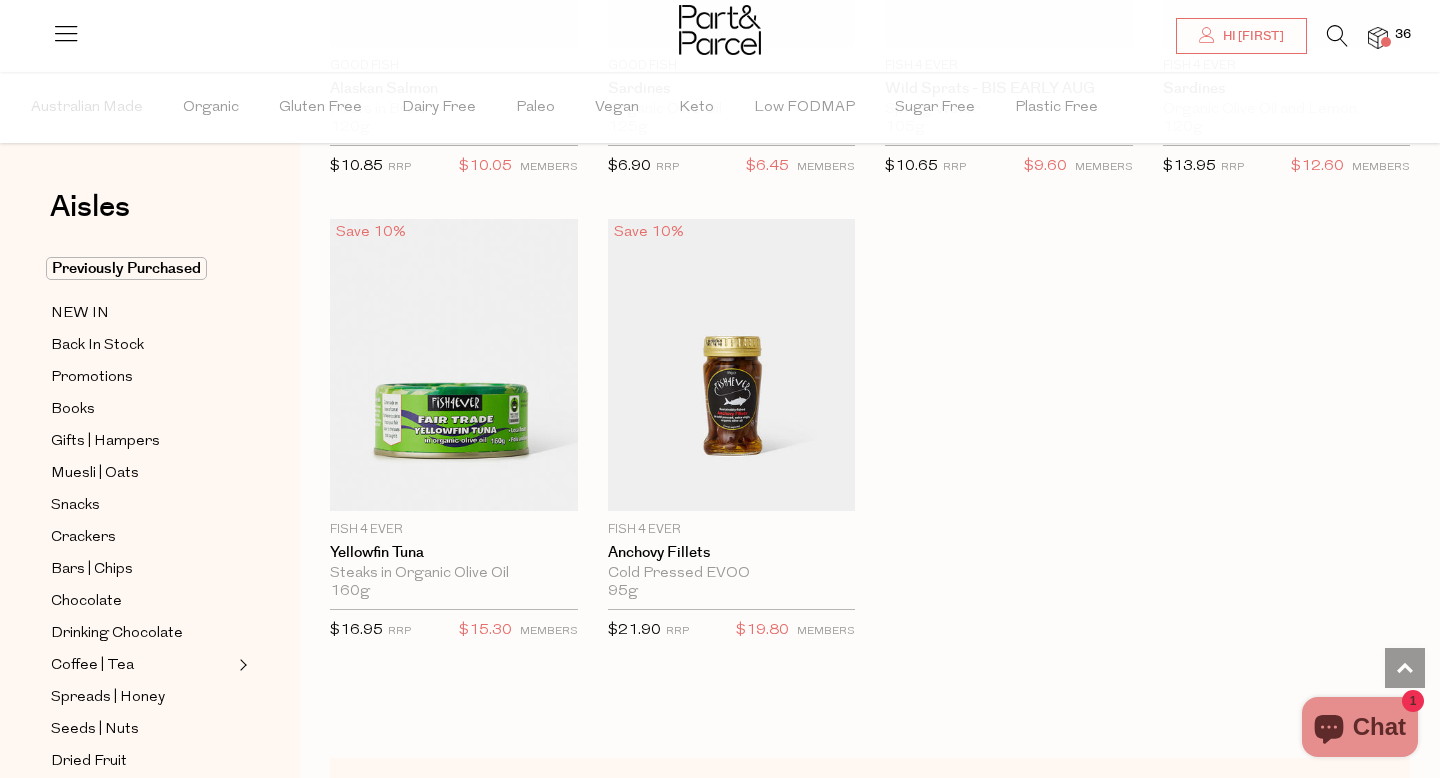 scroll, scrollTop: 2832, scrollLeft: 0, axis: vertical 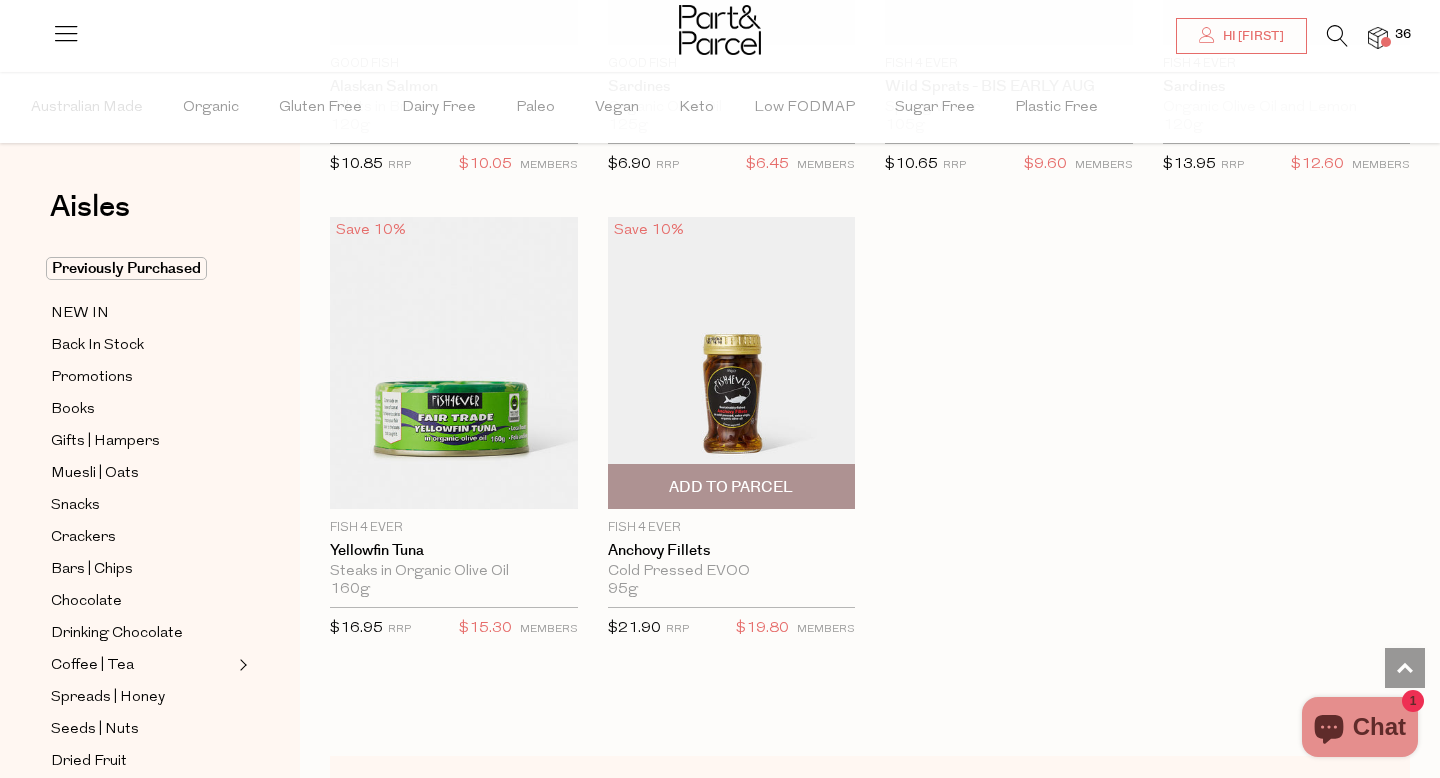 click on "Add To Parcel" at bounding box center (731, 487) 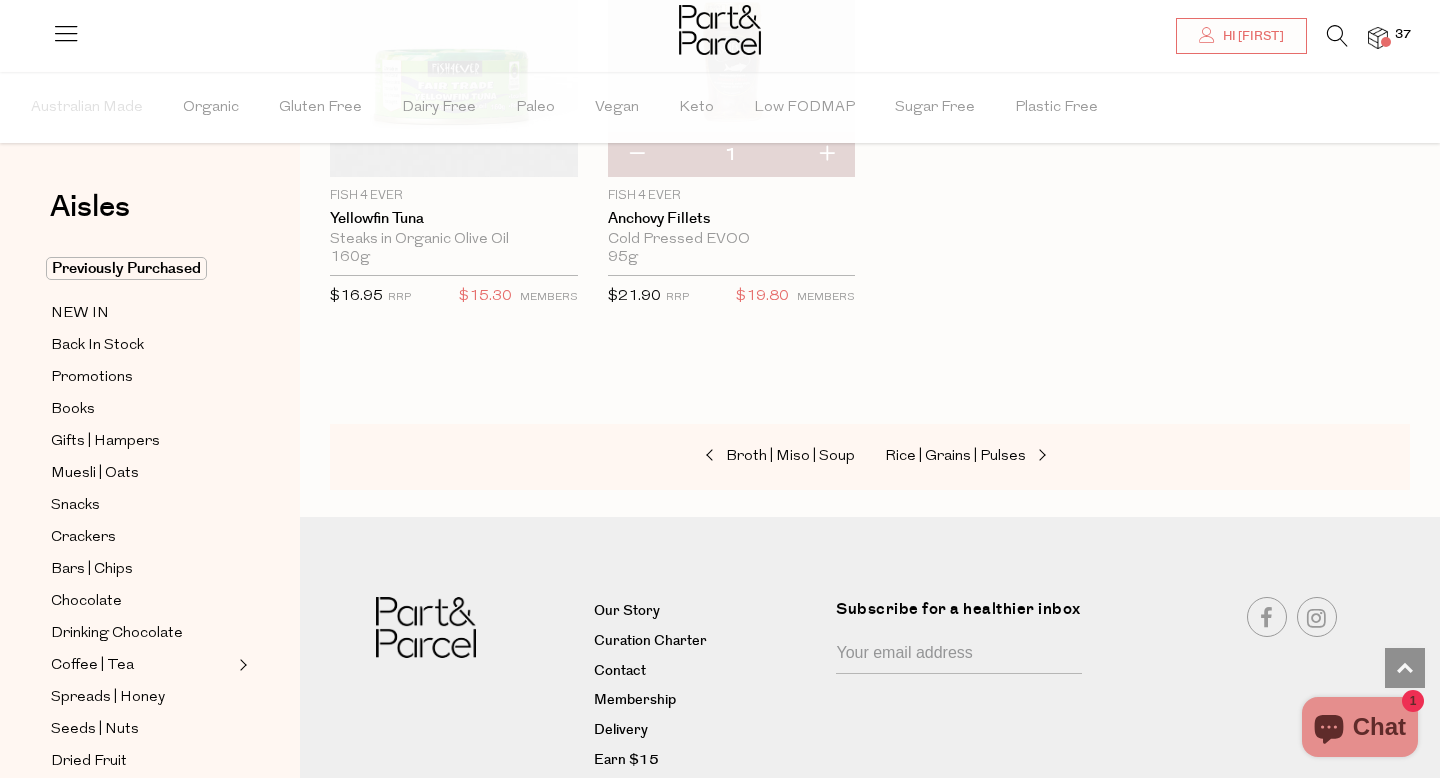 scroll, scrollTop: 3167, scrollLeft: 0, axis: vertical 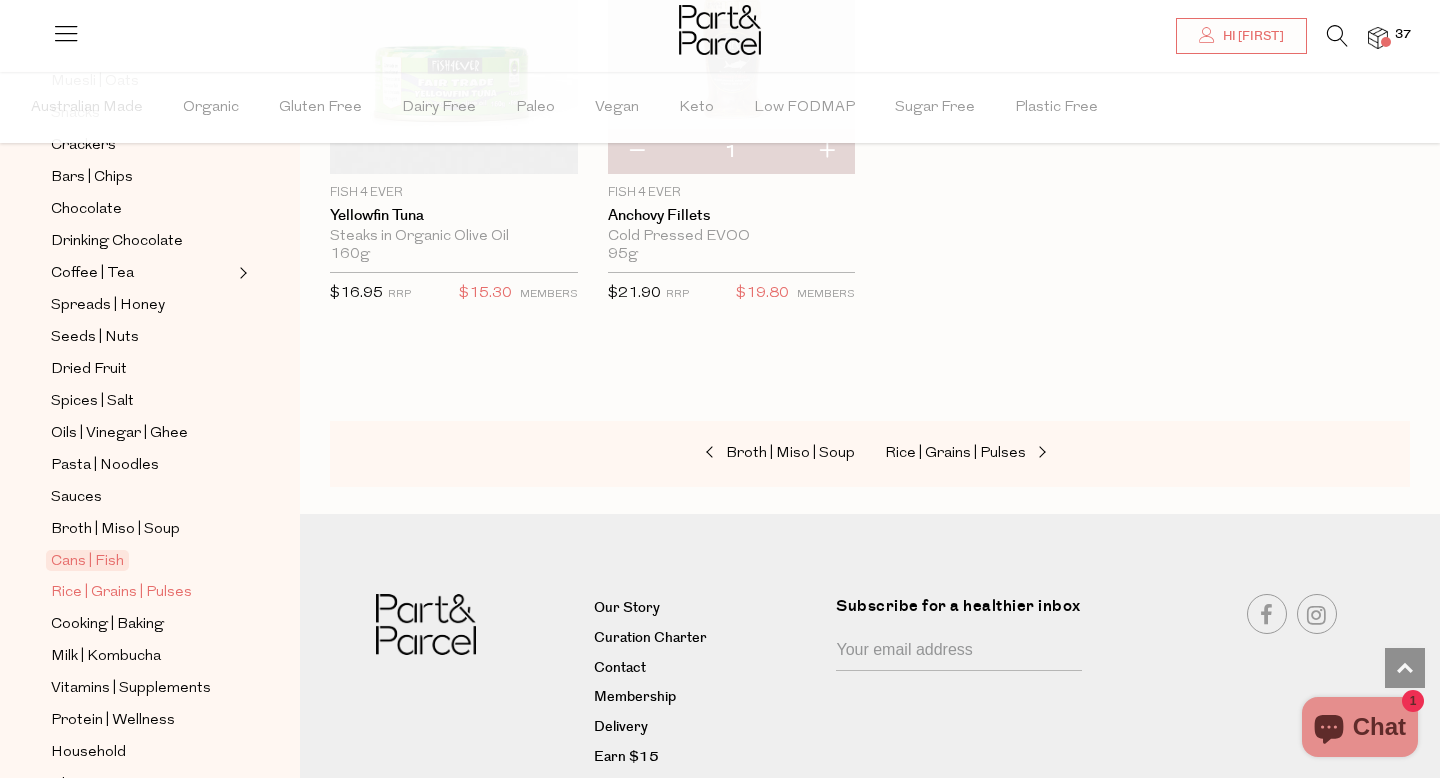click on "Rice | Grains | Pulses" at bounding box center (121, 593) 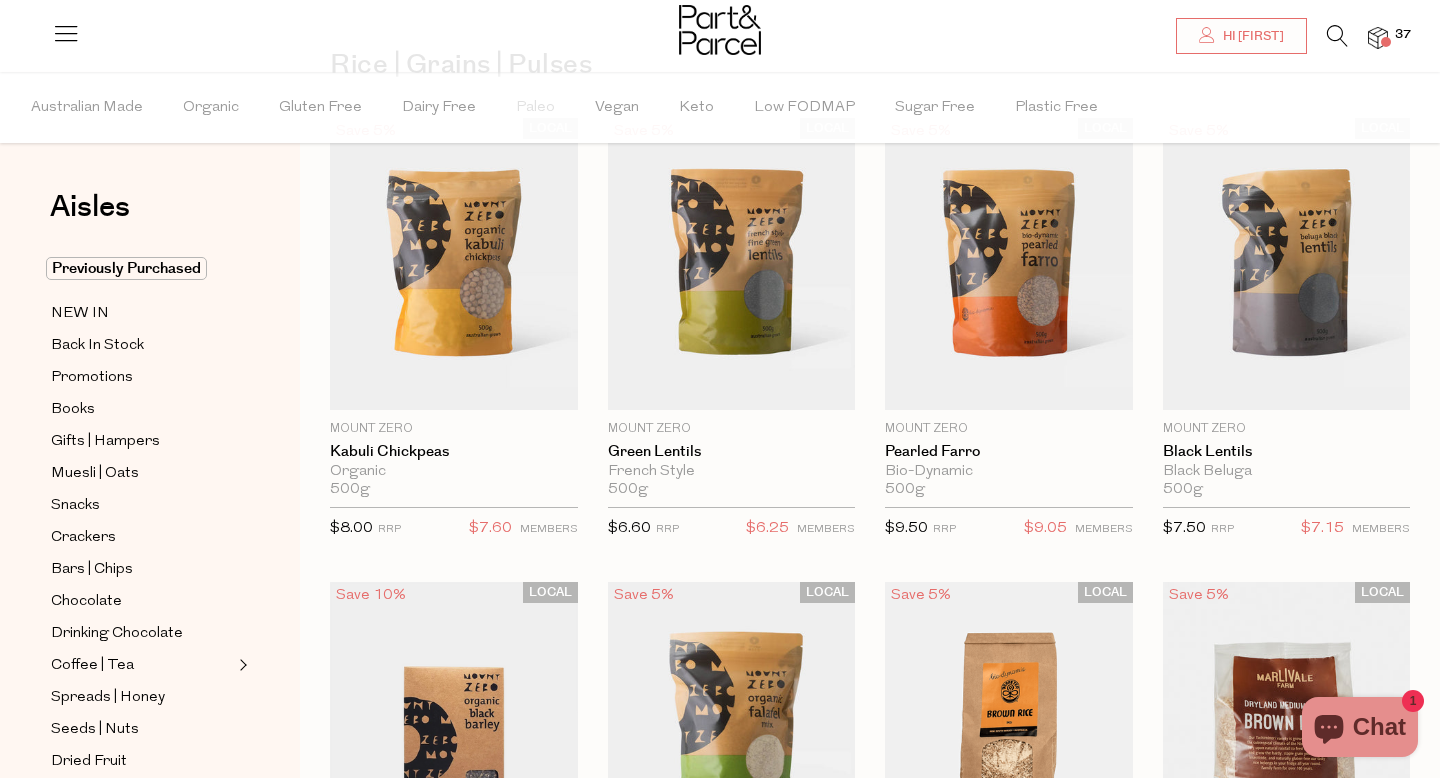 scroll, scrollTop: 142, scrollLeft: 0, axis: vertical 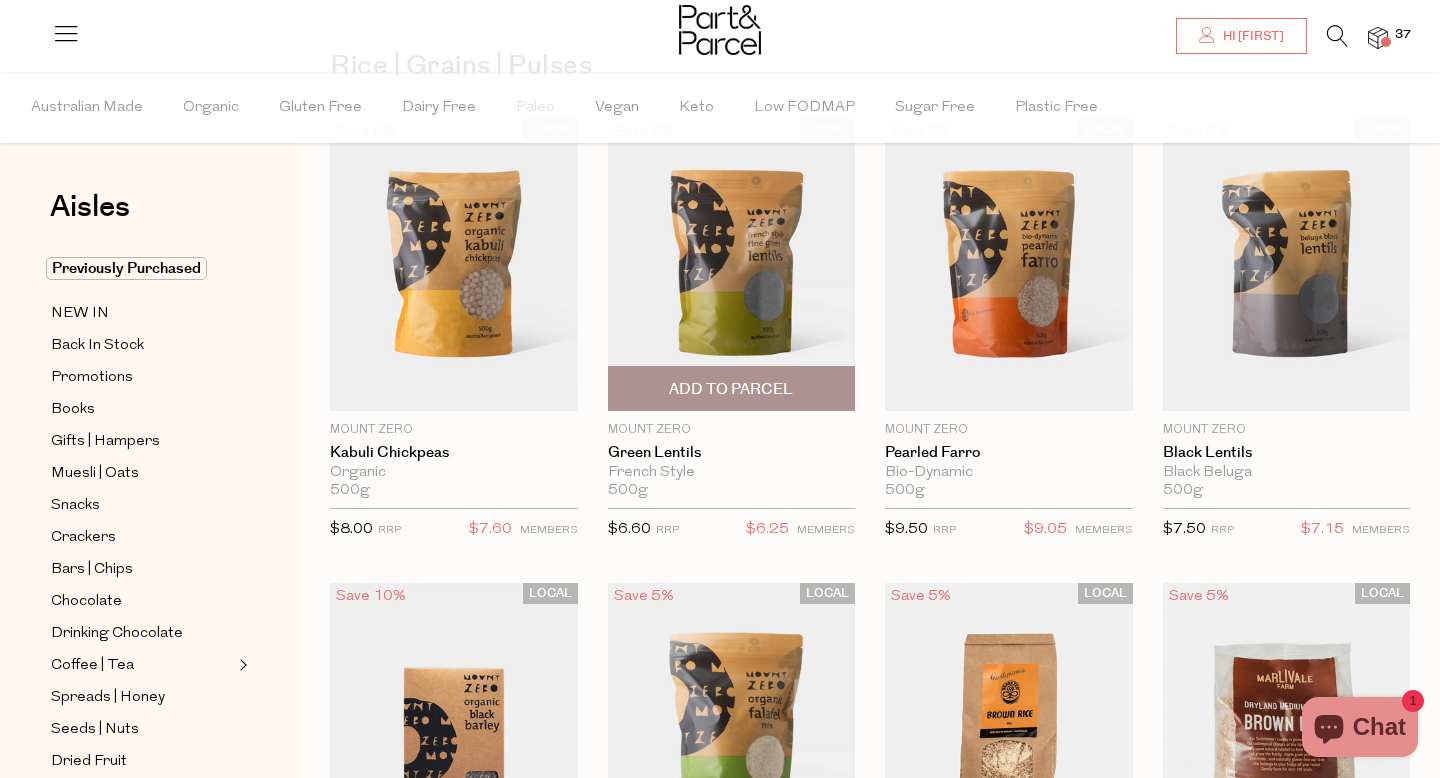 click on "Add To Parcel" at bounding box center (731, 389) 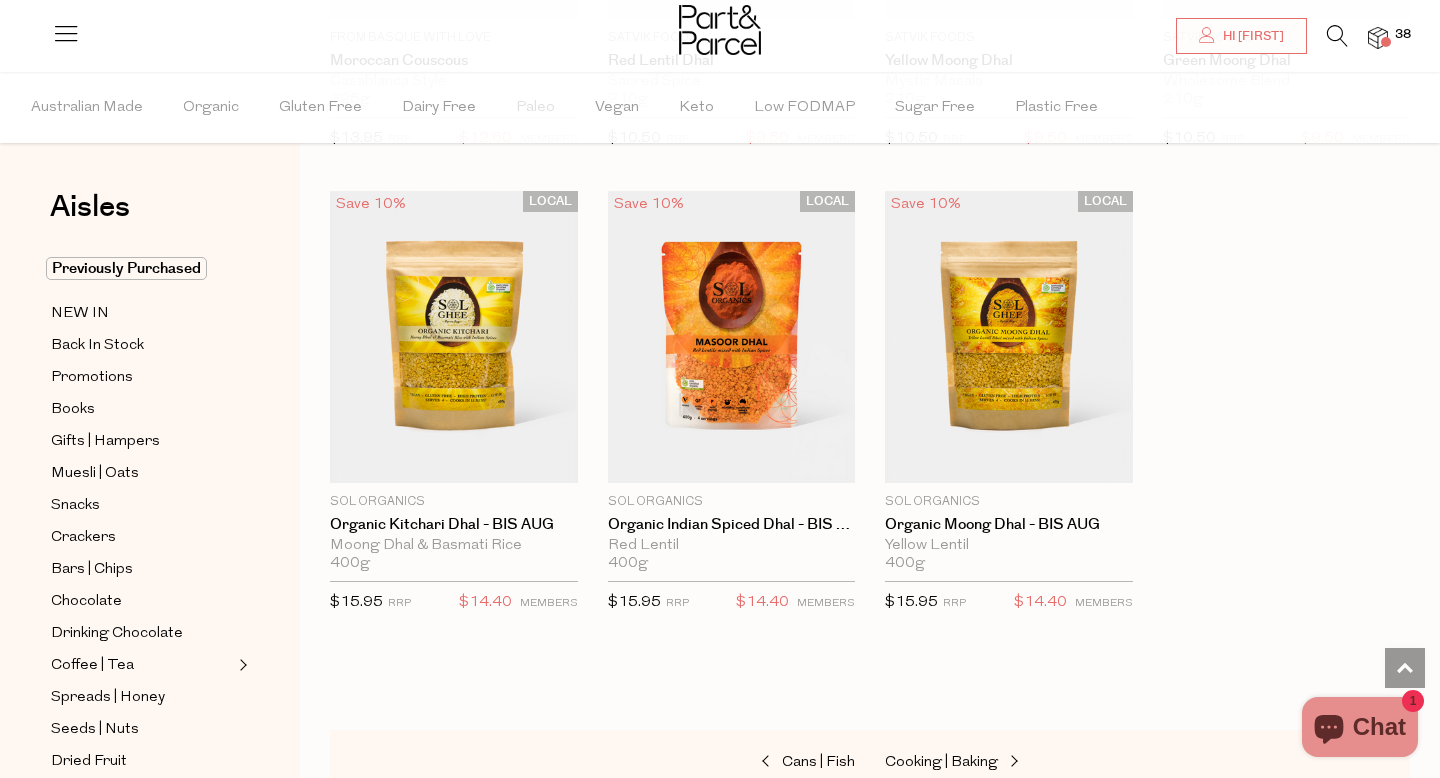 scroll, scrollTop: 4252, scrollLeft: 0, axis: vertical 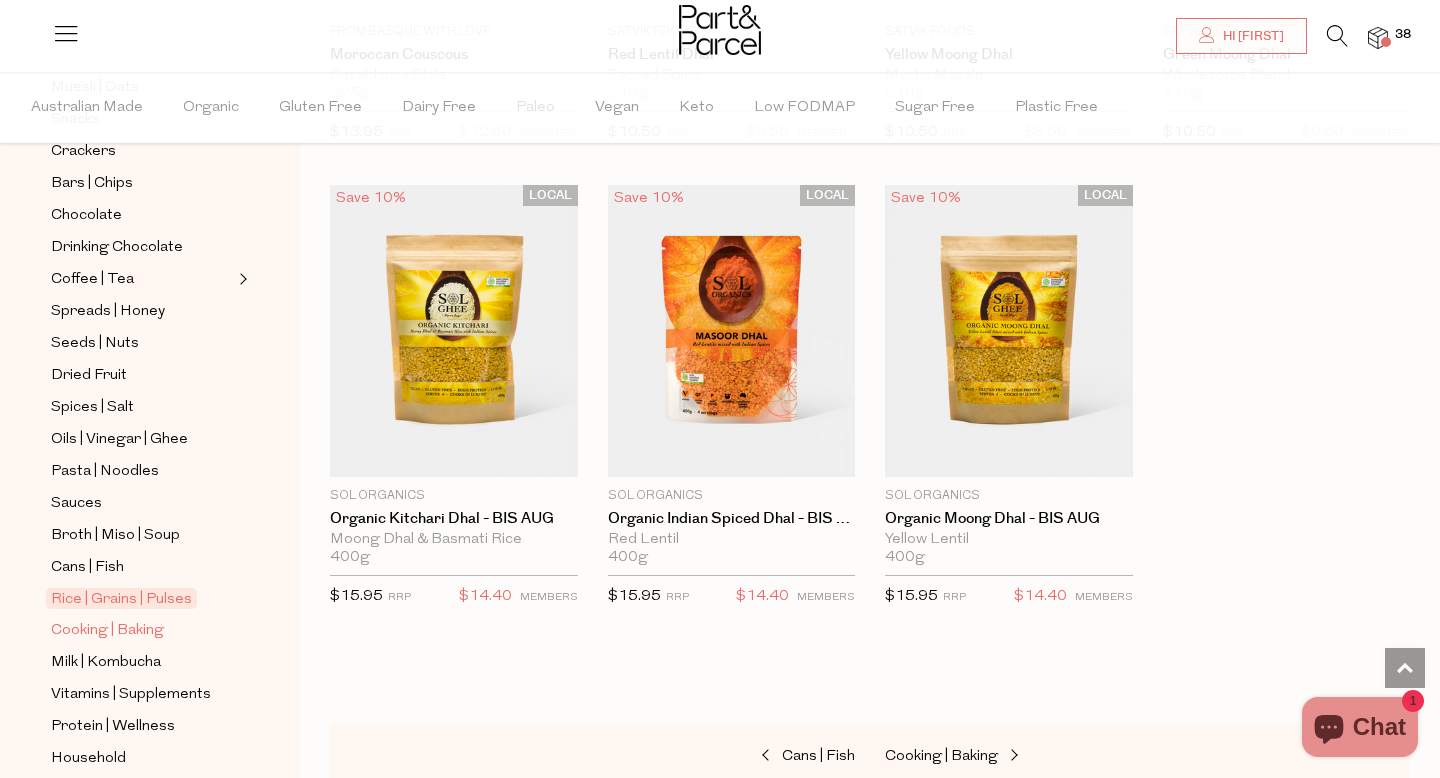 click on "Cooking | Baking" at bounding box center (107, 631) 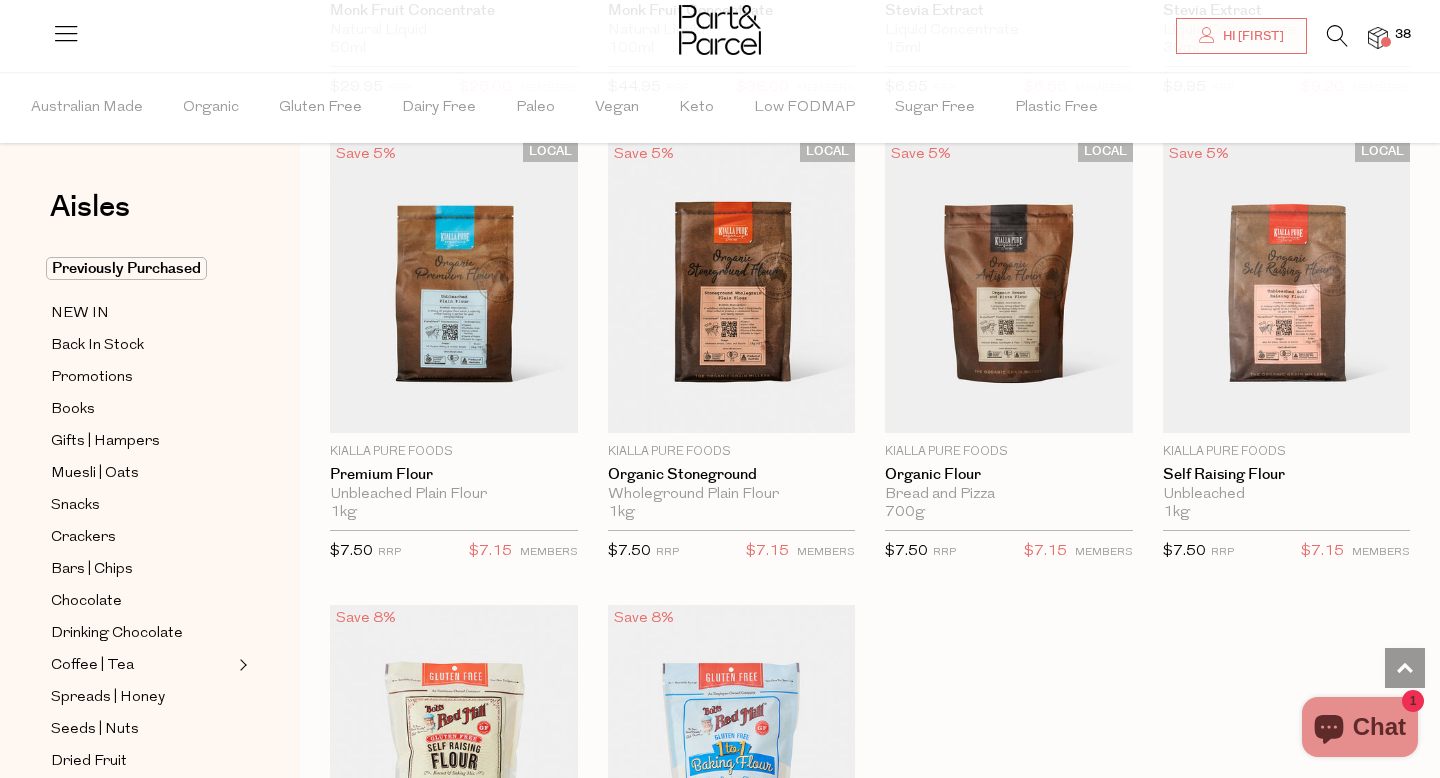 scroll, scrollTop: 5240, scrollLeft: 0, axis: vertical 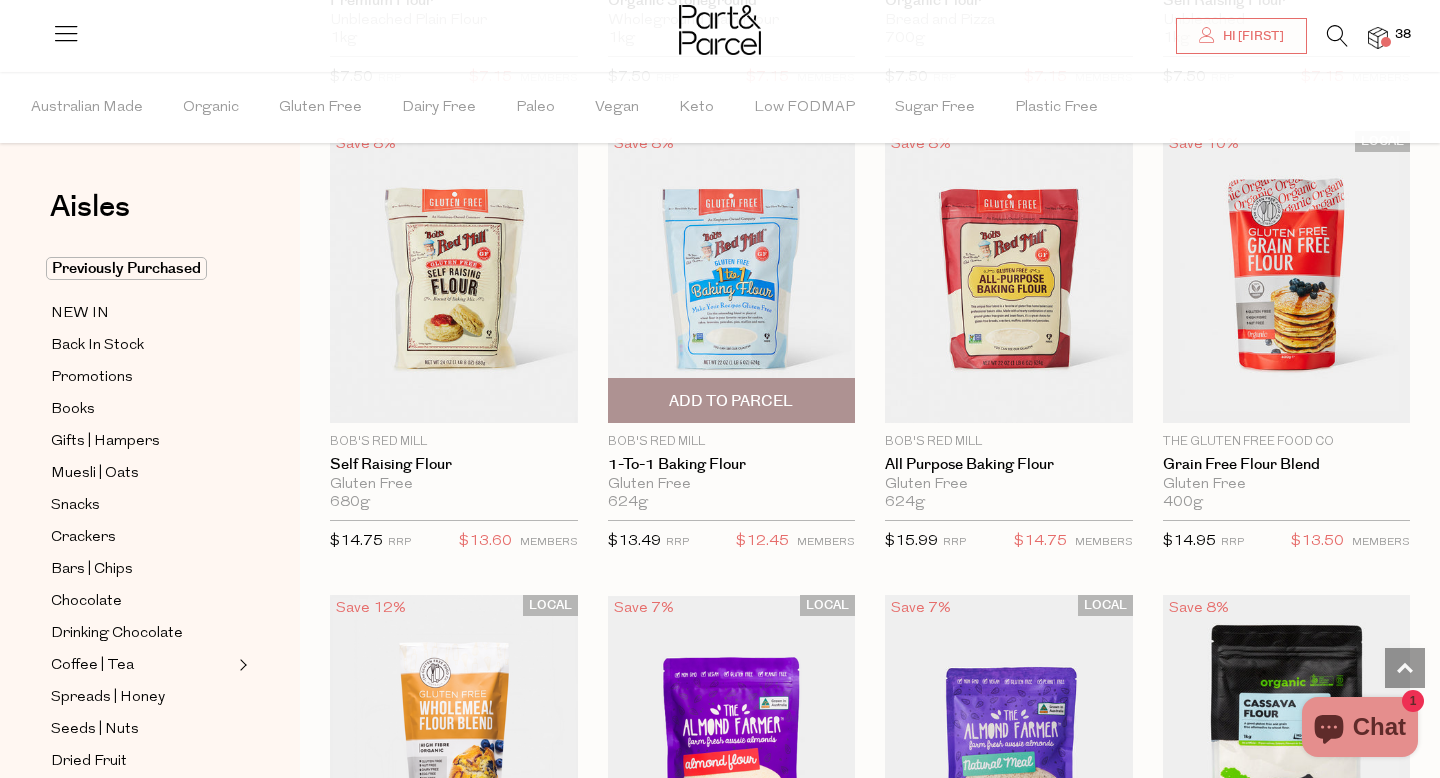 click at bounding box center (732, 277) 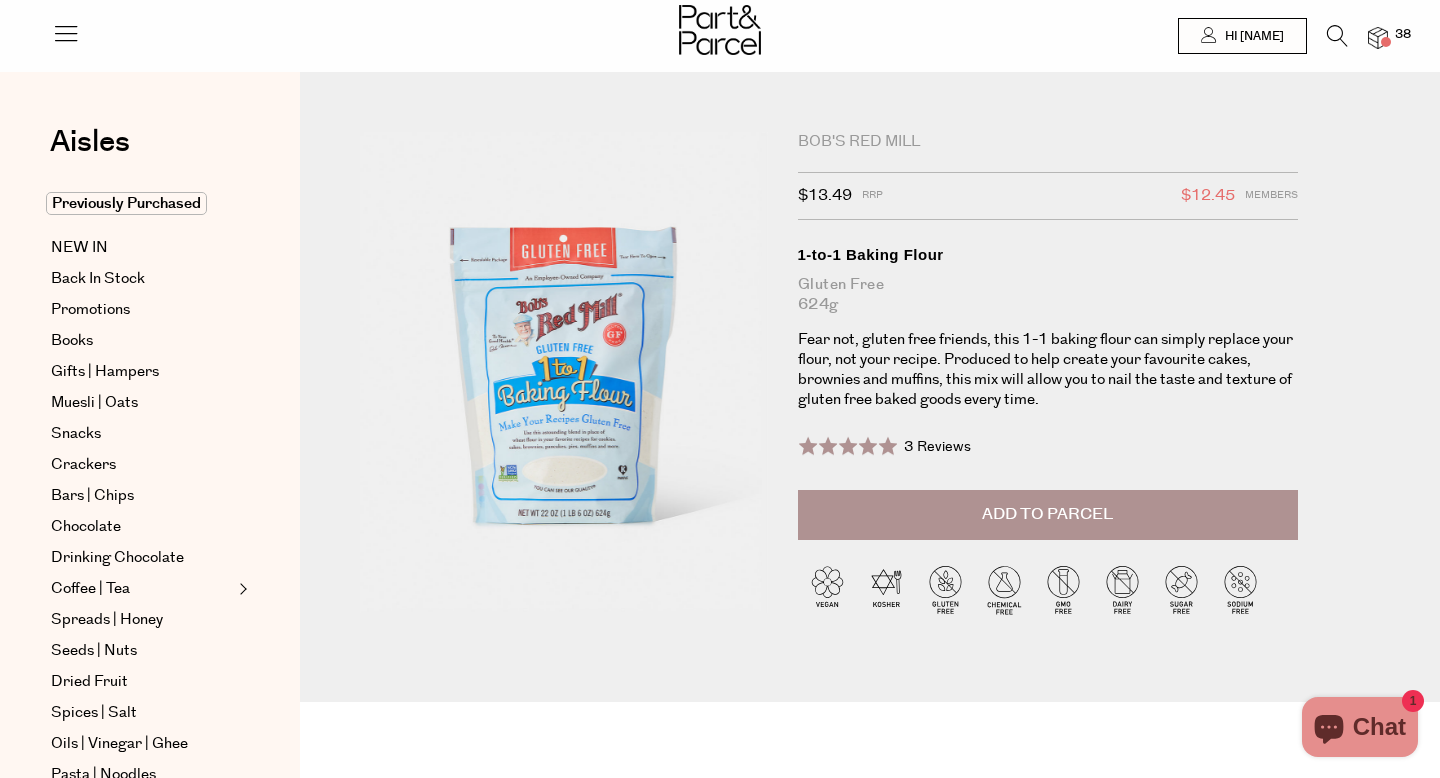 scroll, scrollTop: 0, scrollLeft: 0, axis: both 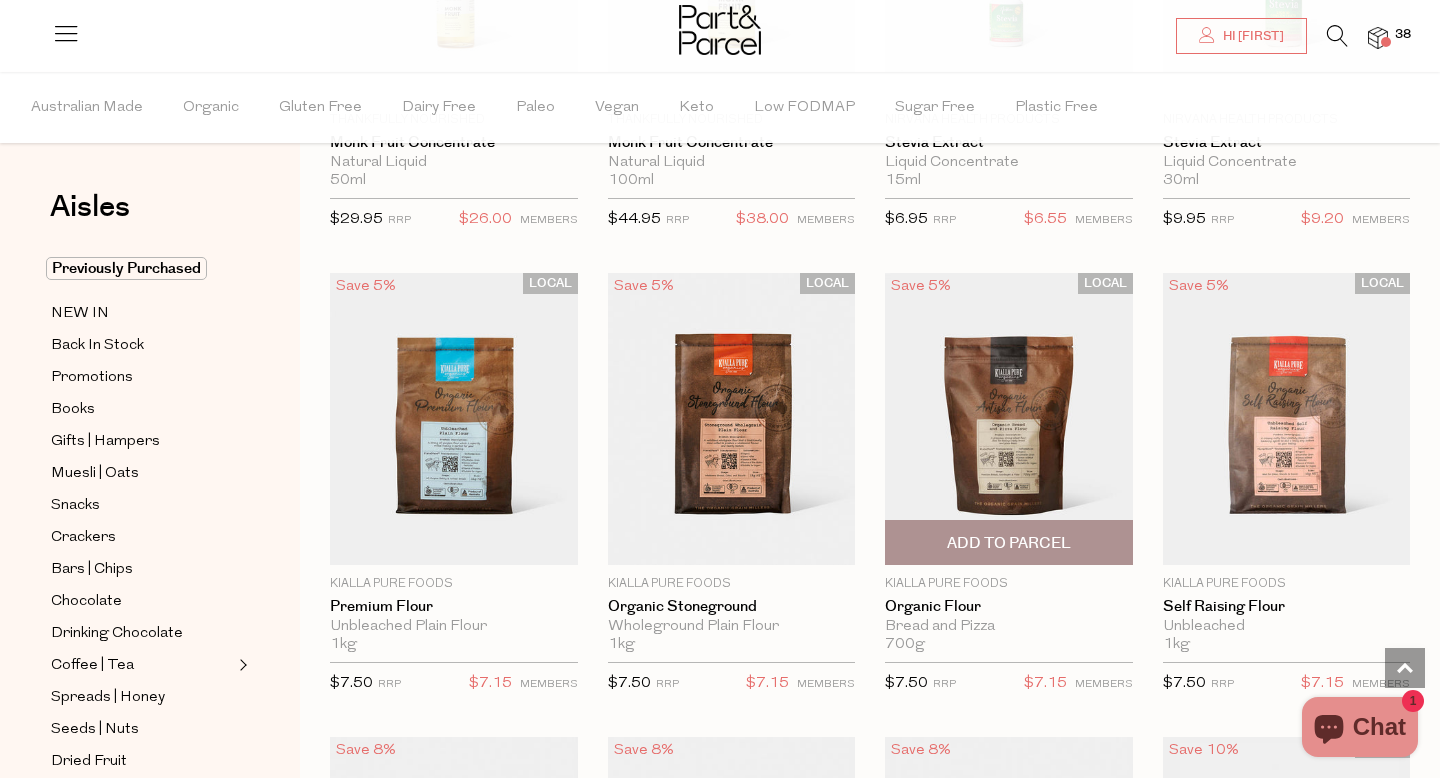 click at bounding box center (1009, 419) 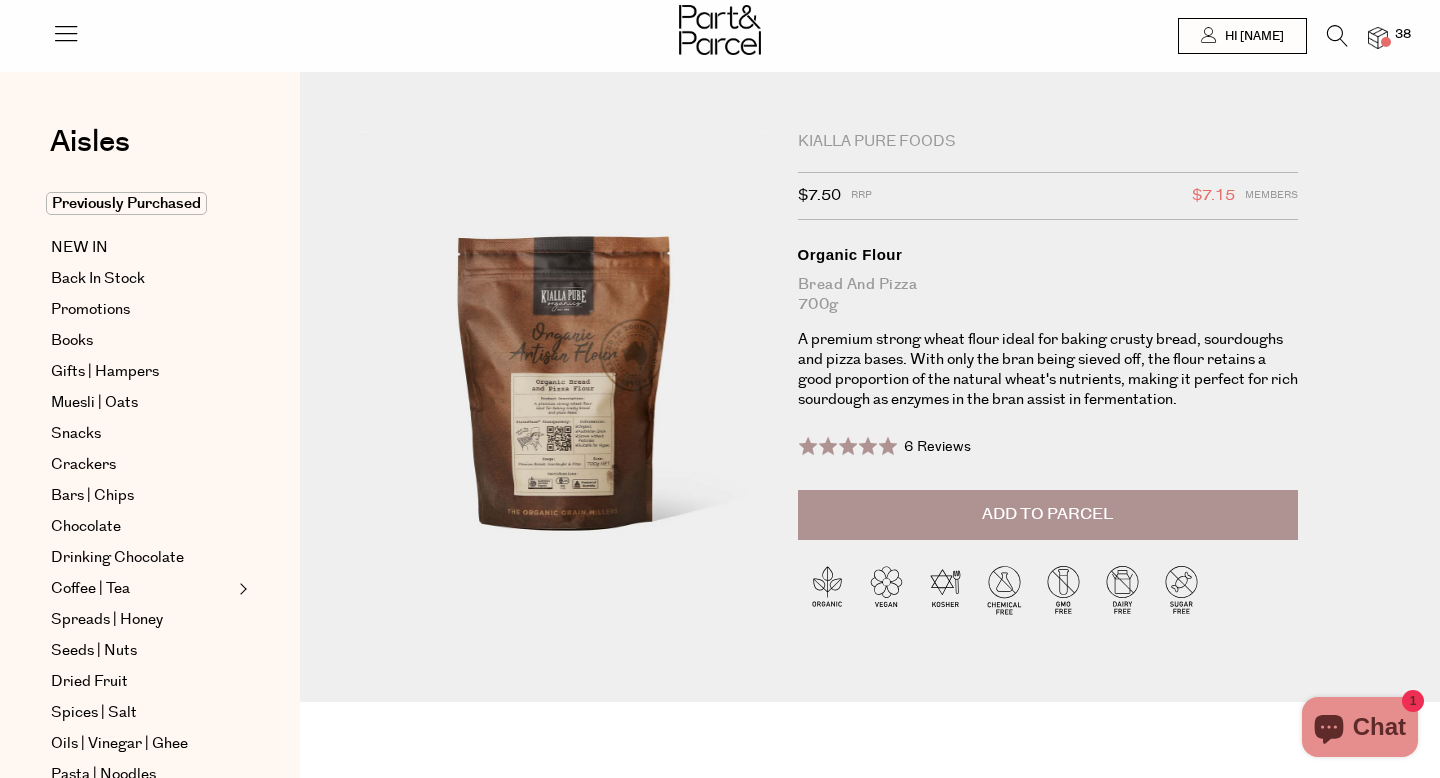 scroll, scrollTop: 0, scrollLeft: 0, axis: both 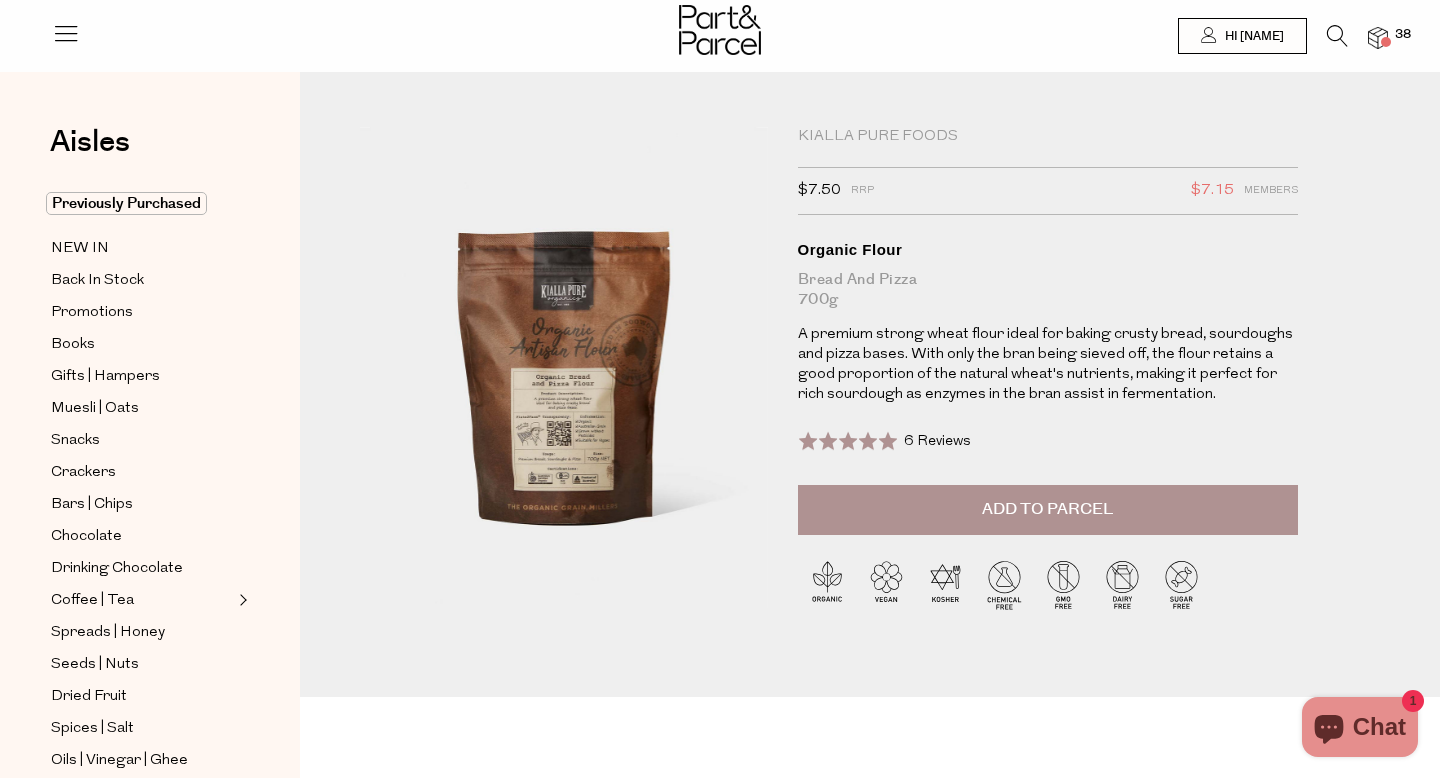 click on "Add to Parcel" at bounding box center [1048, 510] 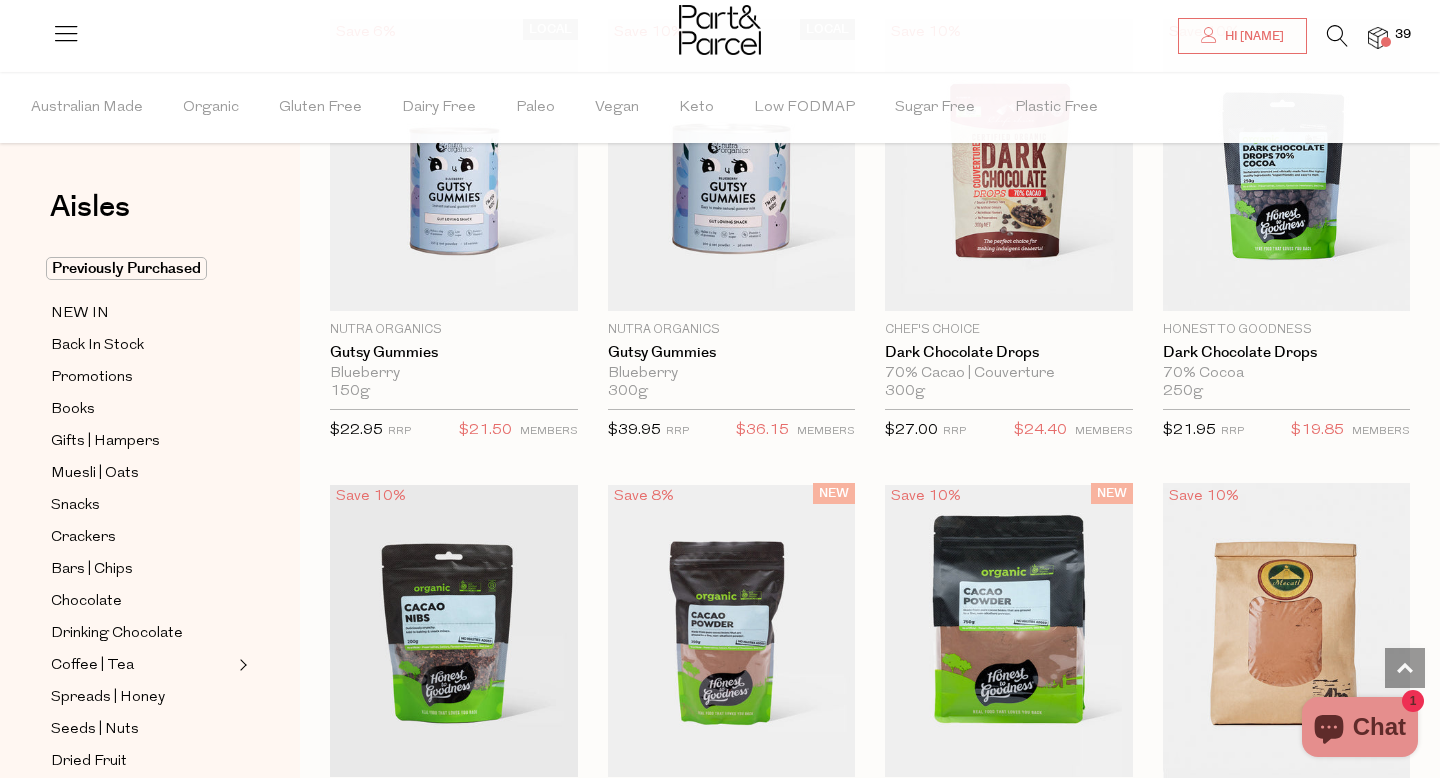 scroll, scrollTop: 2745, scrollLeft: 0, axis: vertical 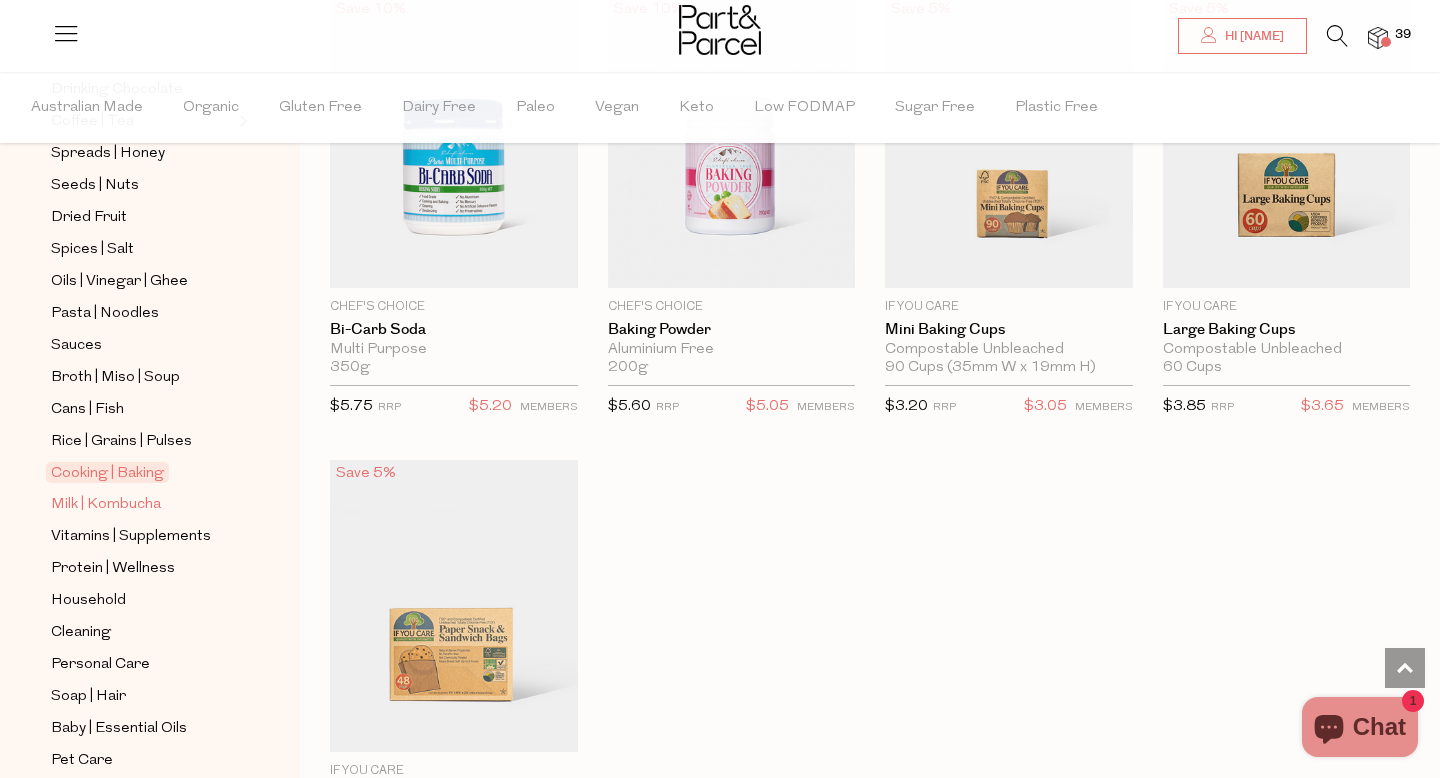 click on "Milk | Kombucha" at bounding box center (106, 505) 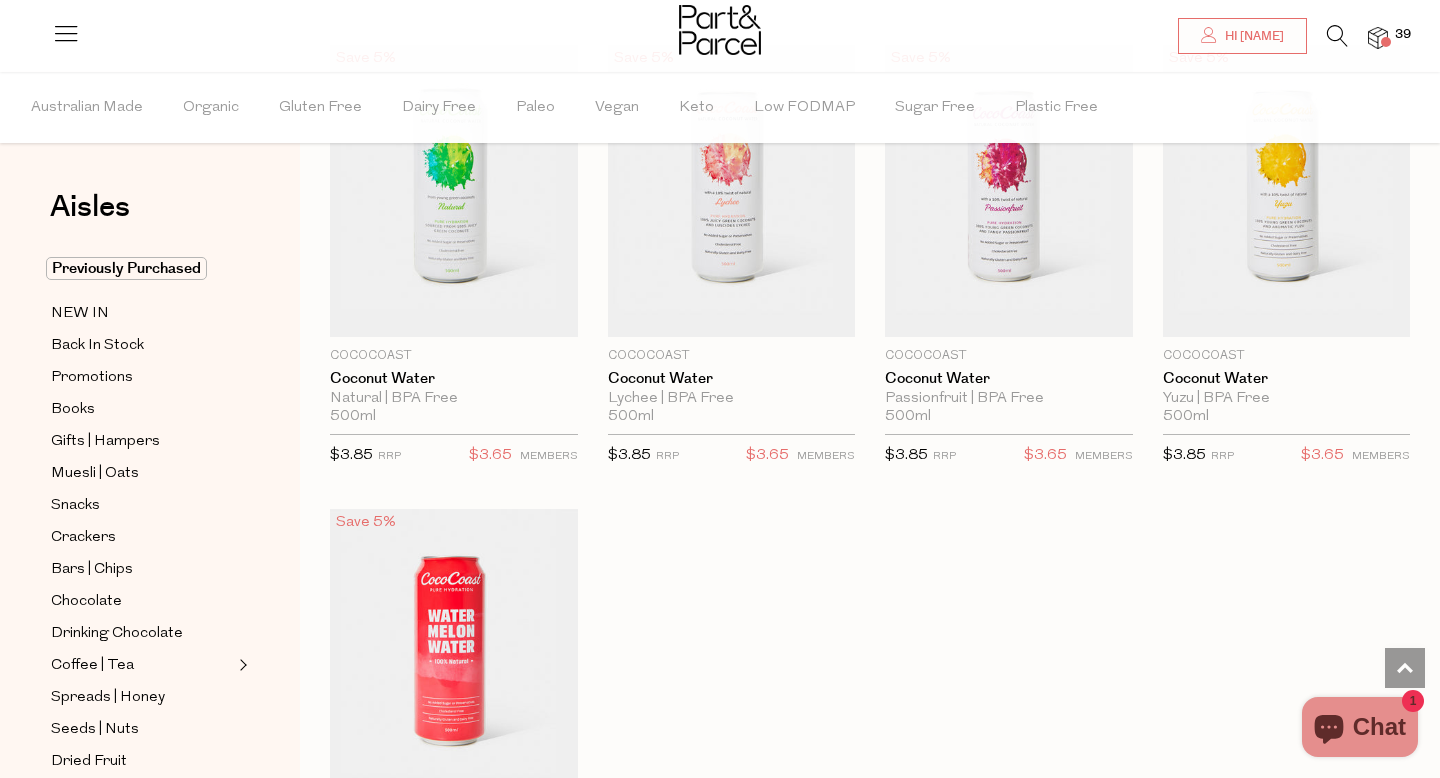 scroll, scrollTop: 3671, scrollLeft: 0, axis: vertical 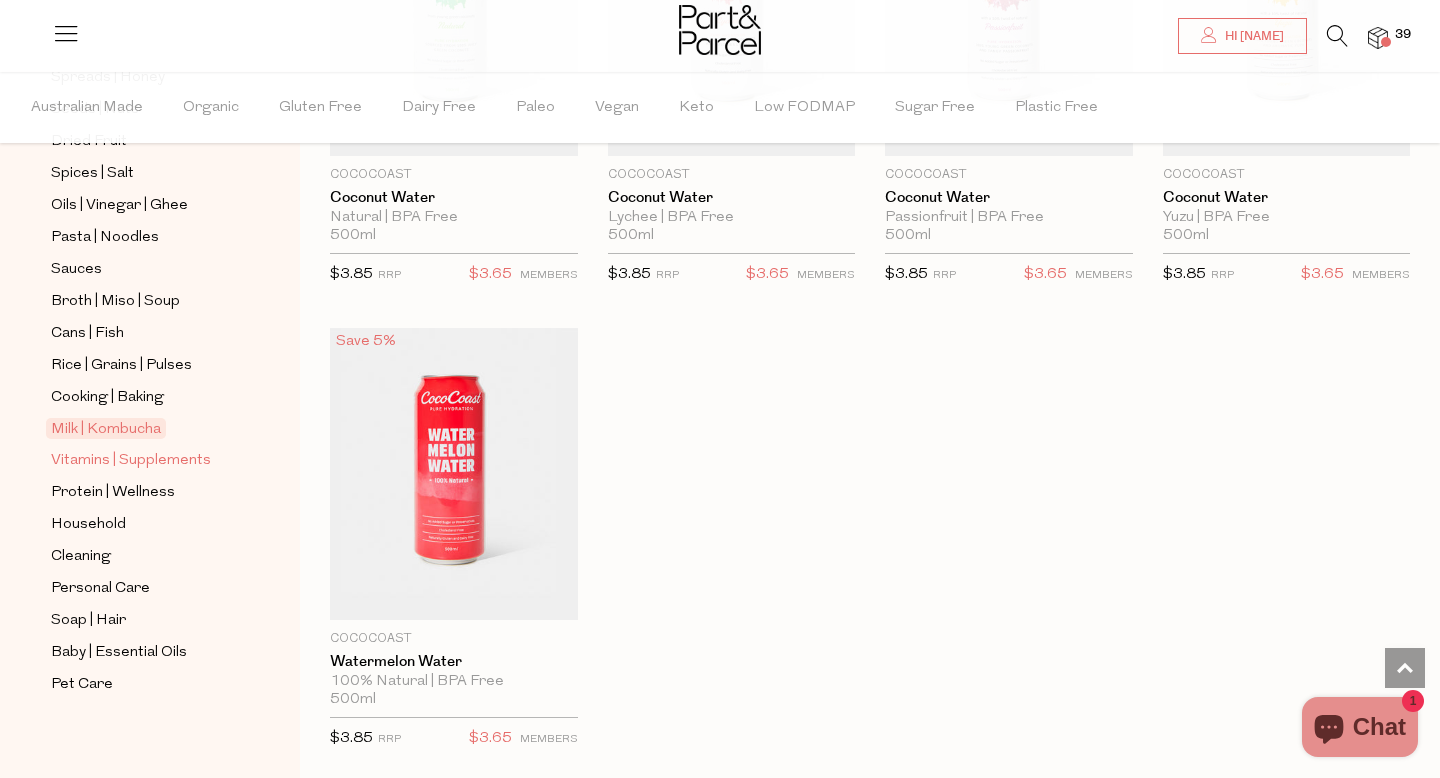 click on "Vitamins | Supplements" at bounding box center [131, 461] 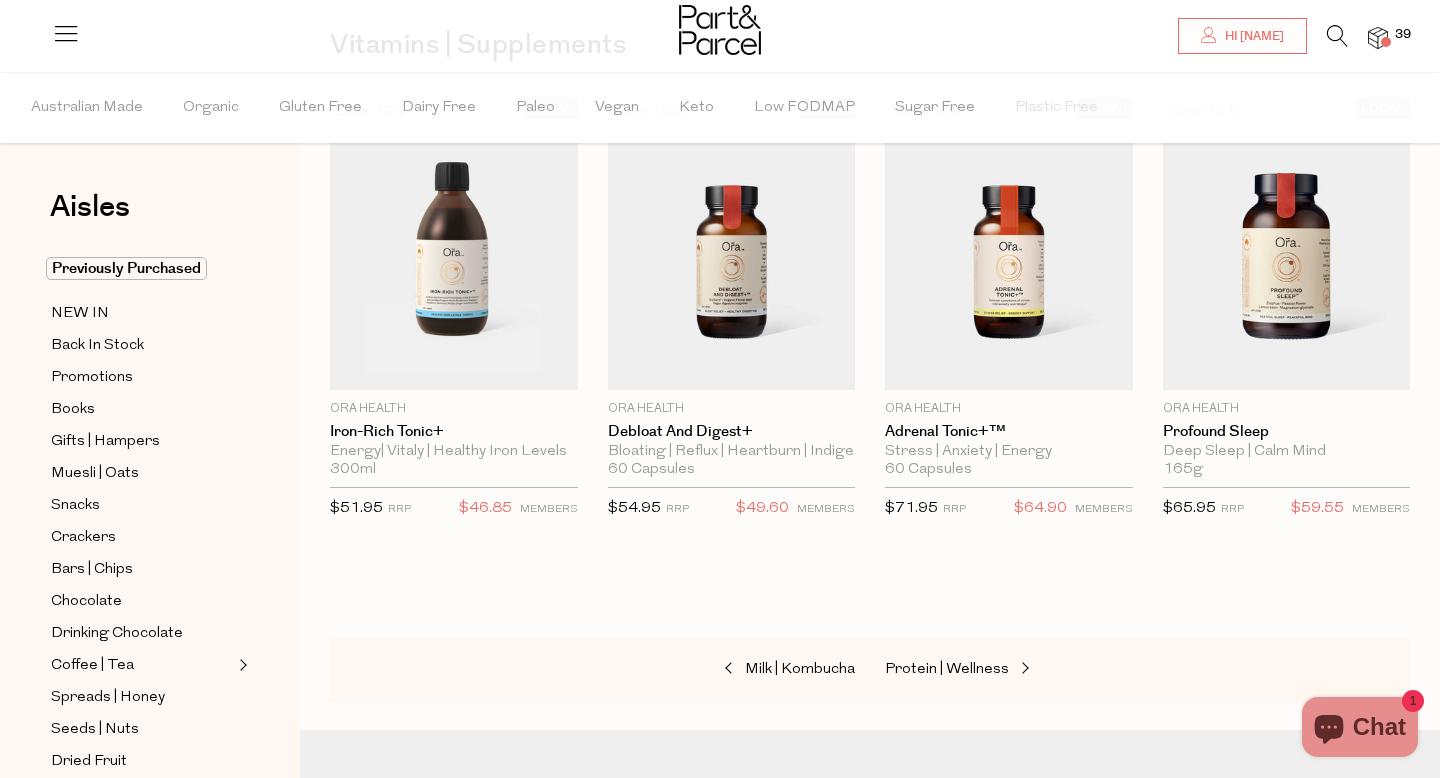 scroll, scrollTop: 159, scrollLeft: 0, axis: vertical 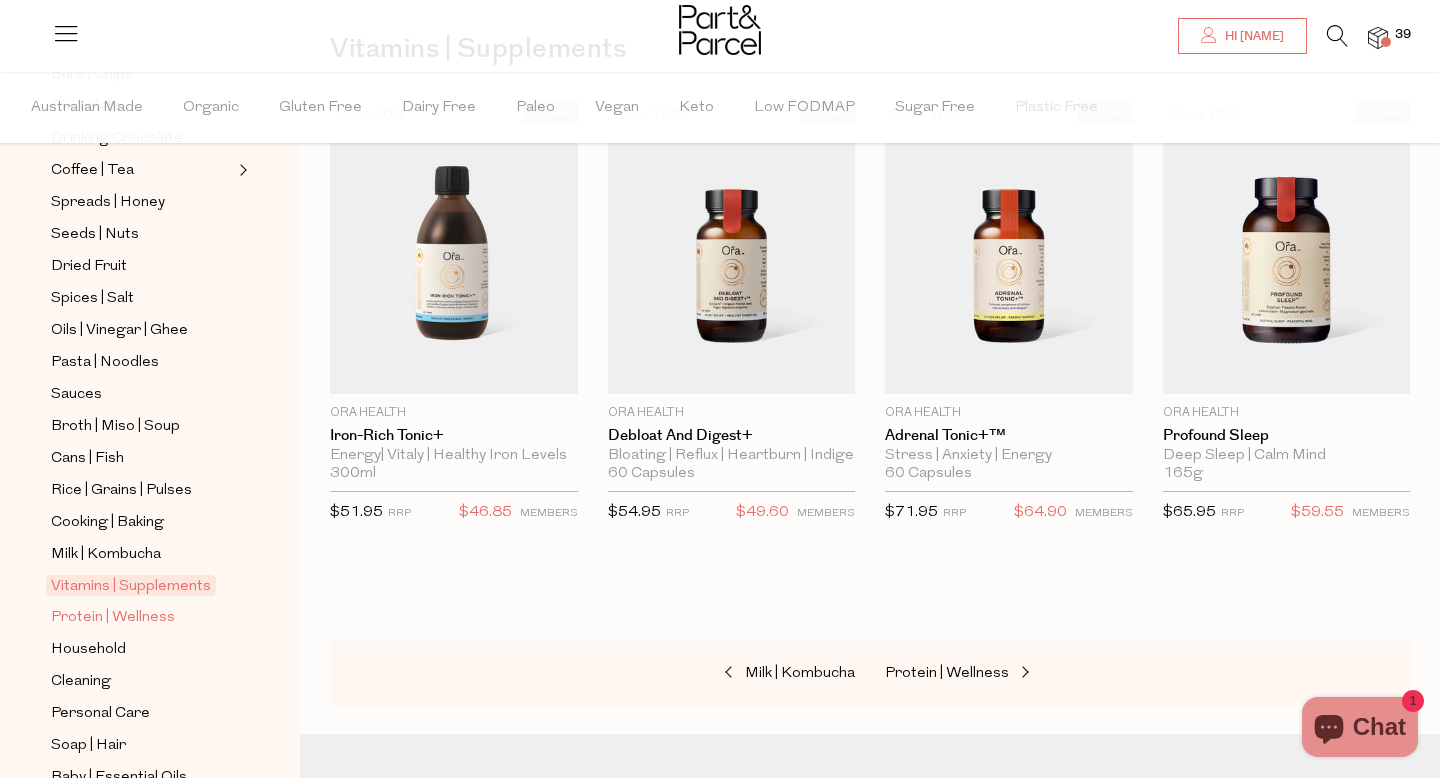 click on "Protein | Wellness" at bounding box center [113, 618] 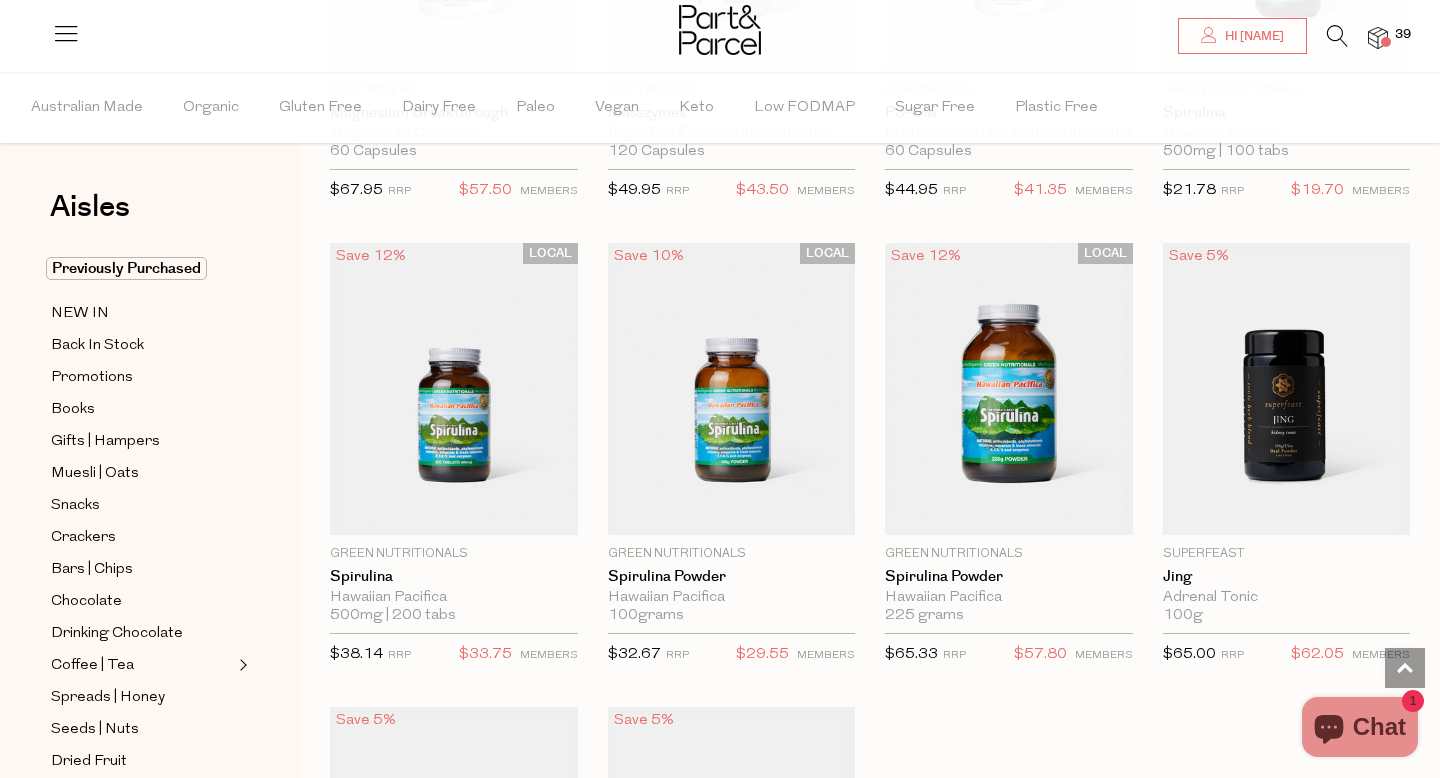 scroll, scrollTop: 5130, scrollLeft: 0, axis: vertical 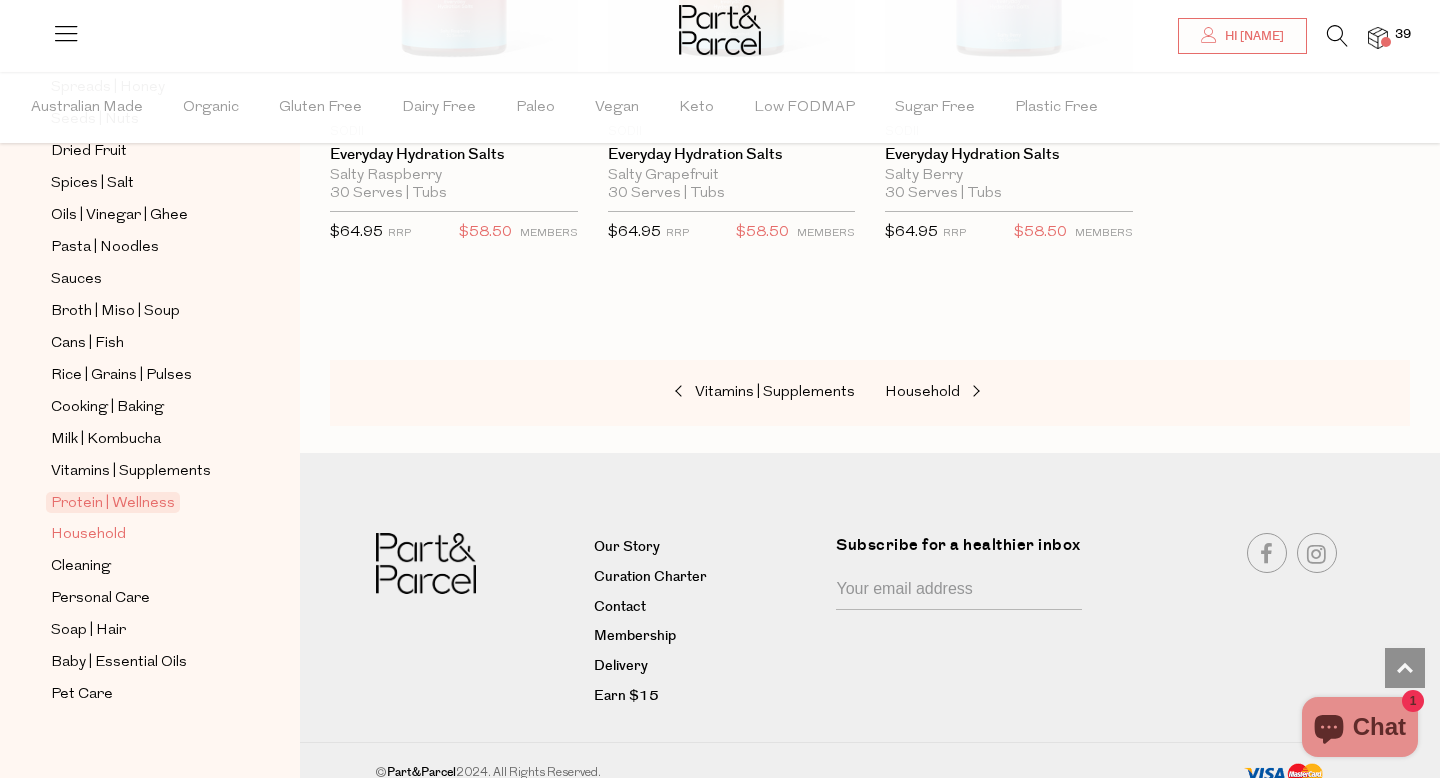 click on "Household" at bounding box center (88, 535) 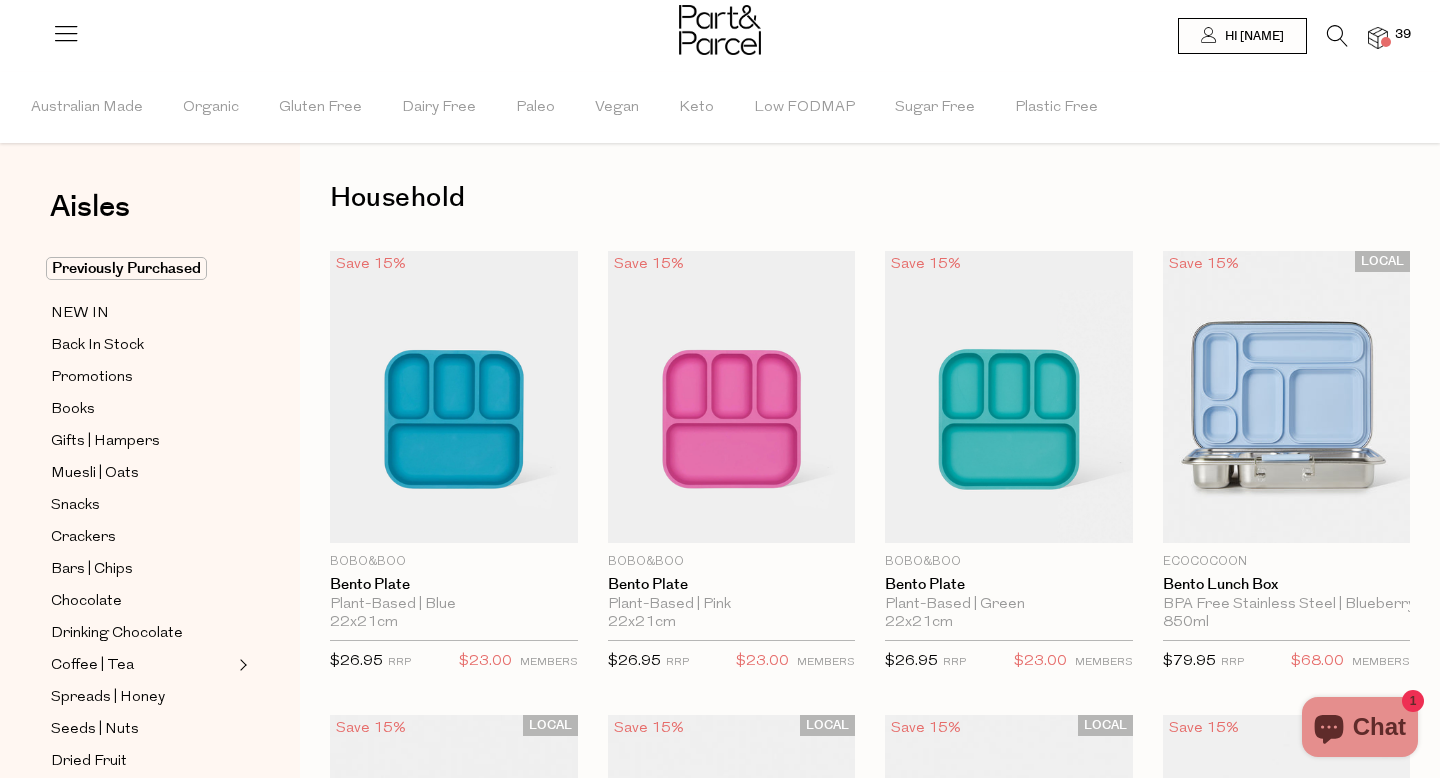 scroll, scrollTop: 0, scrollLeft: 0, axis: both 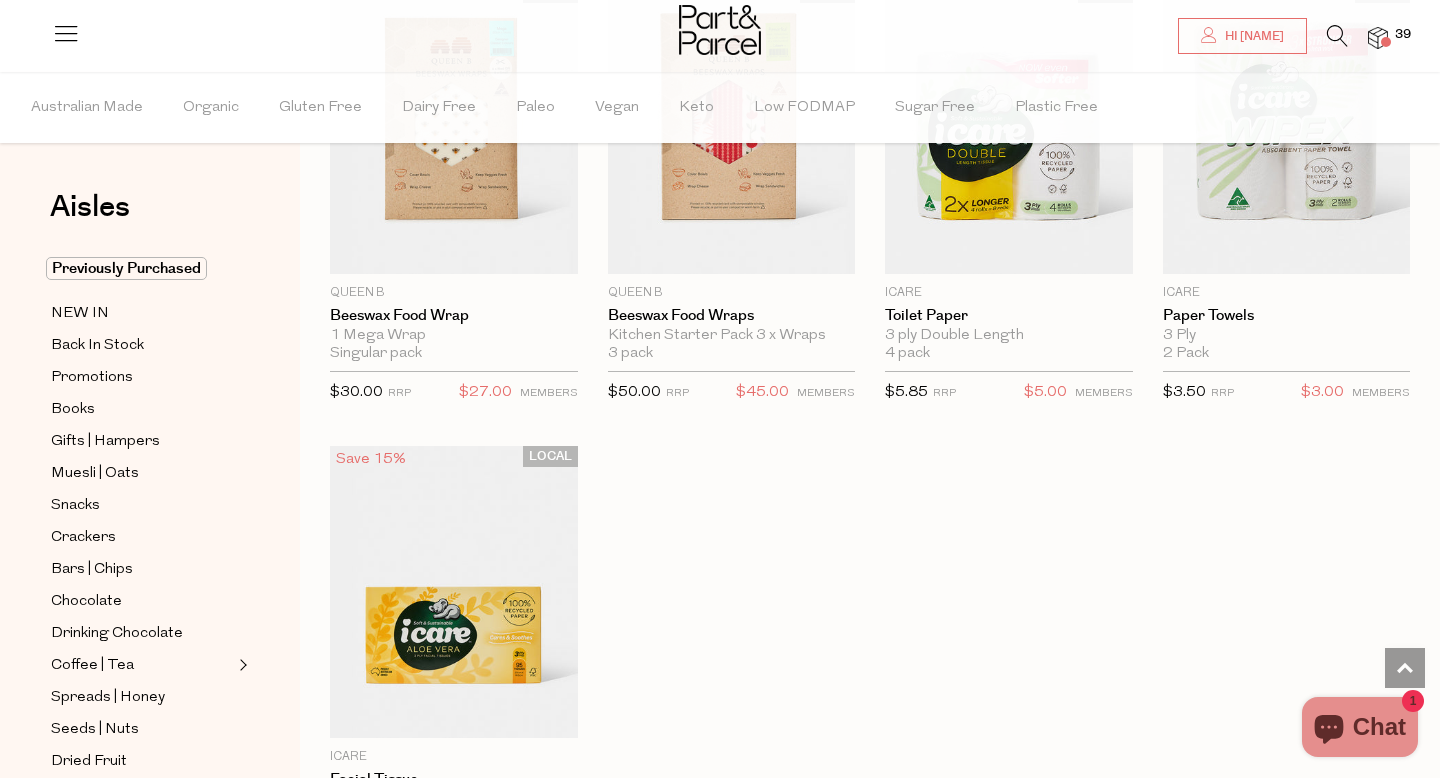 click at bounding box center [1378, 38] 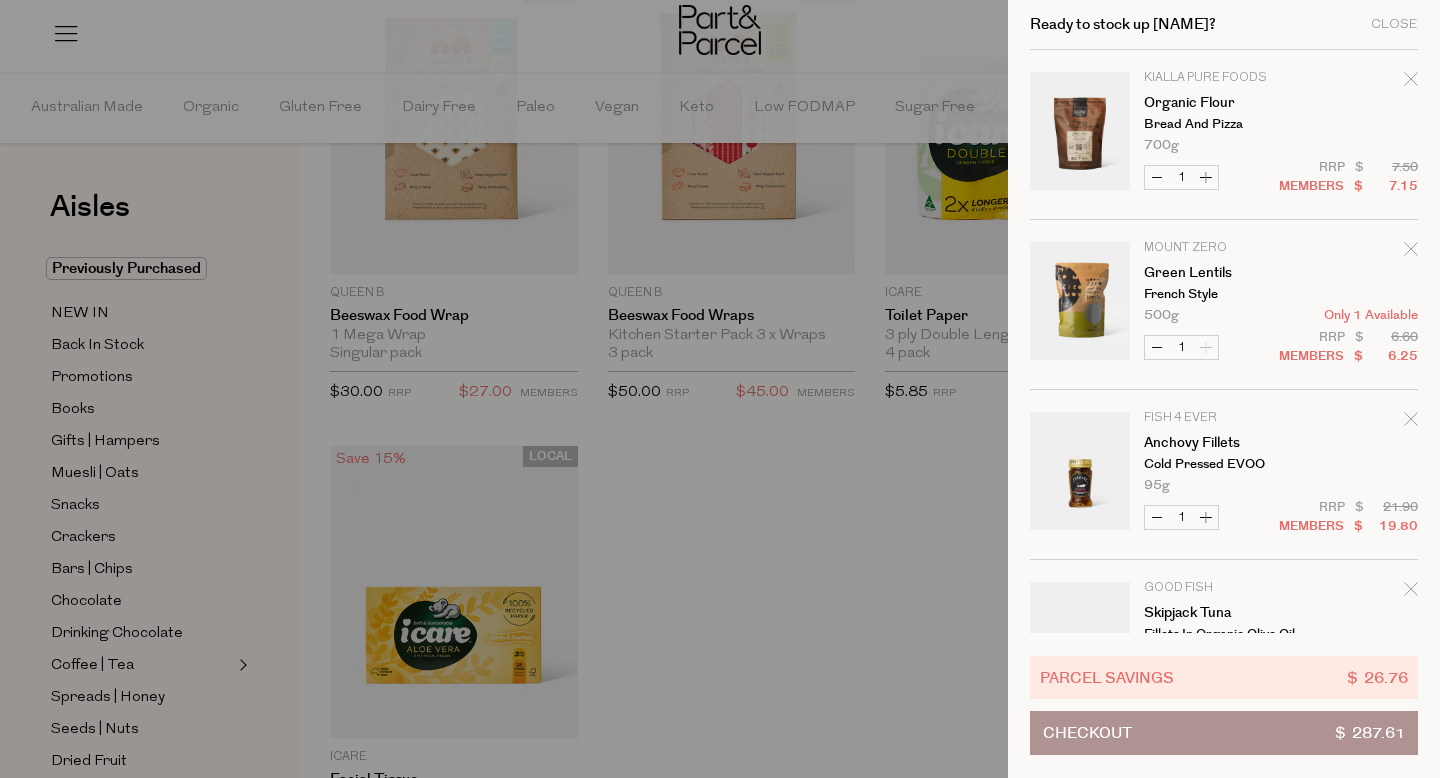 click at bounding box center [720, 389] 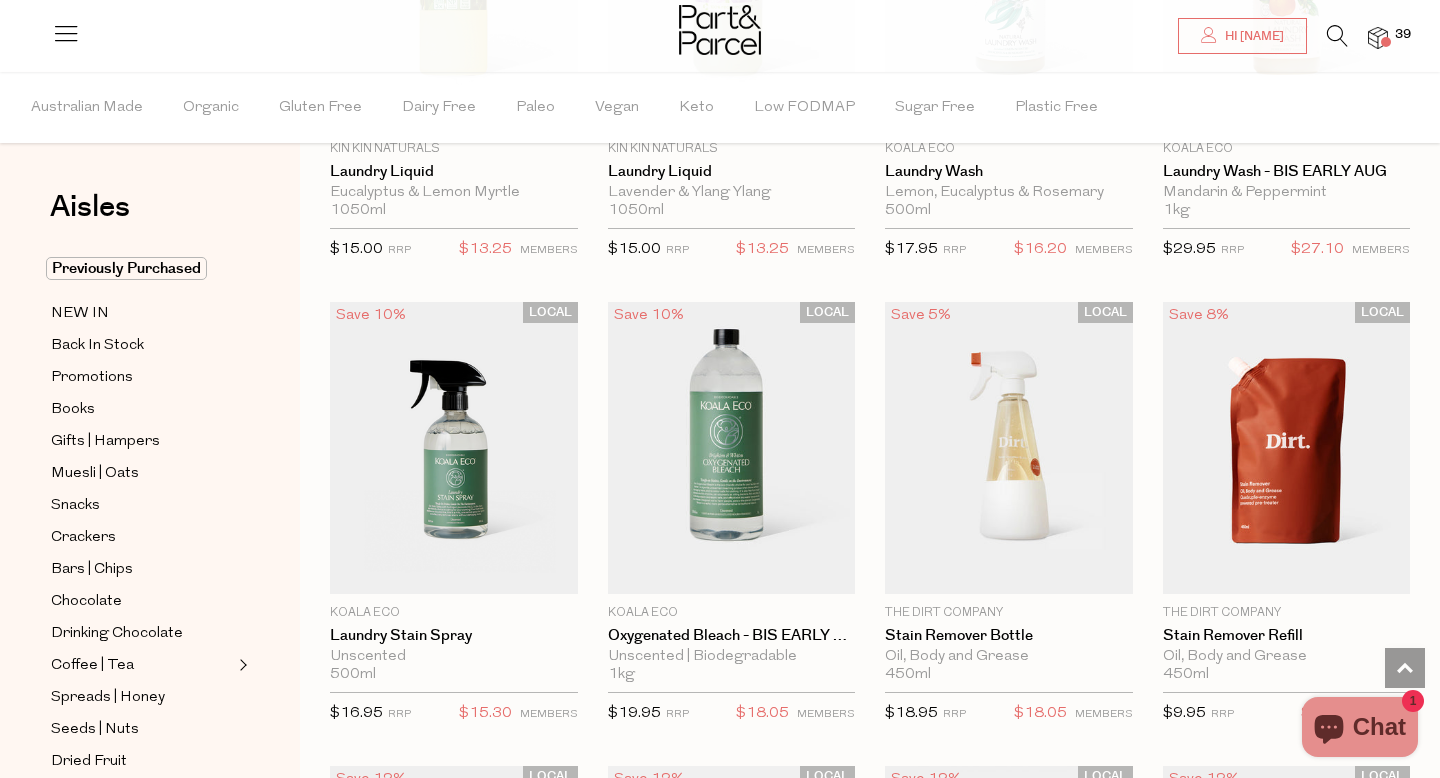 scroll, scrollTop: 5199, scrollLeft: 0, axis: vertical 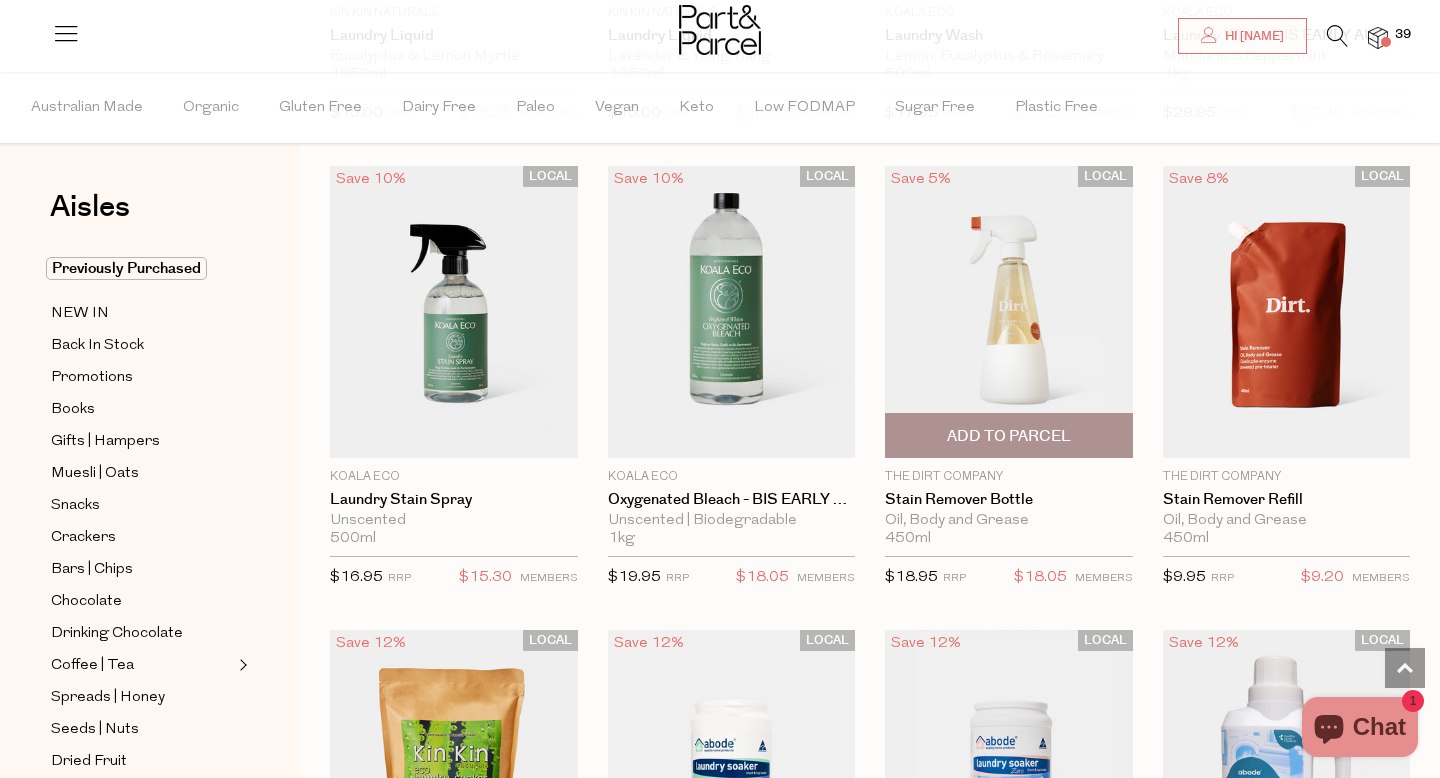 click on "Add To Parcel" at bounding box center [1009, 436] 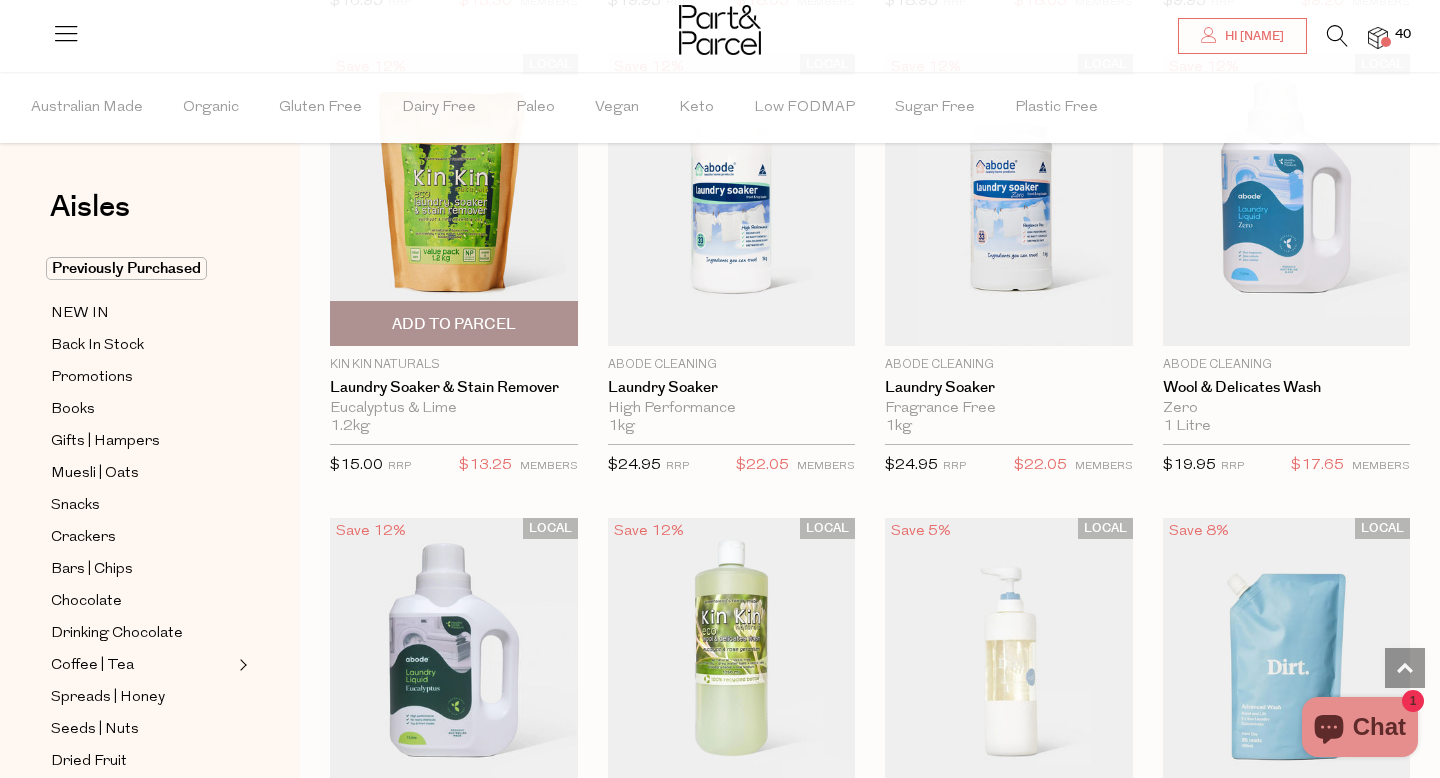 scroll, scrollTop: 5912, scrollLeft: 0, axis: vertical 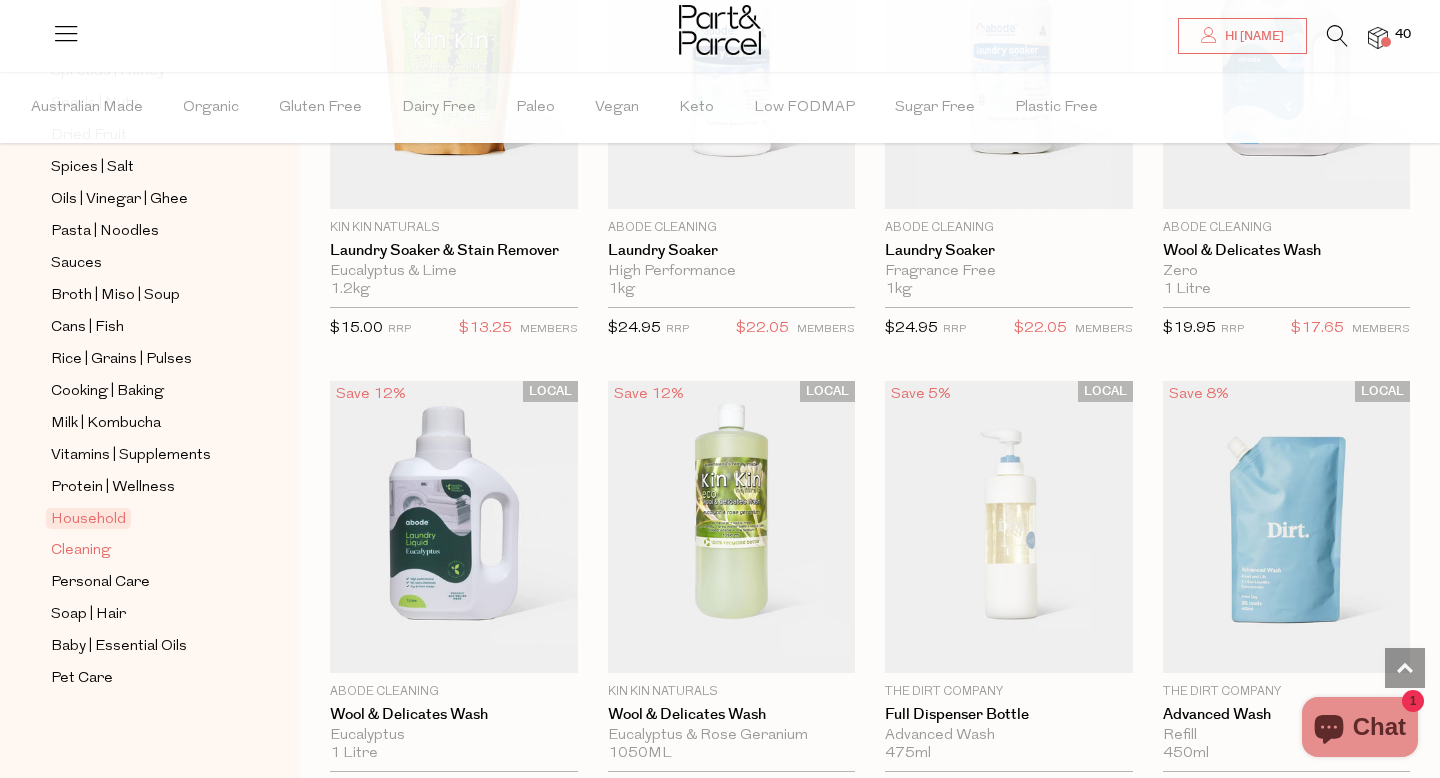 click on "Cleaning" at bounding box center [81, 551] 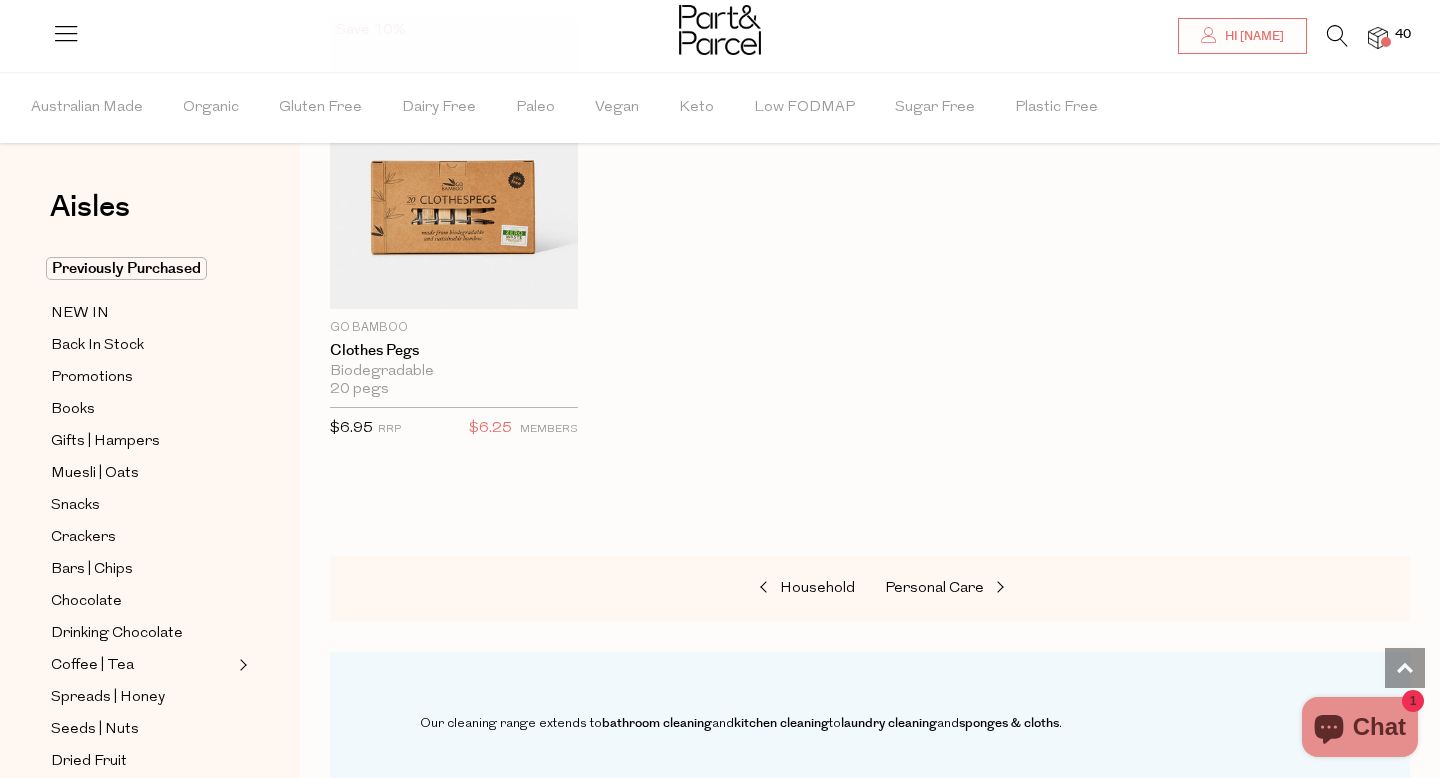 scroll, scrollTop: 1639, scrollLeft: 0, axis: vertical 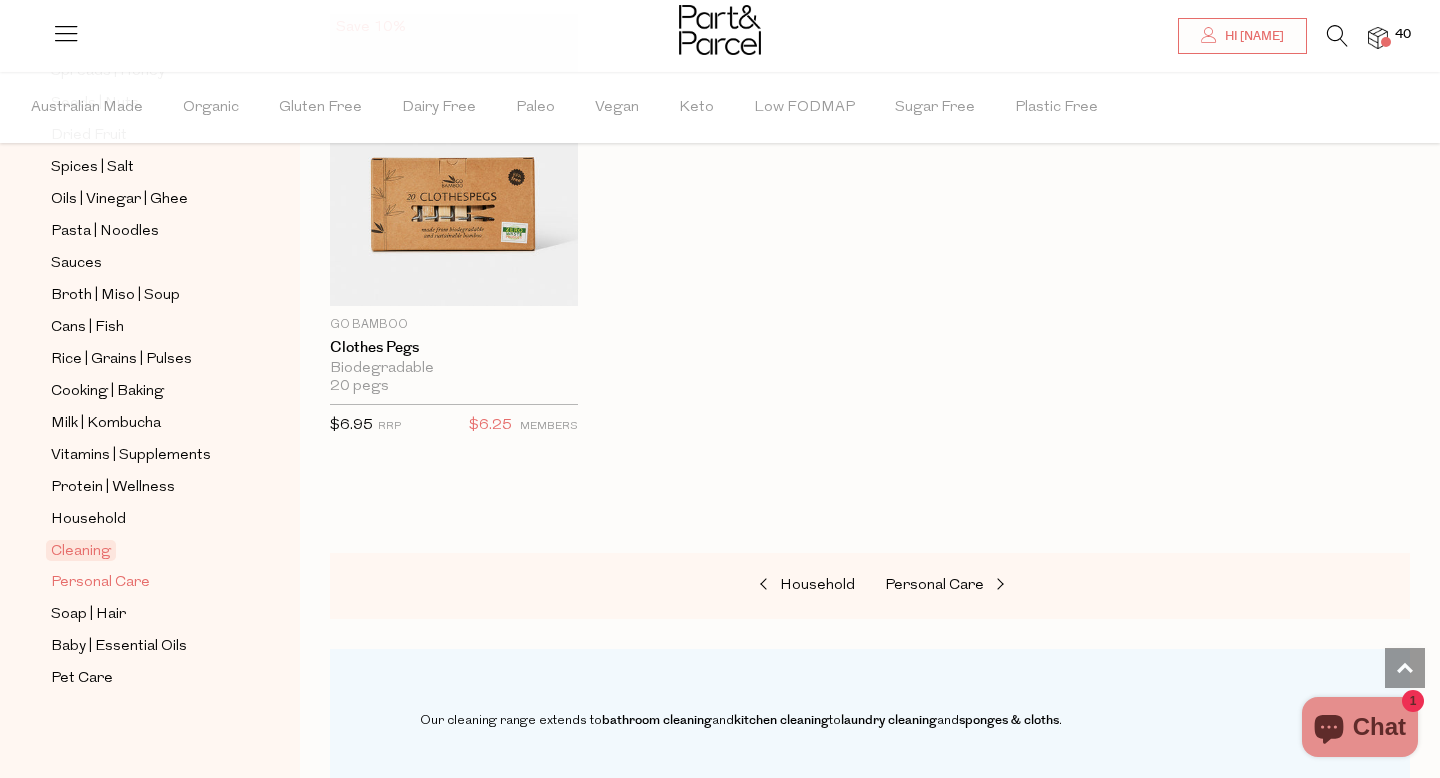click on "Personal Care" at bounding box center [100, 583] 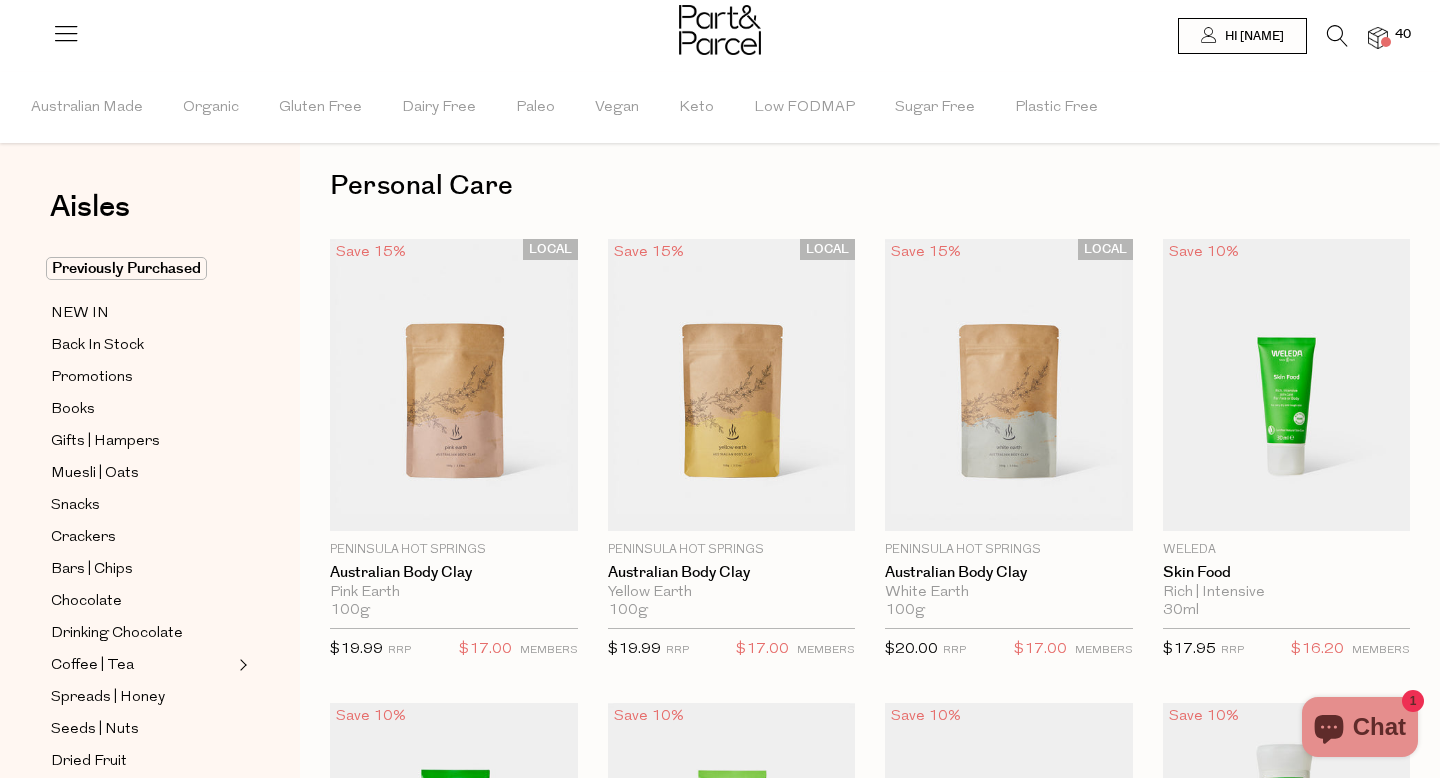 scroll, scrollTop: 0, scrollLeft: 0, axis: both 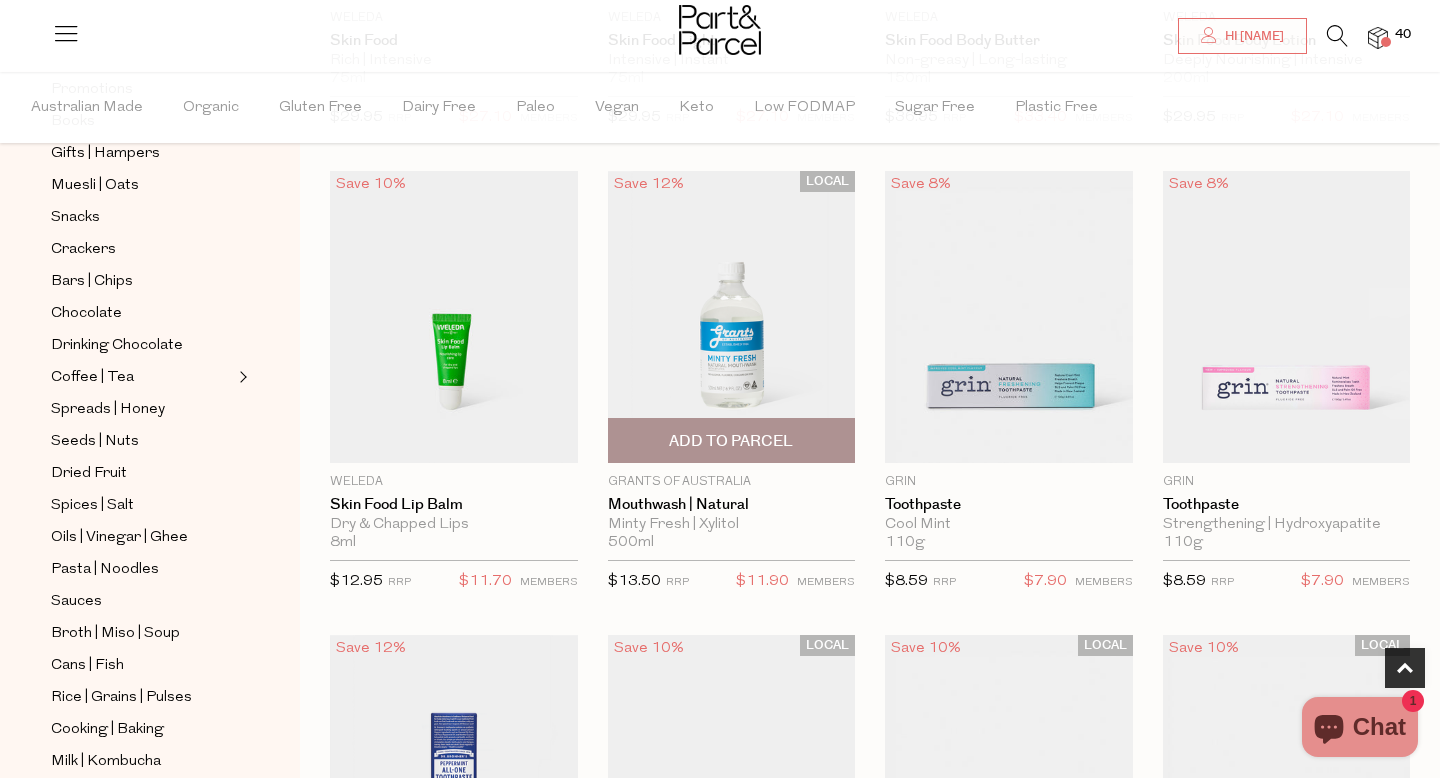 click on "Add To Parcel" at bounding box center (731, 441) 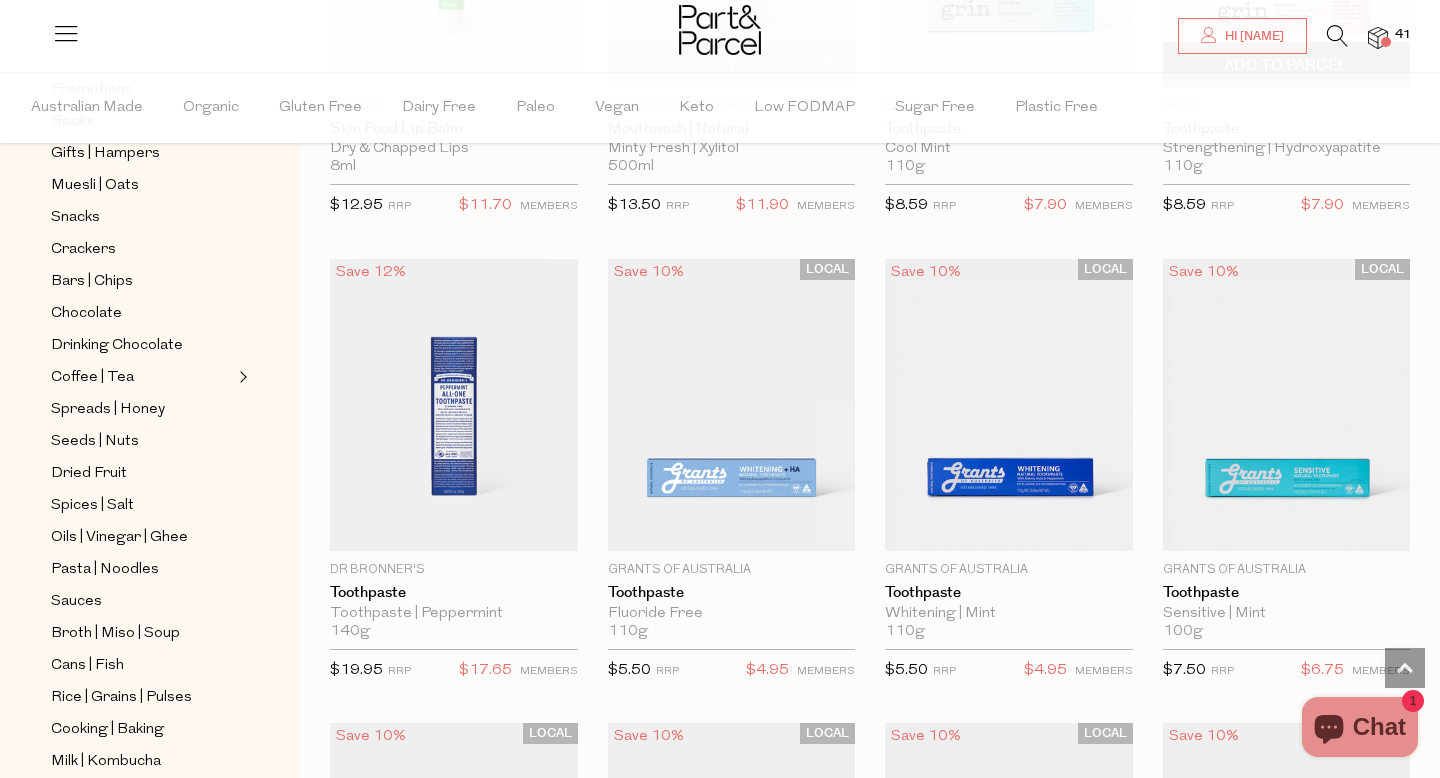 scroll, scrollTop: 1407, scrollLeft: 0, axis: vertical 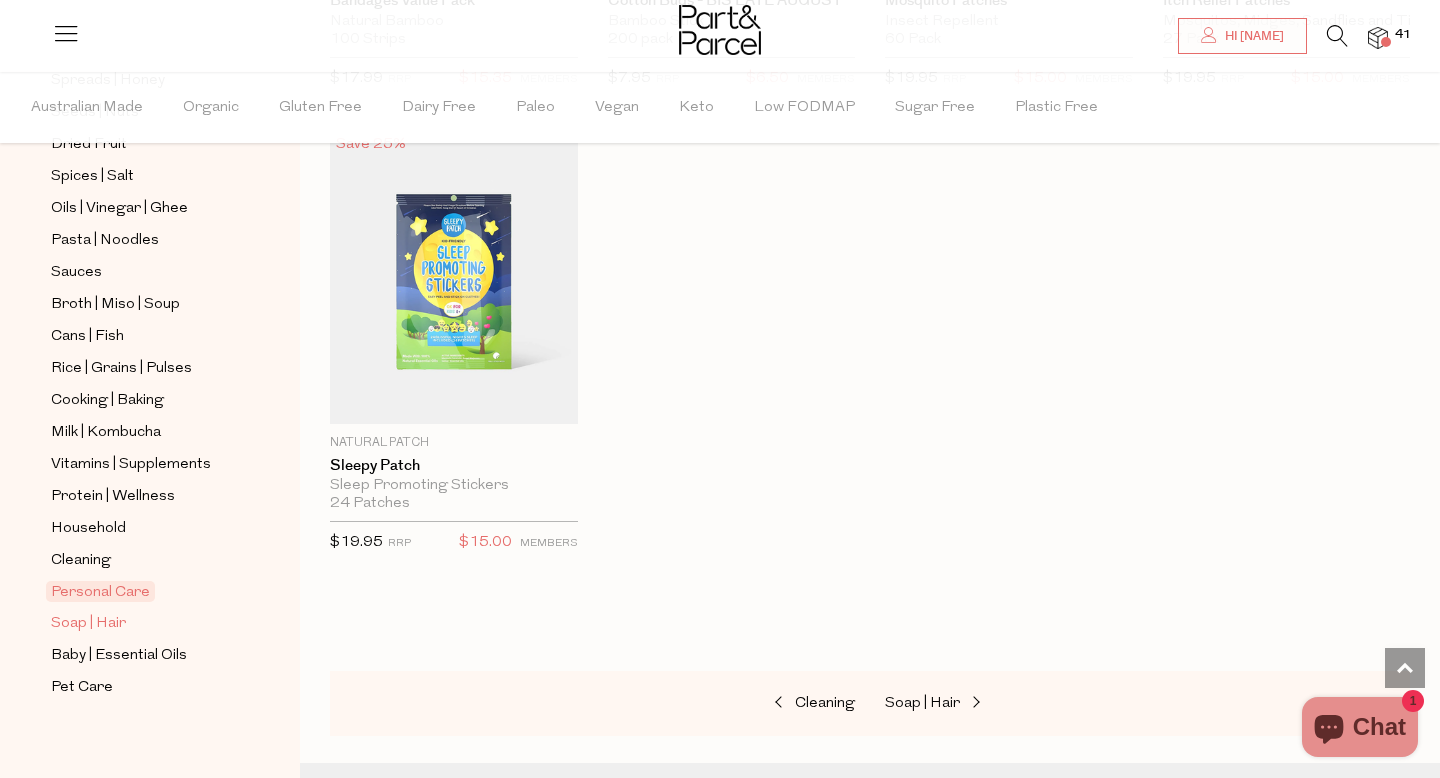 click on "Soap | Hair" at bounding box center (88, 624) 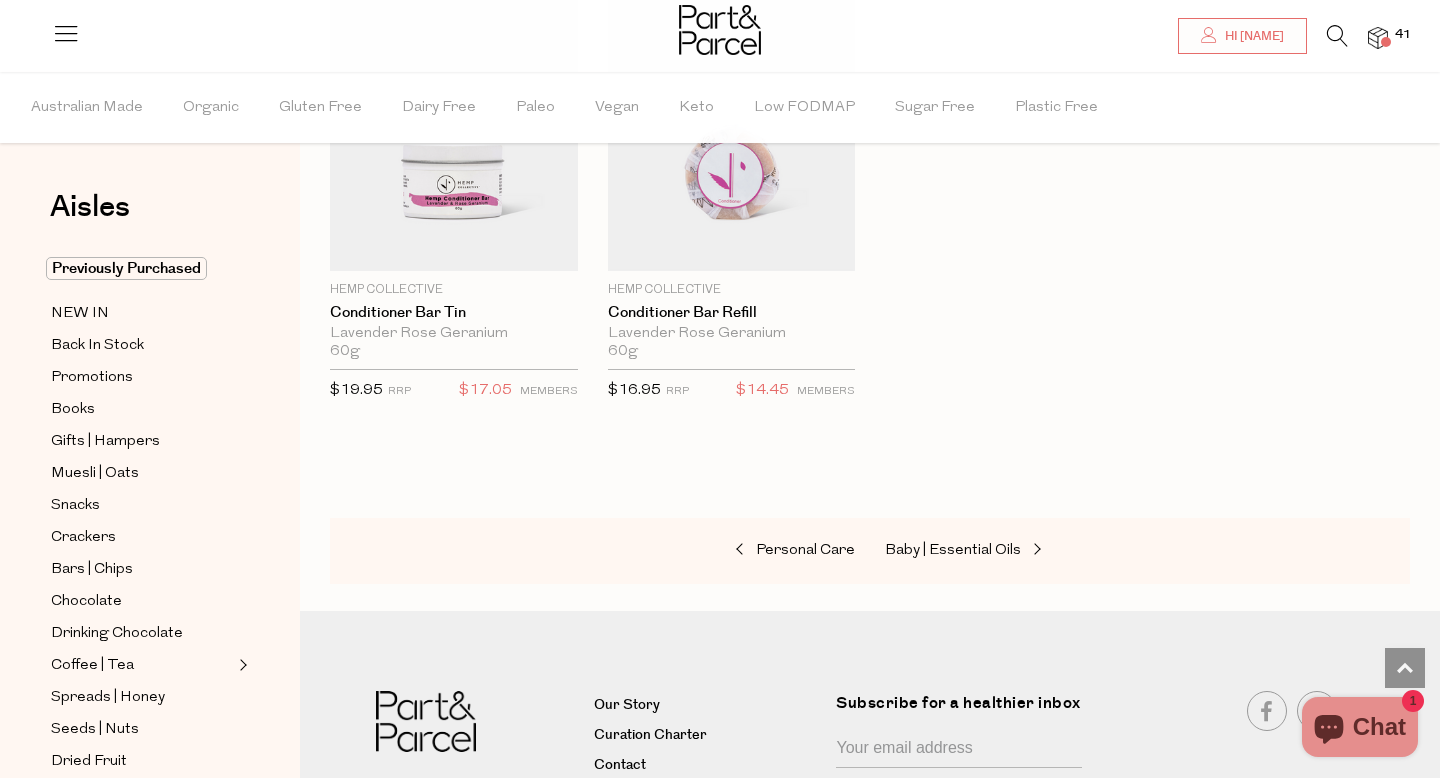 scroll, scrollTop: 5880, scrollLeft: 0, axis: vertical 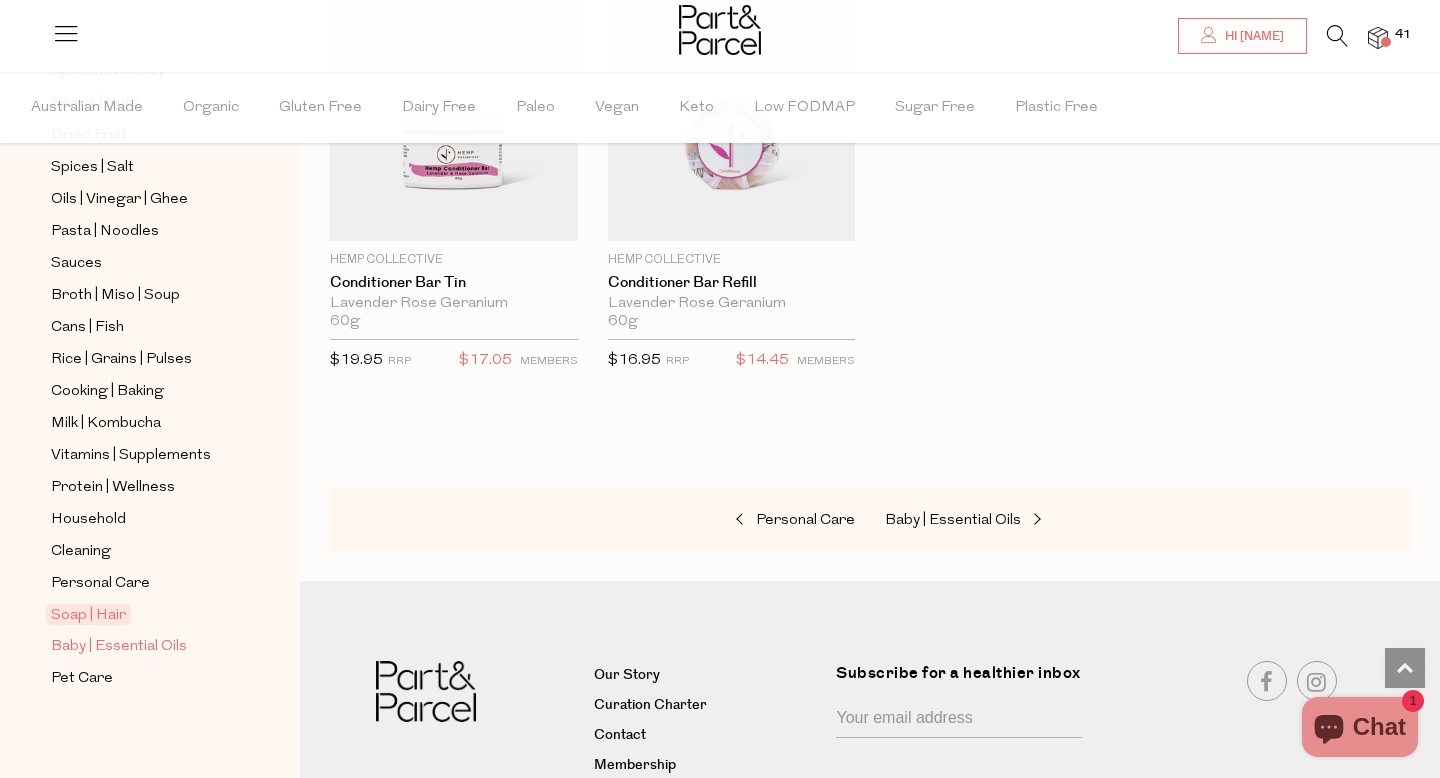 click on "Baby | Essential Oils" at bounding box center [119, 647] 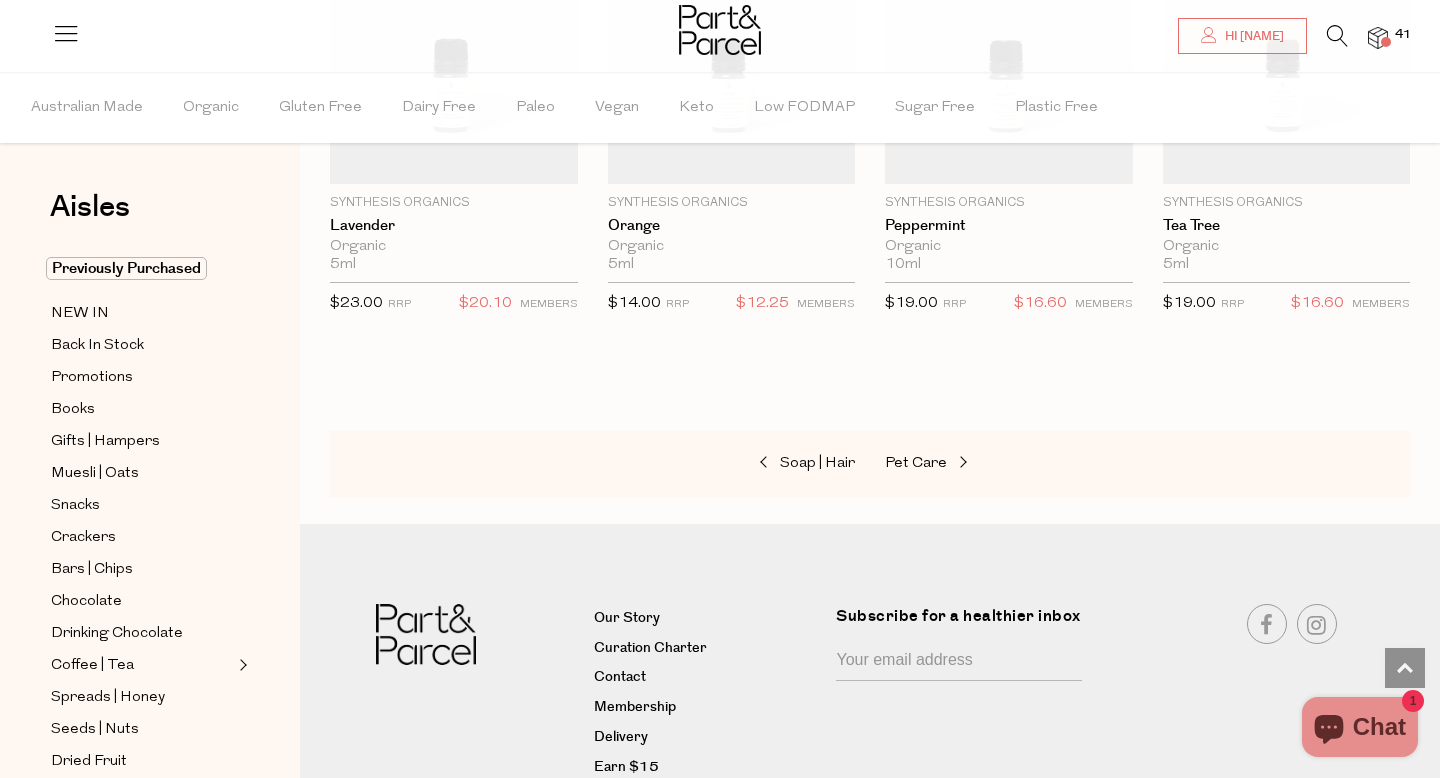 scroll, scrollTop: 1767, scrollLeft: 0, axis: vertical 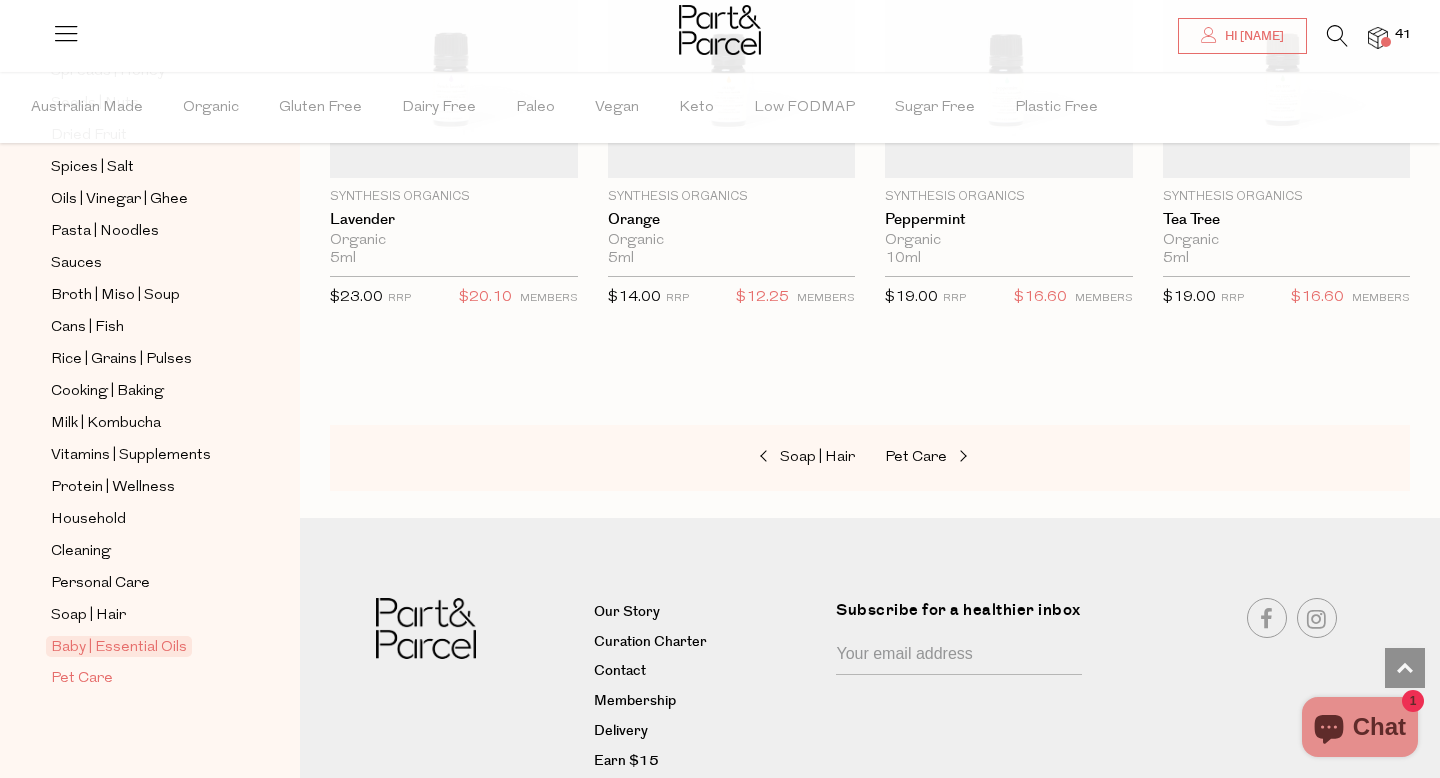 click on "Pet Care" at bounding box center [82, 679] 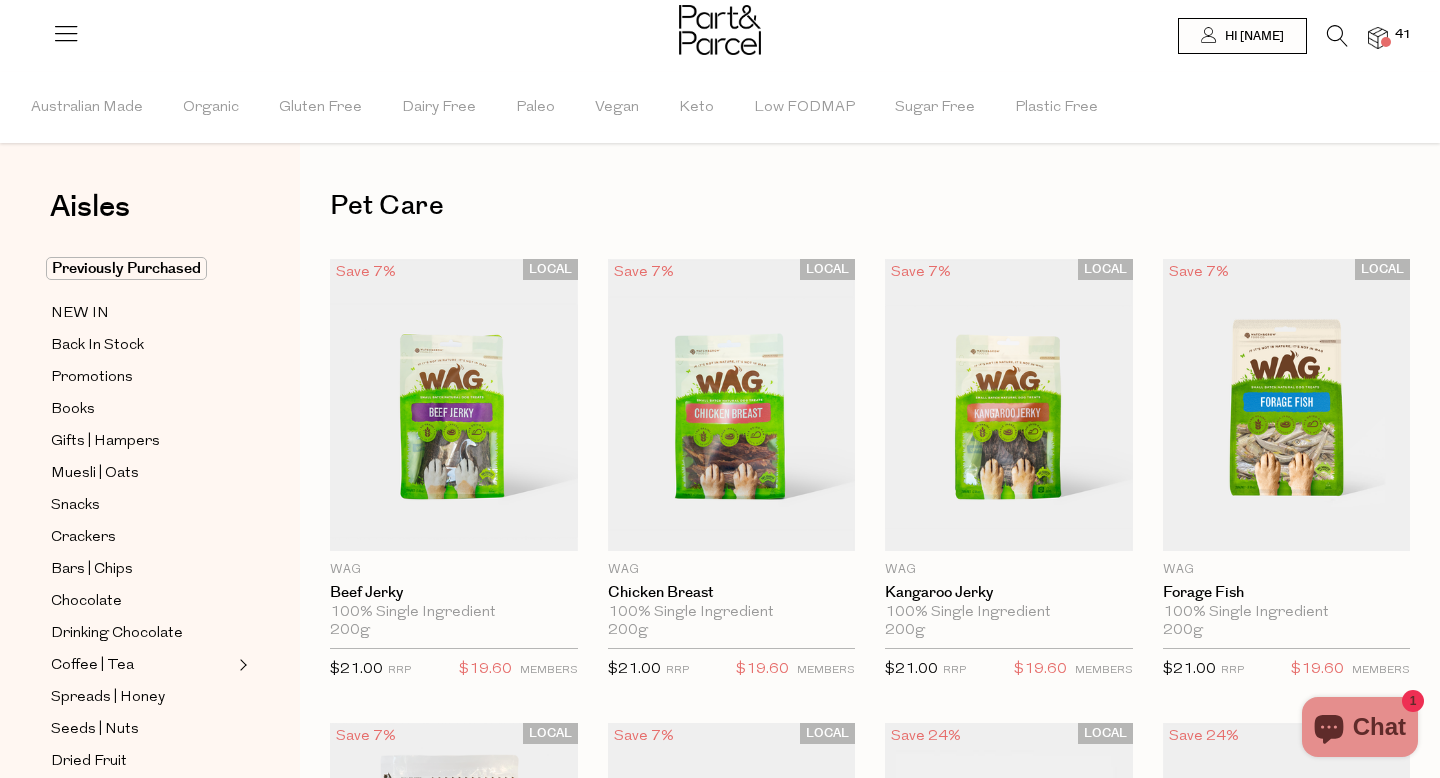scroll, scrollTop: 0, scrollLeft: 0, axis: both 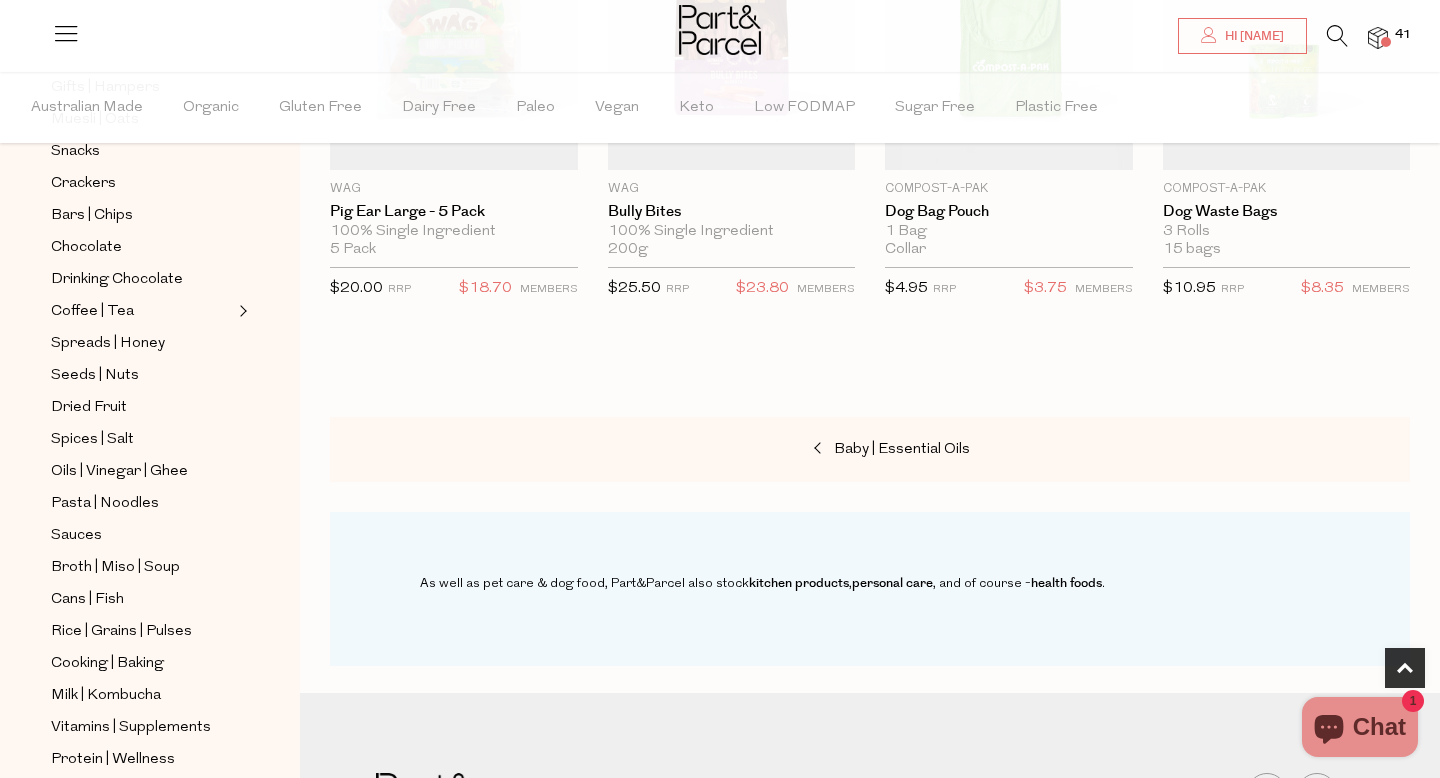click at bounding box center (1378, 38) 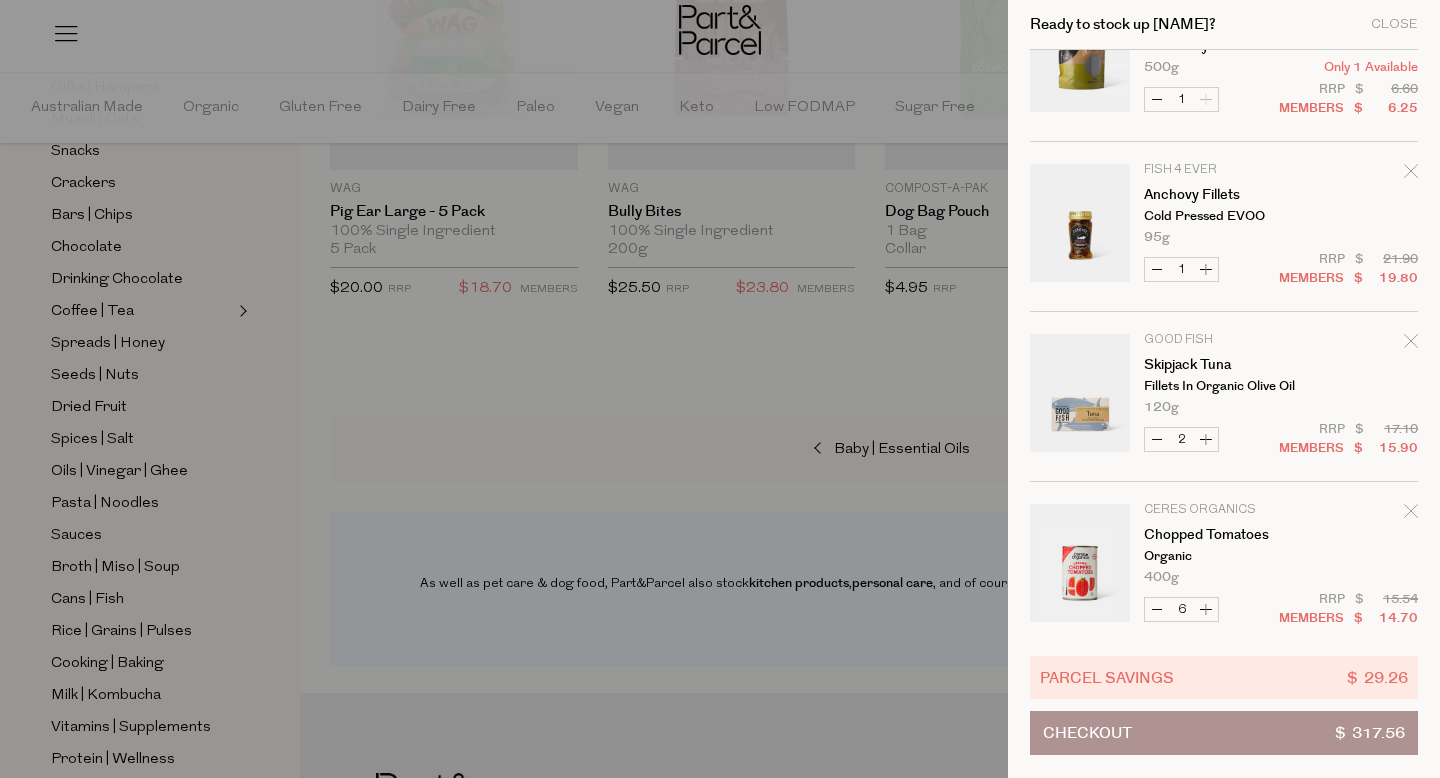 scroll, scrollTop: 594, scrollLeft: 0, axis: vertical 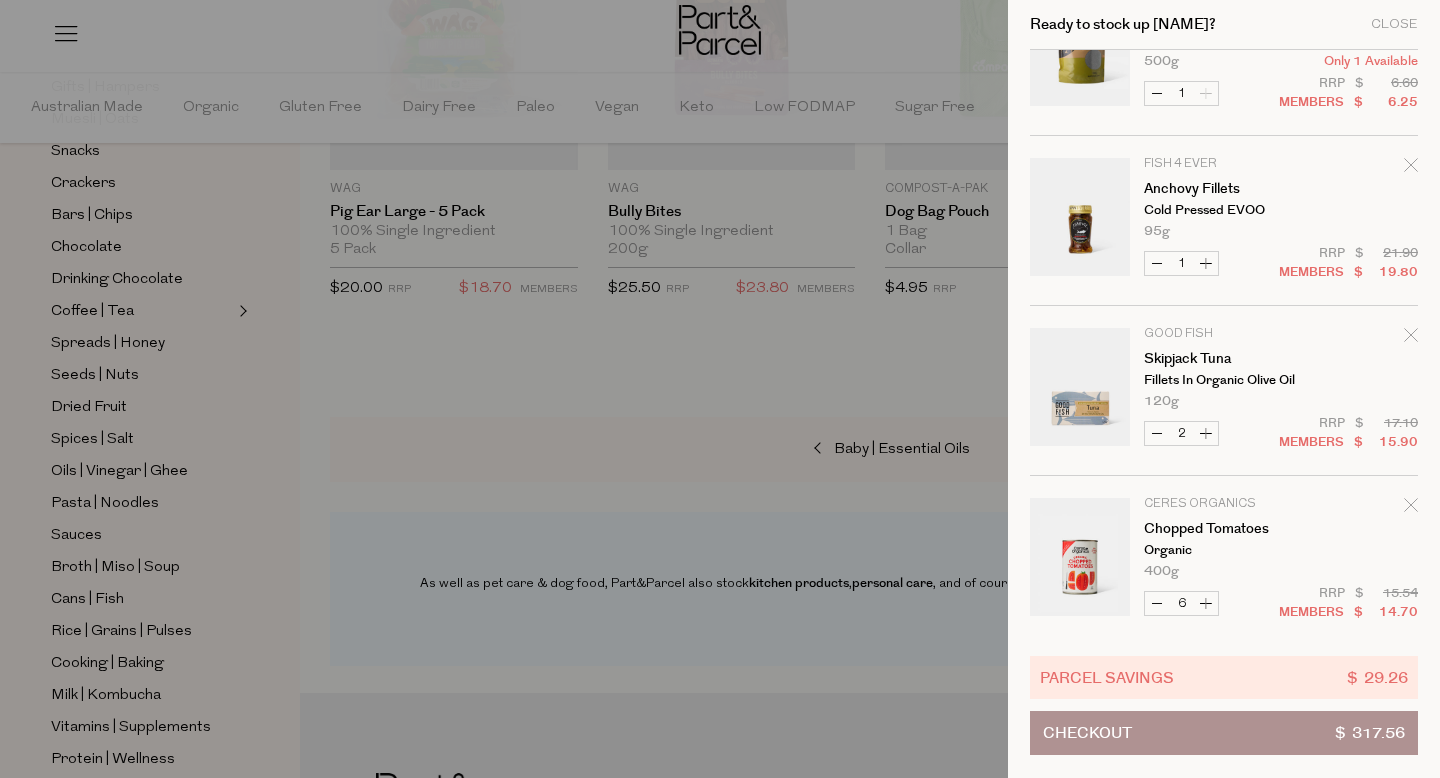 click on "Checkout $ 317.56" at bounding box center [1224, 733] 